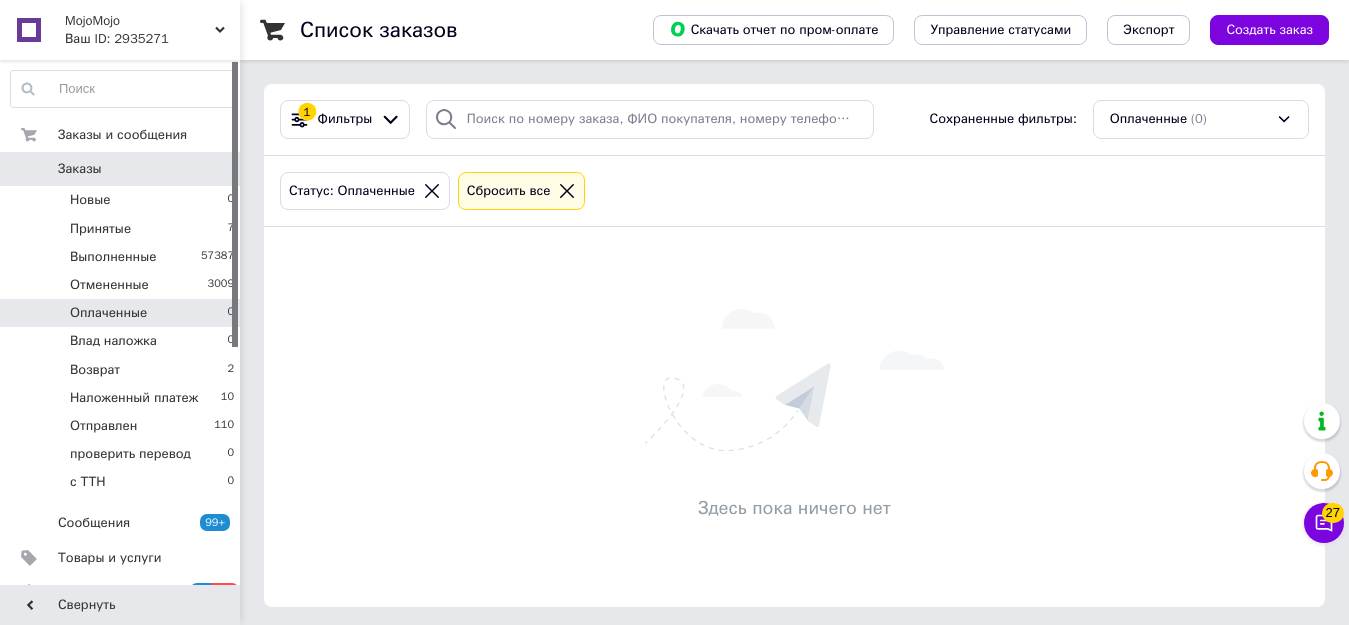 scroll, scrollTop: 0, scrollLeft: 0, axis: both 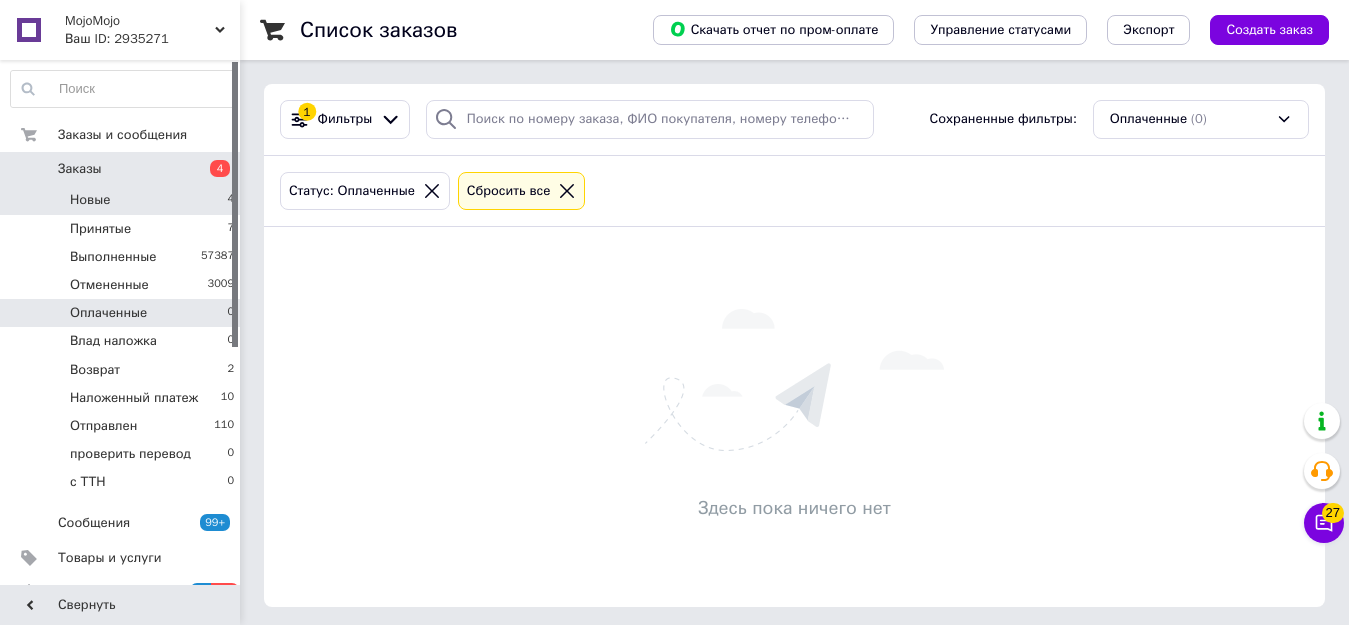 click on "Новые 4" at bounding box center [123, 200] 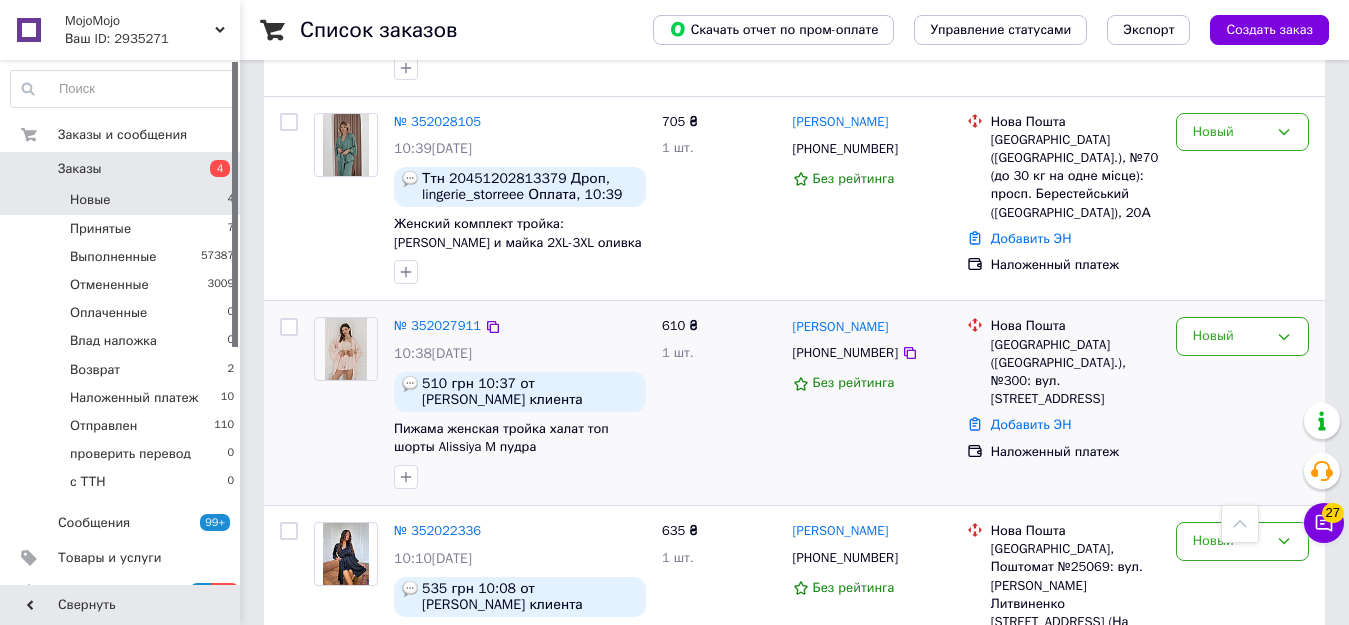 scroll, scrollTop: 709, scrollLeft: 0, axis: vertical 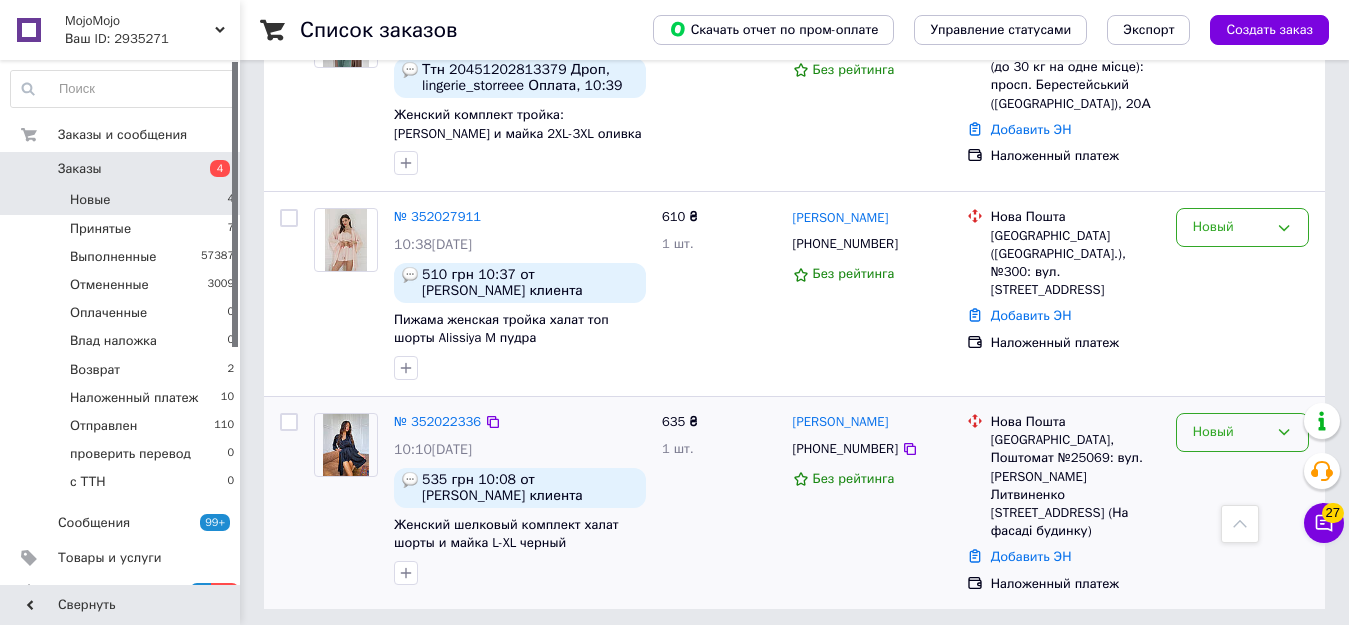 click on "Новый" at bounding box center (1230, 432) 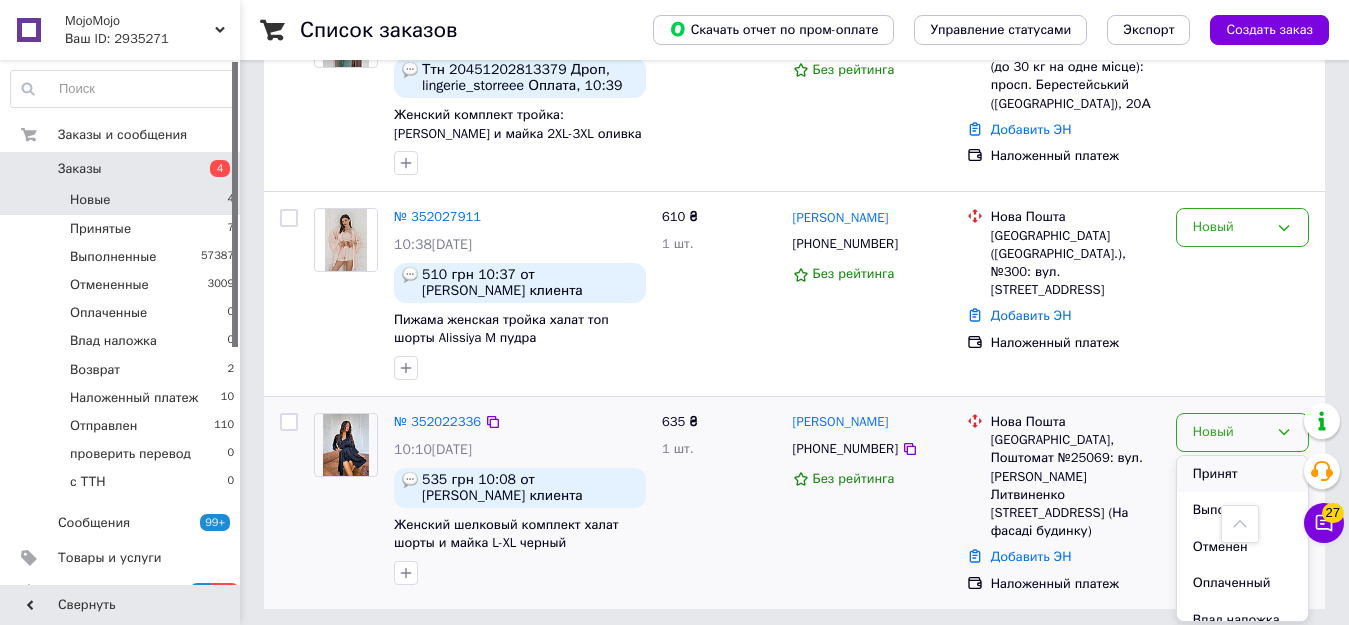 click on "Принят" at bounding box center (1242, 474) 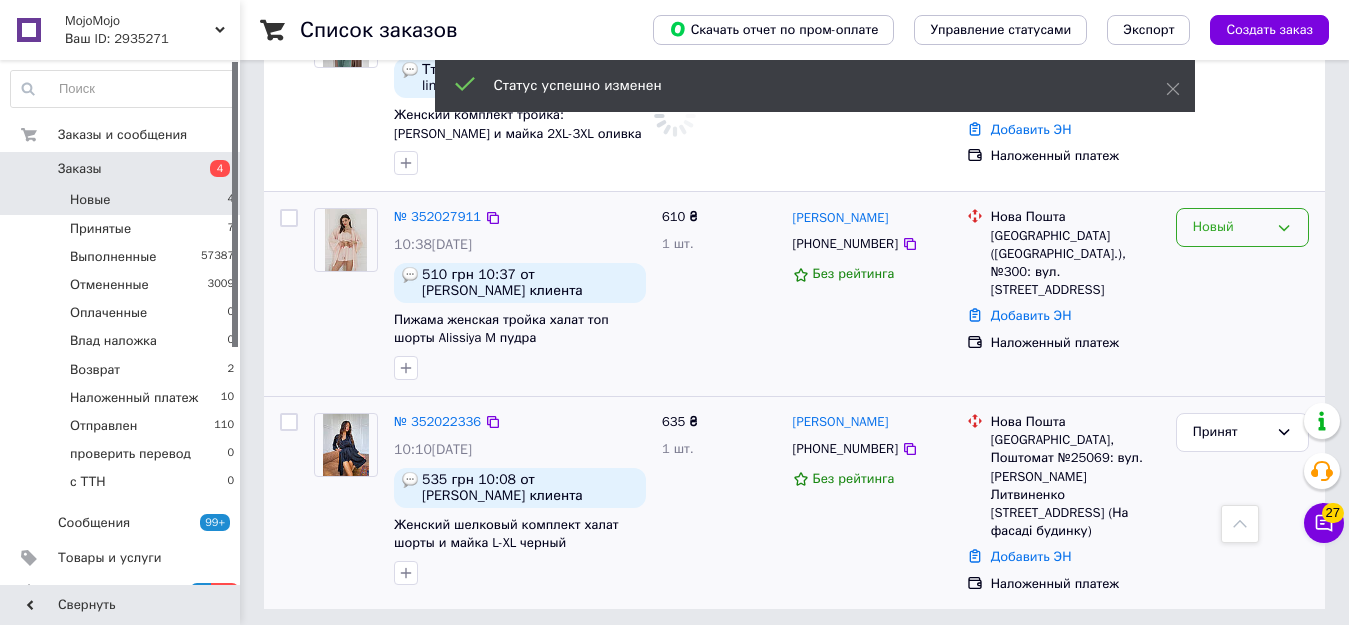 click on "Новый" at bounding box center [1230, 227] 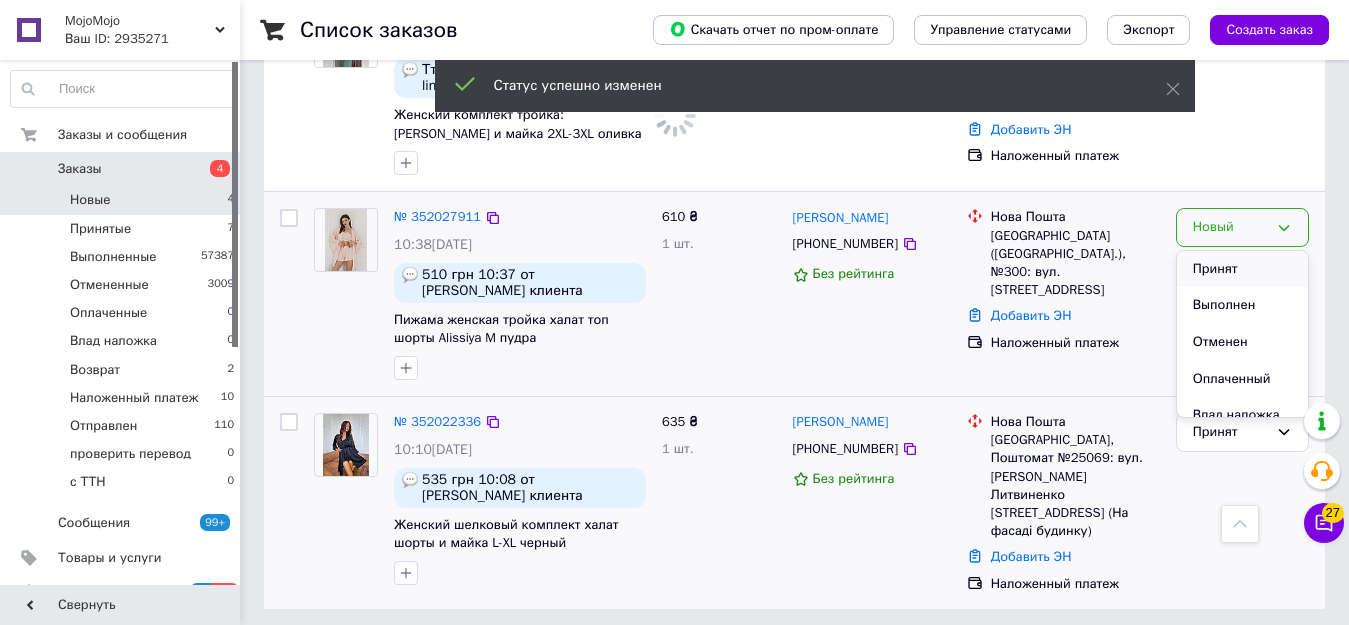 click on "Принят" at bounding box center [1242, 269] 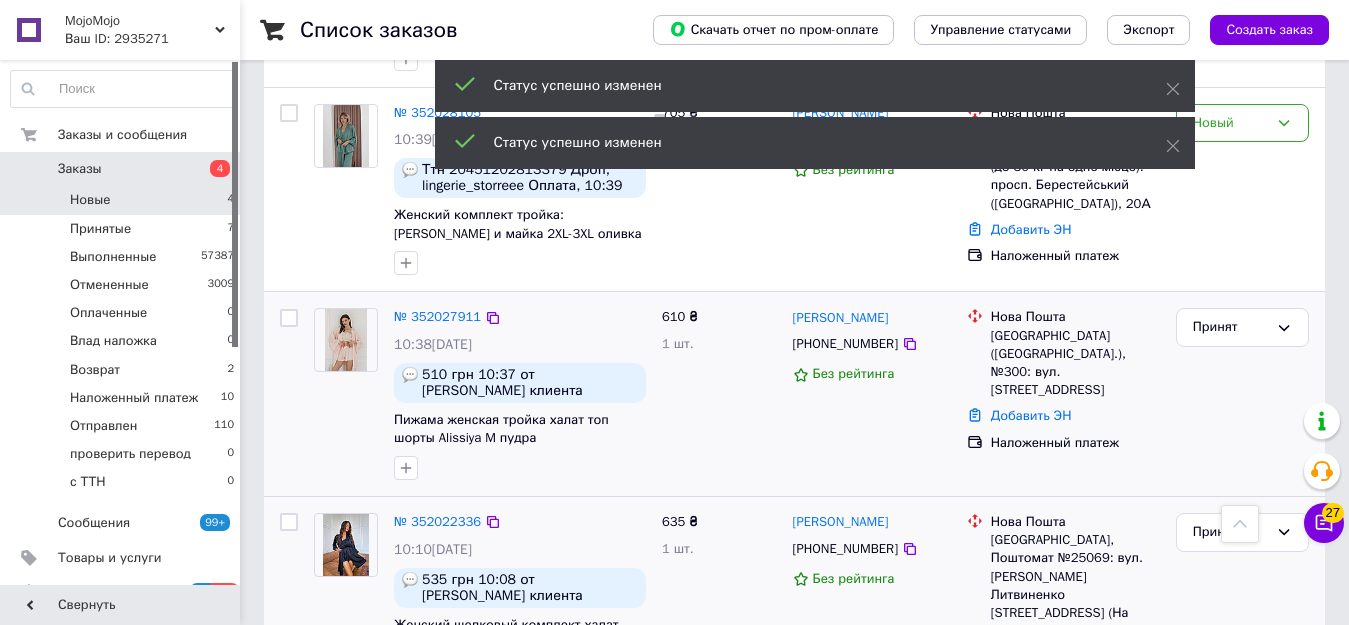 scroll, scrollTop: 509, scrollLeft: 0, axis: vertical 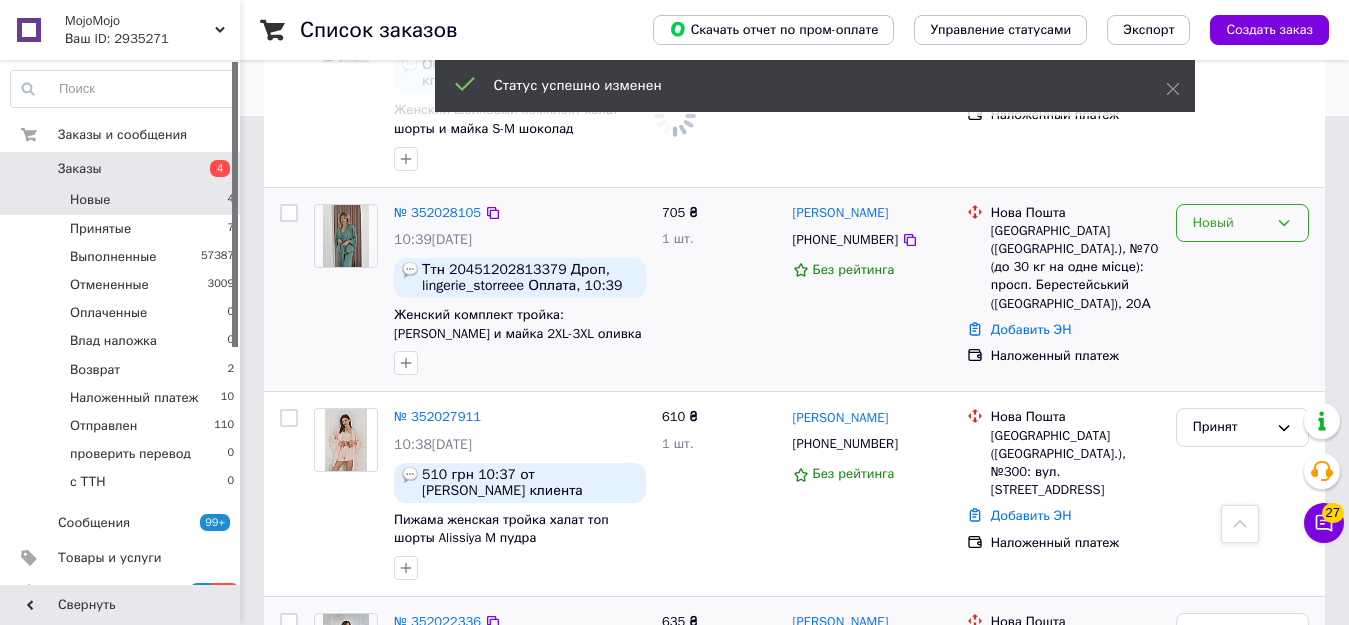 click on "Новый" at bounding box center [1230, 223] 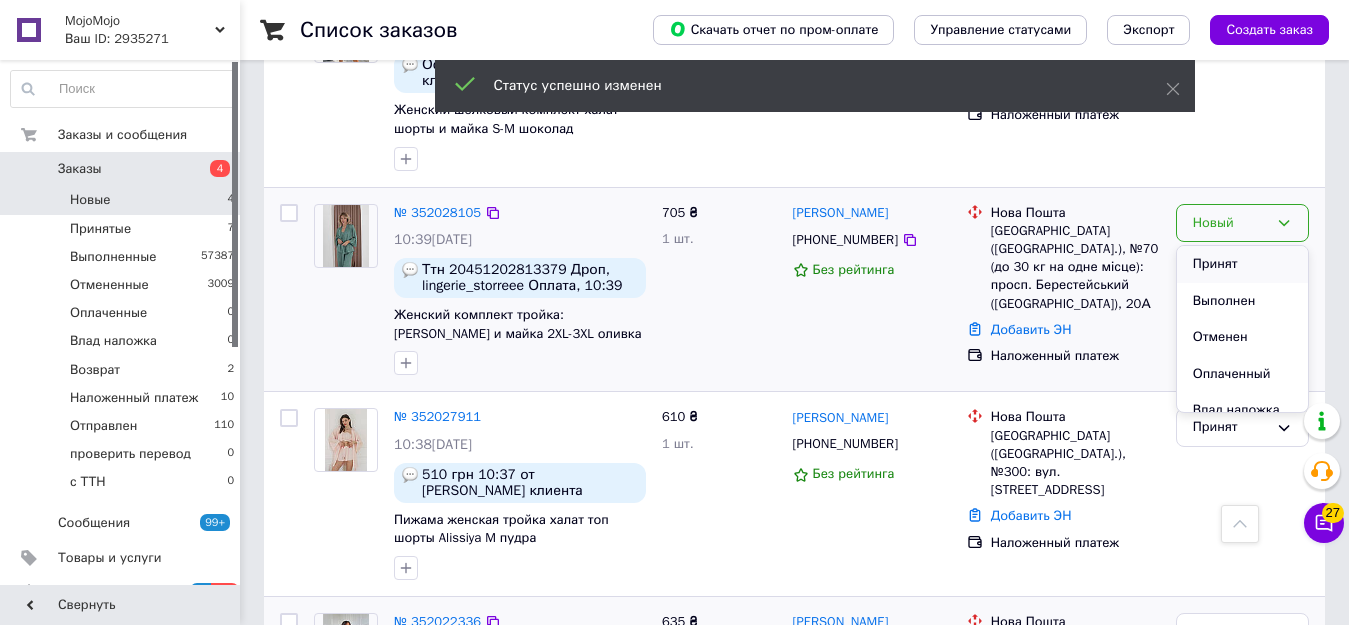 click on "Принят" at bounding box center (1242, 264) 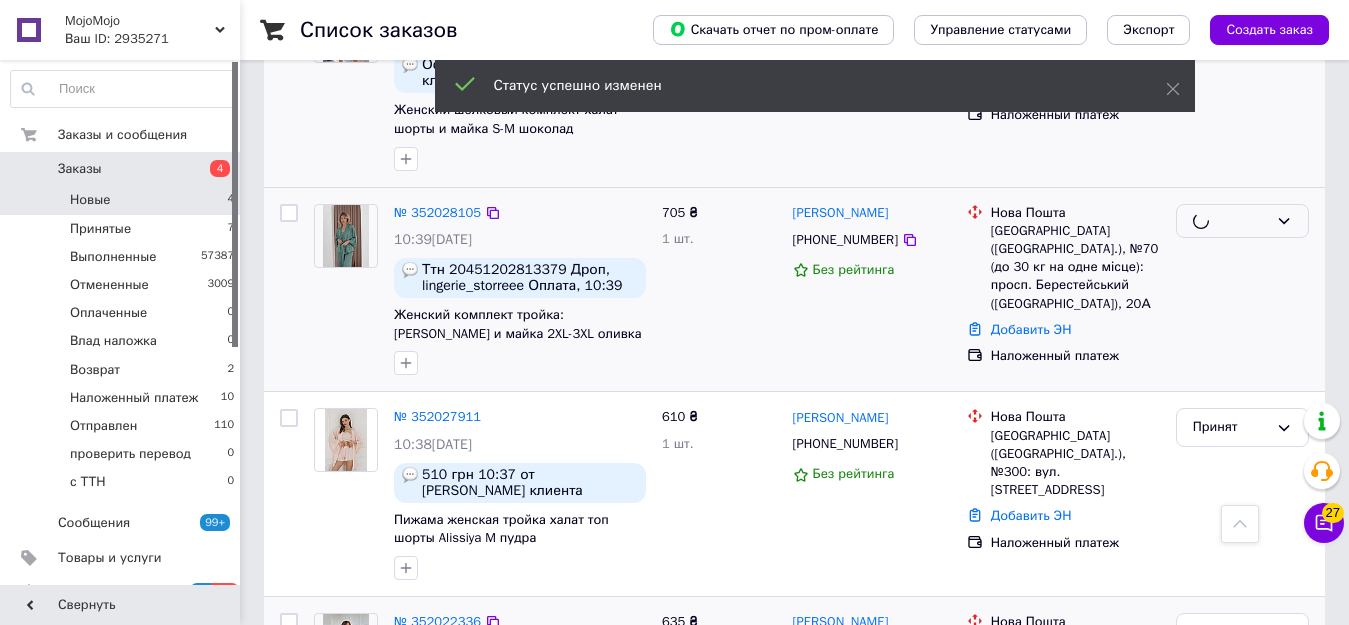 scroll, scrollTop: 309, scrollLeft: 0, axis: vertical 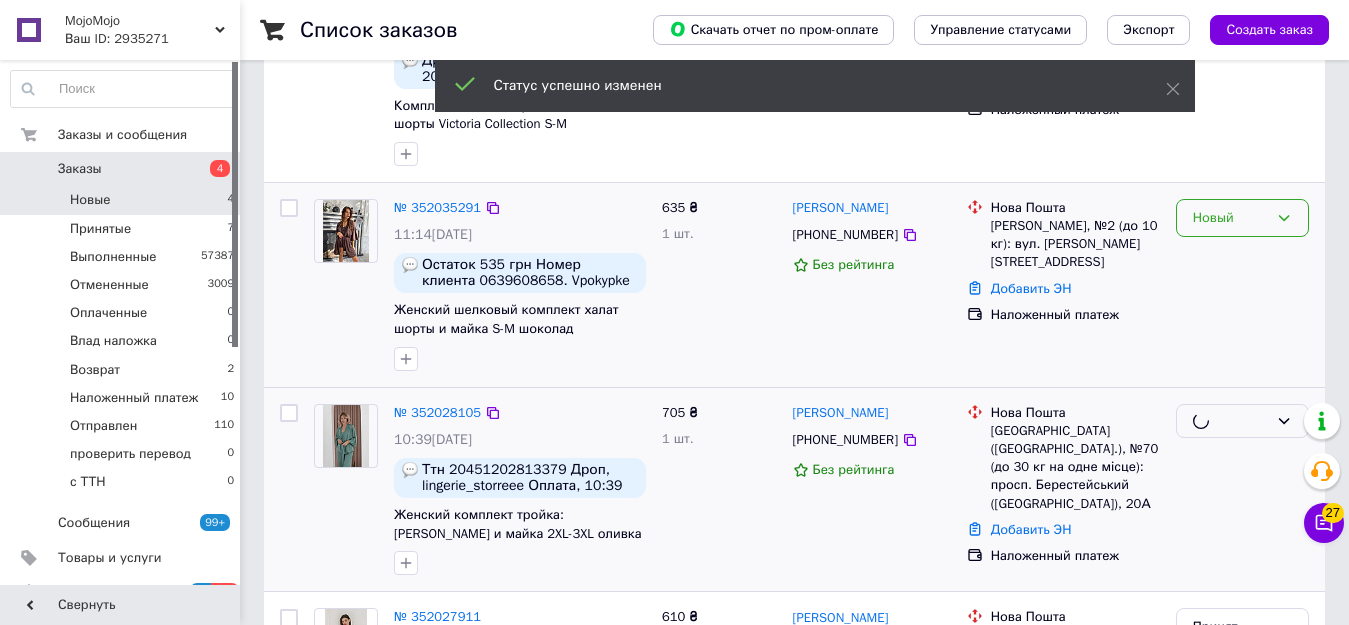 click on "Новый" at bounding box center (1230, 218) 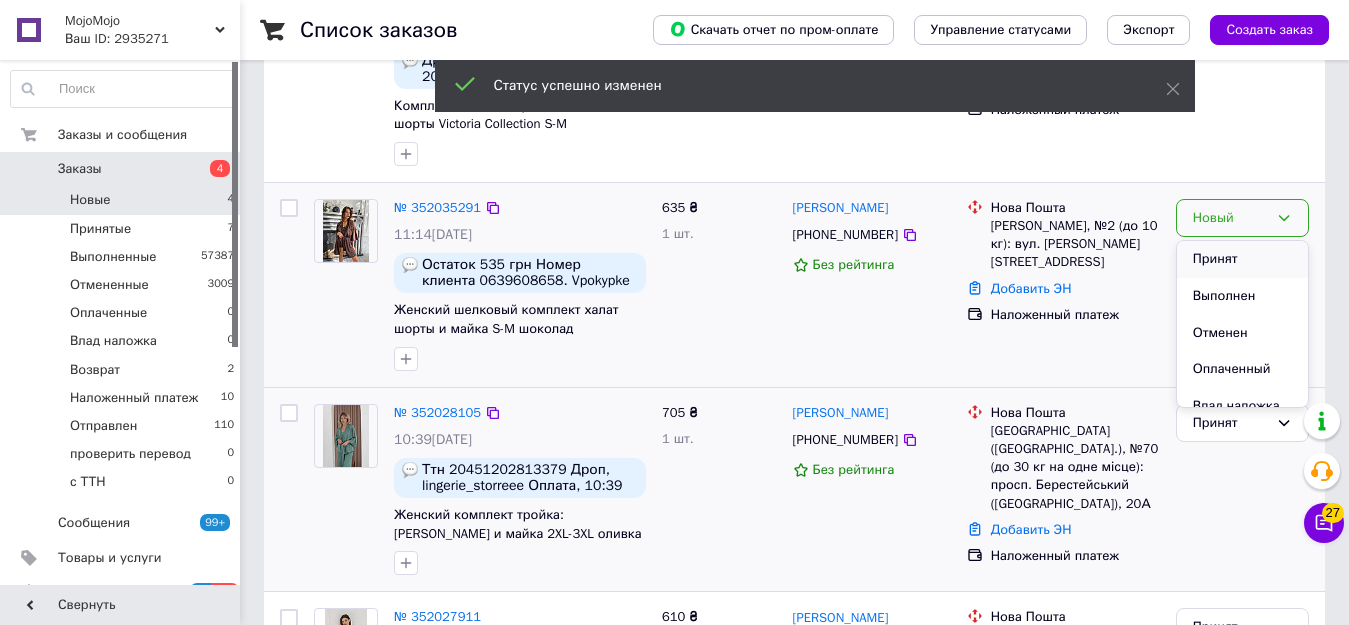 click on "Принят" at bounding box center (1242, 259) 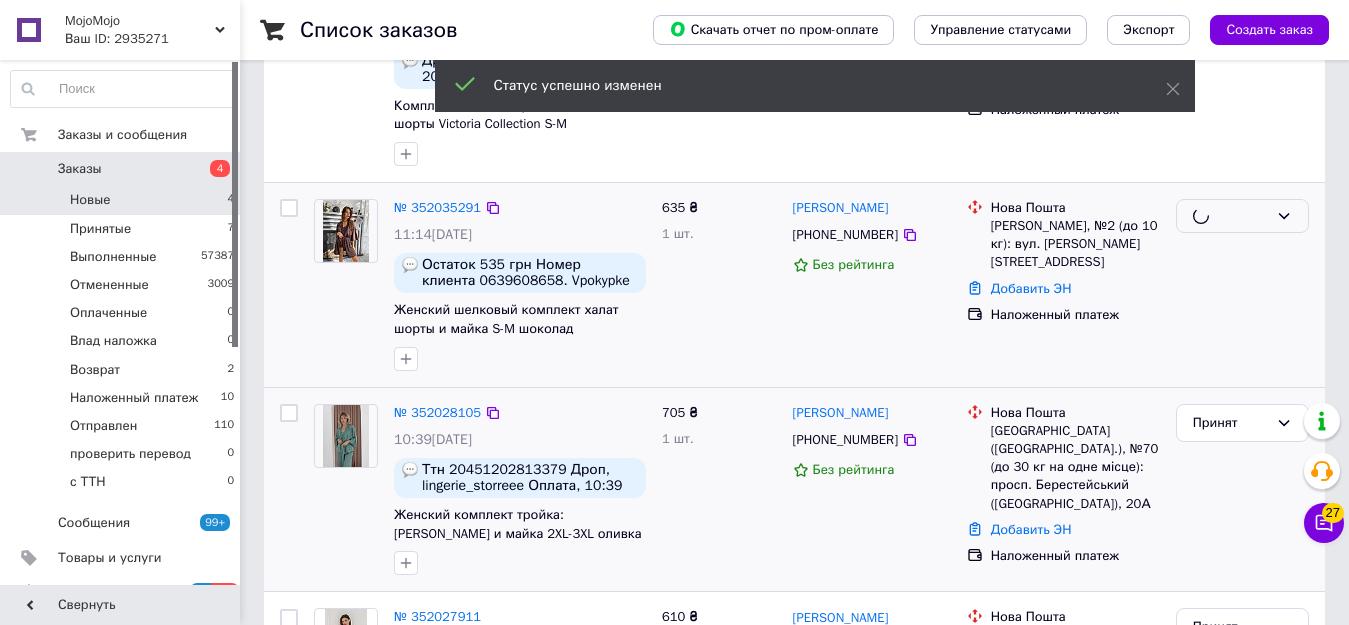 scroll, scrollTop: 9, scrollLeft: 0, axis: vertical 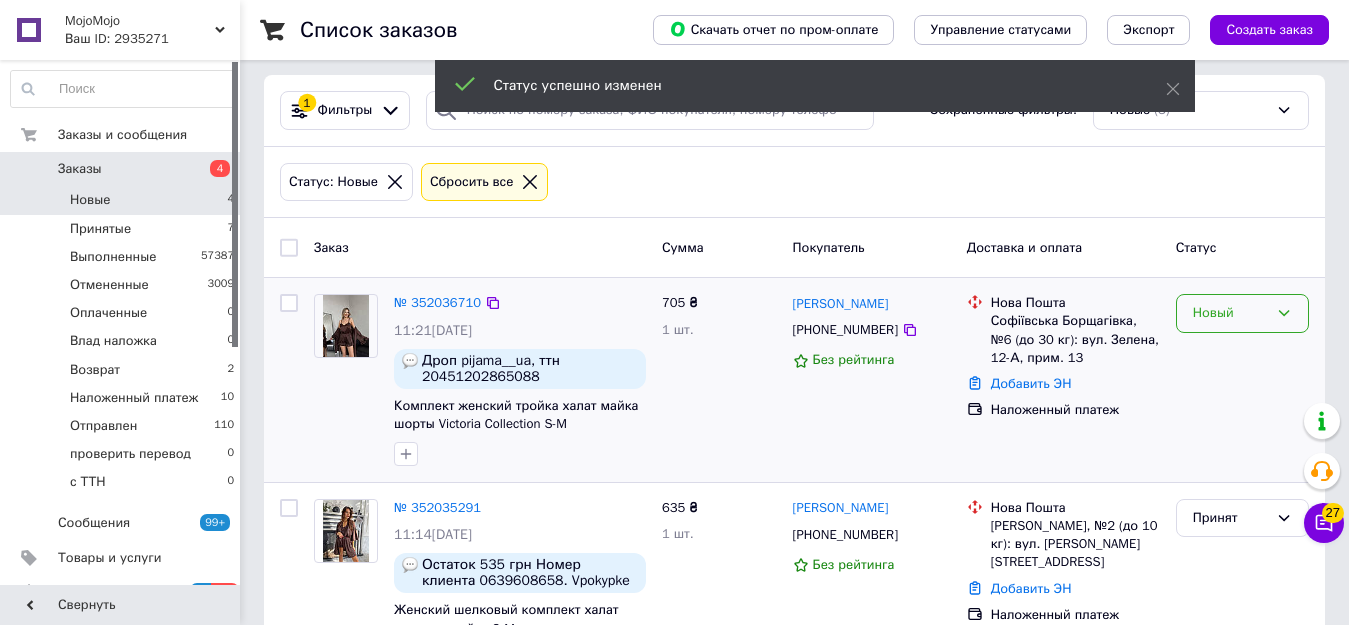 click on "Новый" at bounding box center (1230, 313) 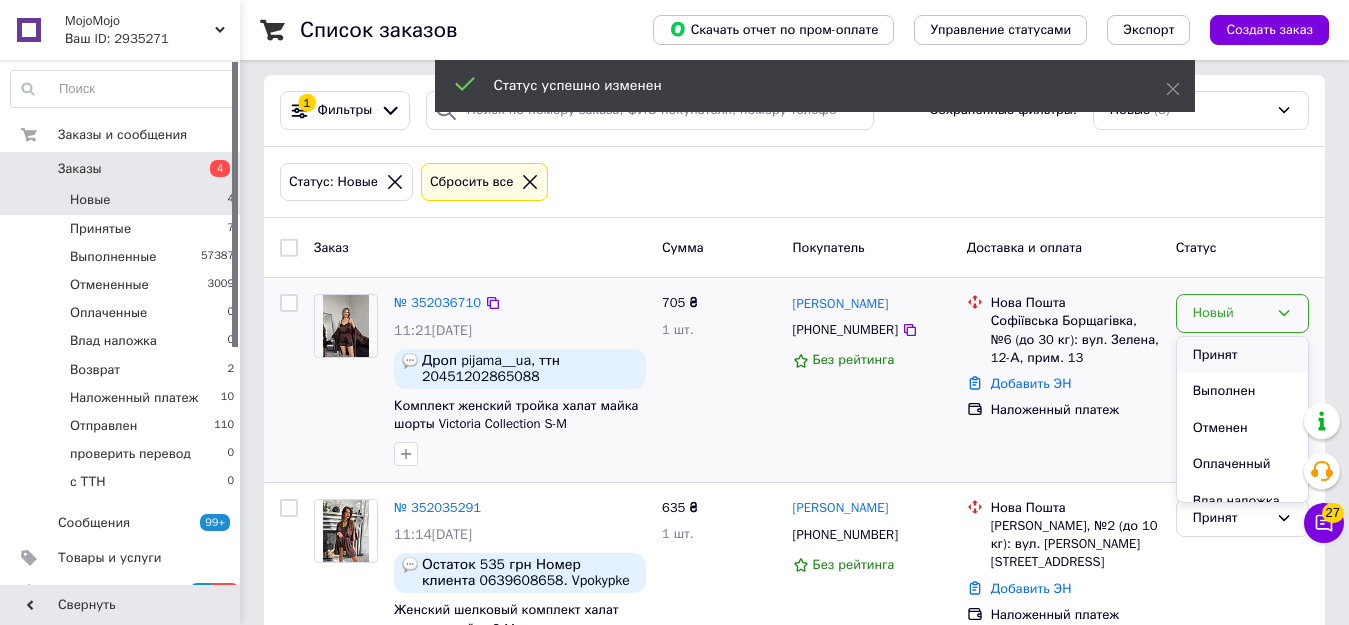 click on "Принят" at bounding box center (1242, 355) 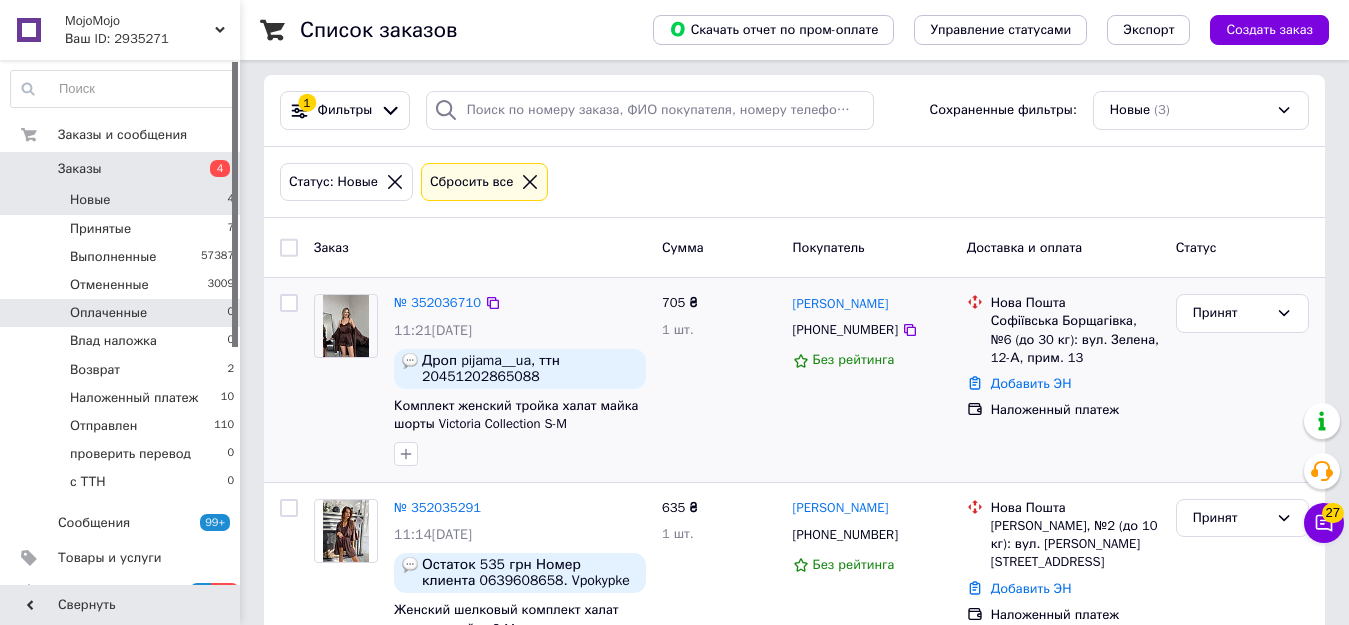 click on "Оплаченные 0" at bounding box center [123, 313] 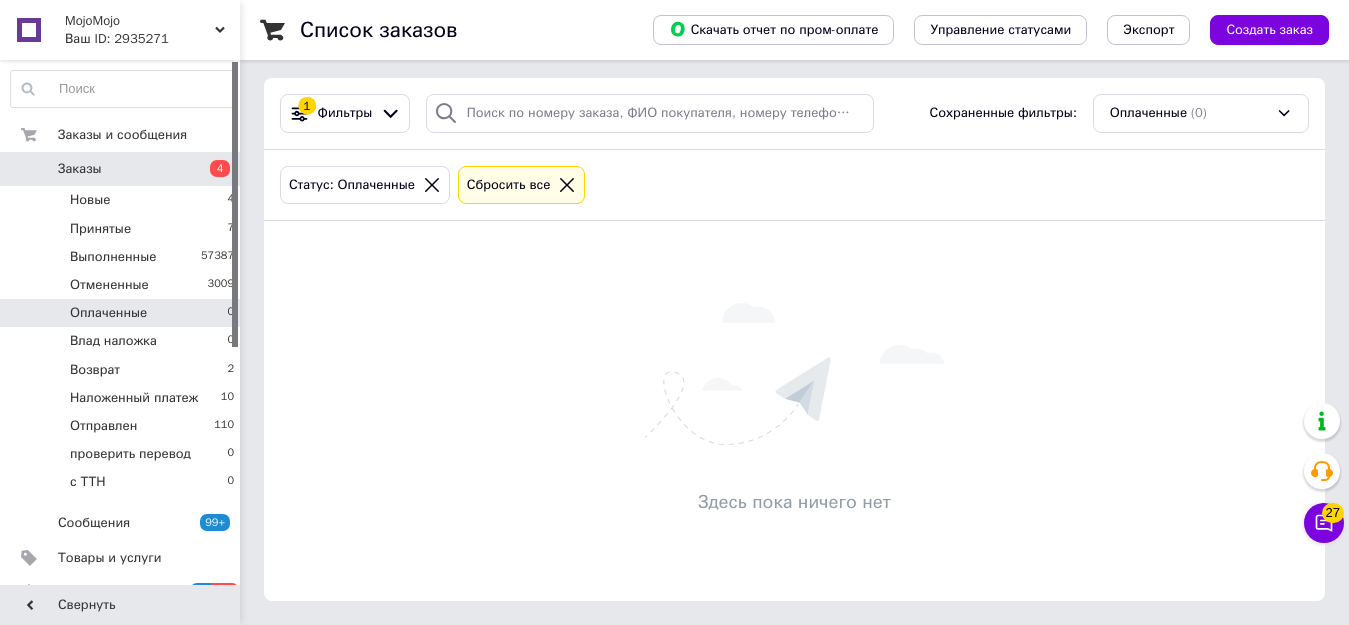 scroll, scrollTop: 0, scrollLeft: 0, axis: both 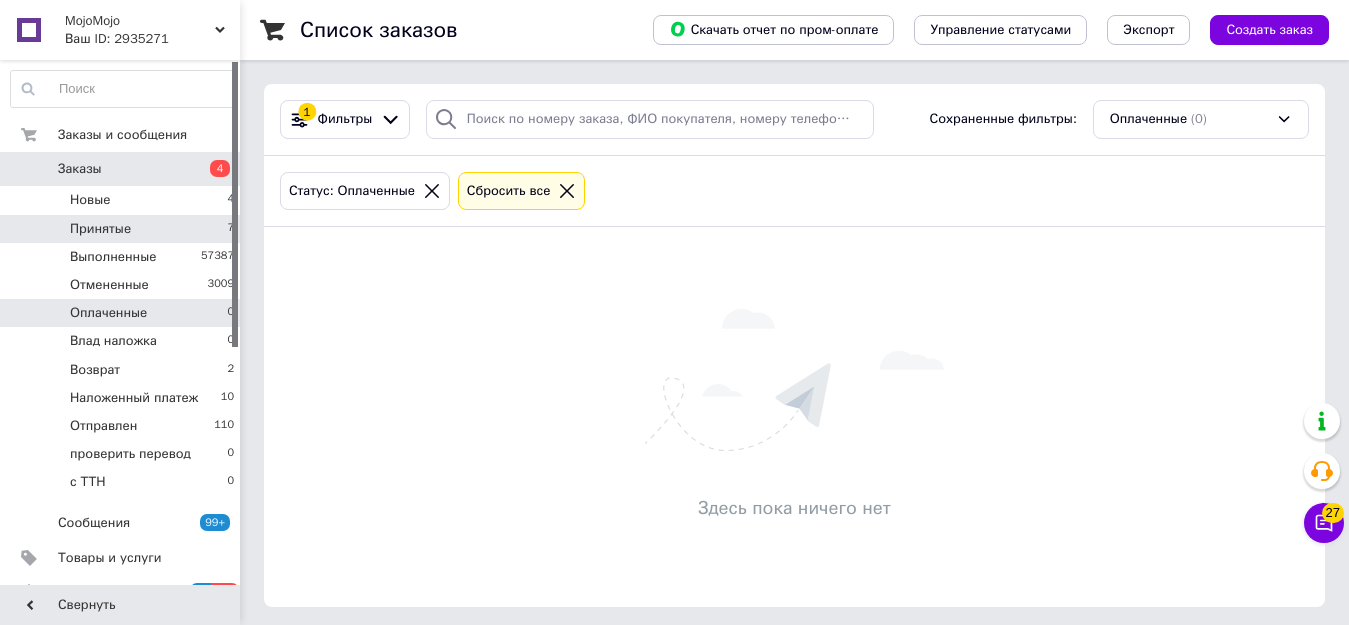 click on "Принятые 7" at bounding box center [123, 229] 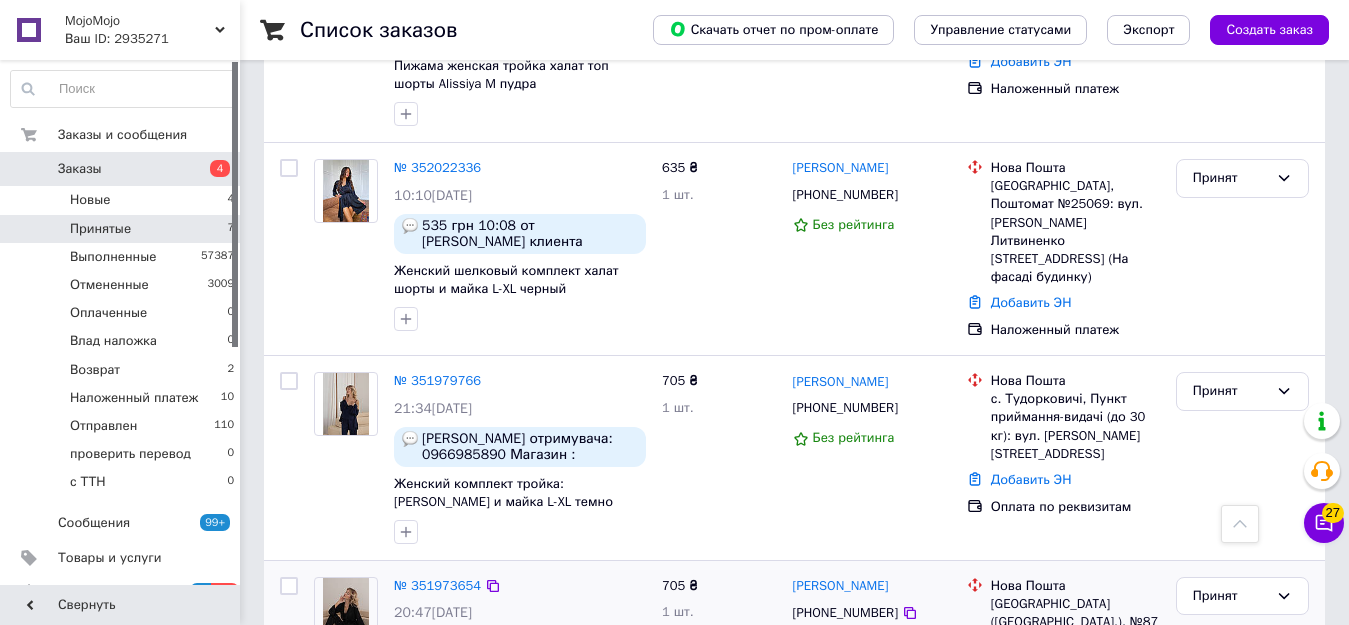 scroll, scrollTop: 863, scrollLeft: 0, axis: vertical 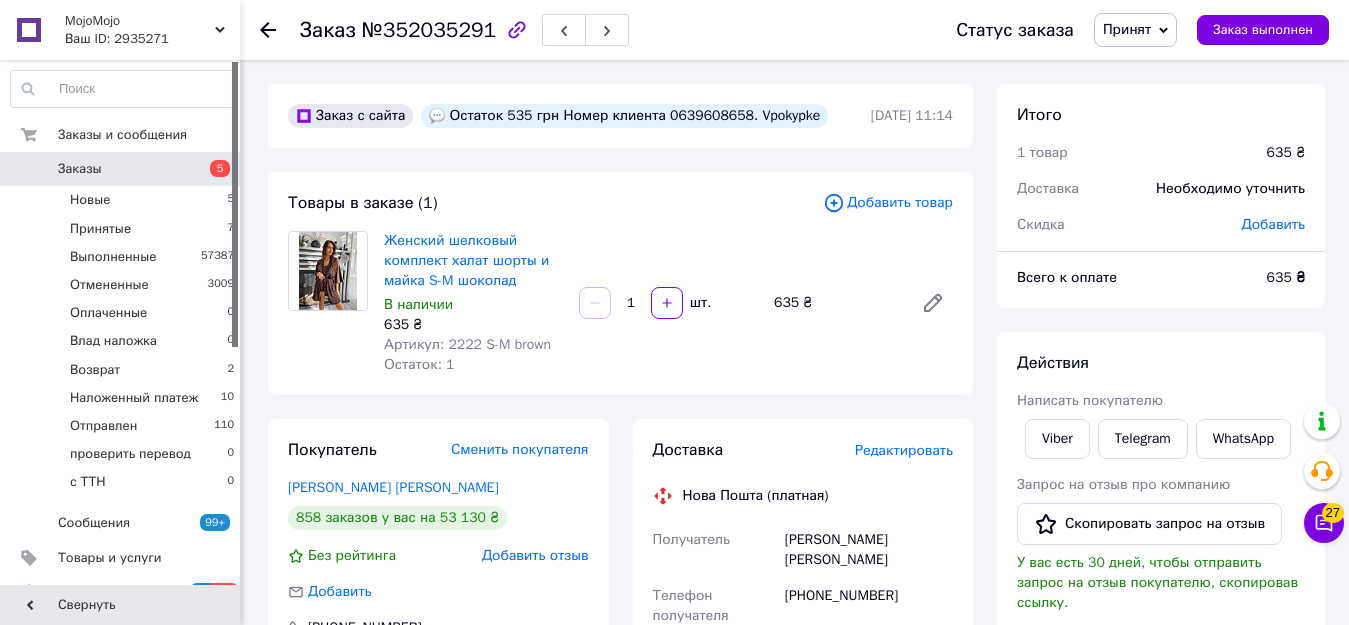 click on "№352035291" at bounding box center [429, 30] 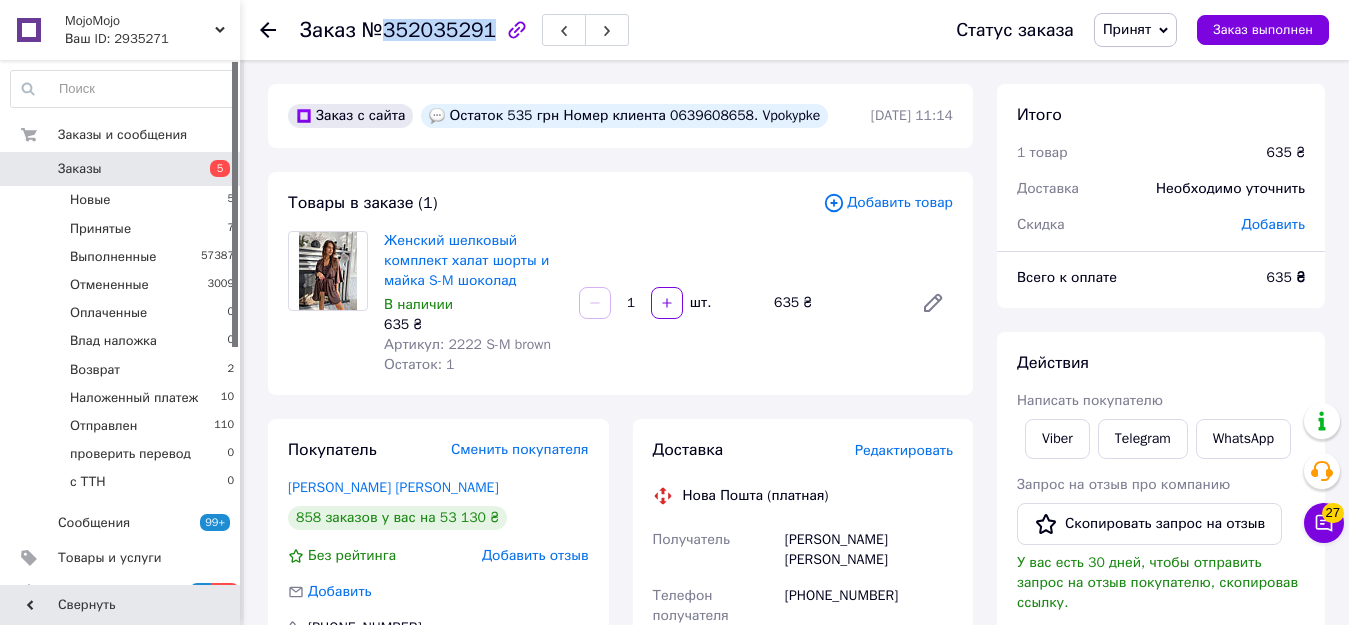 copy on "352035291" 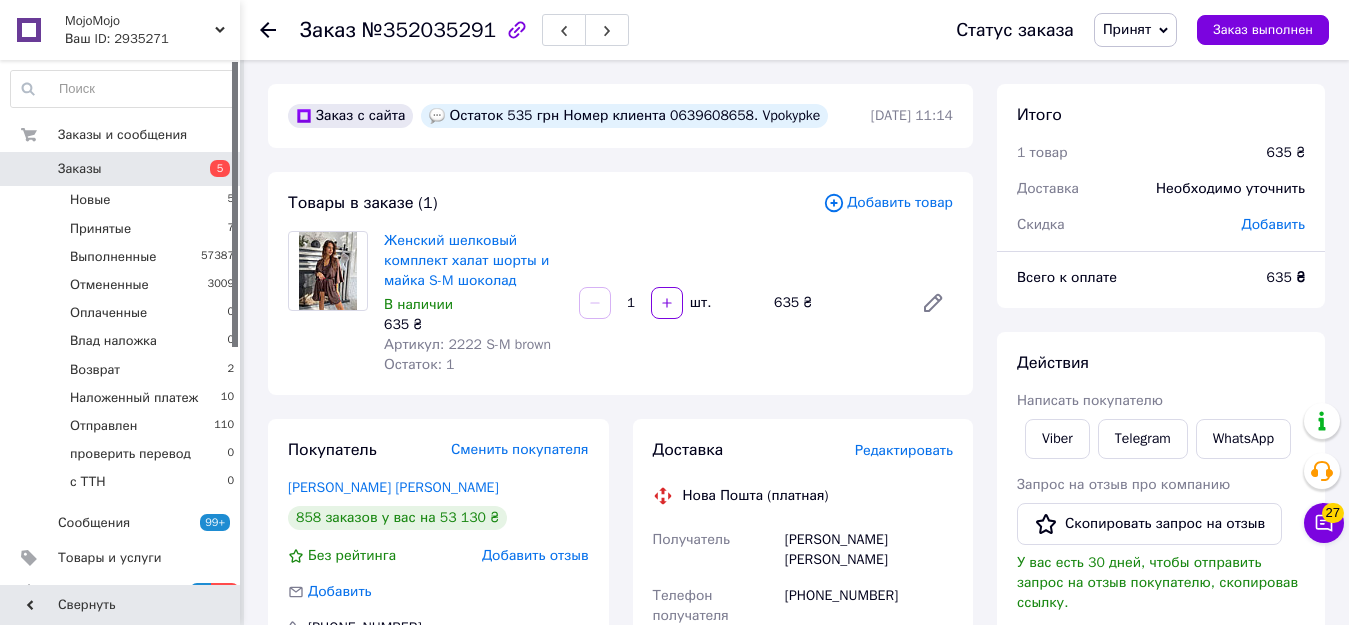 click on "Остаток 535 грн
Номер клиента 0639608658.
Vpokypke" at bounding box center [624, 116] 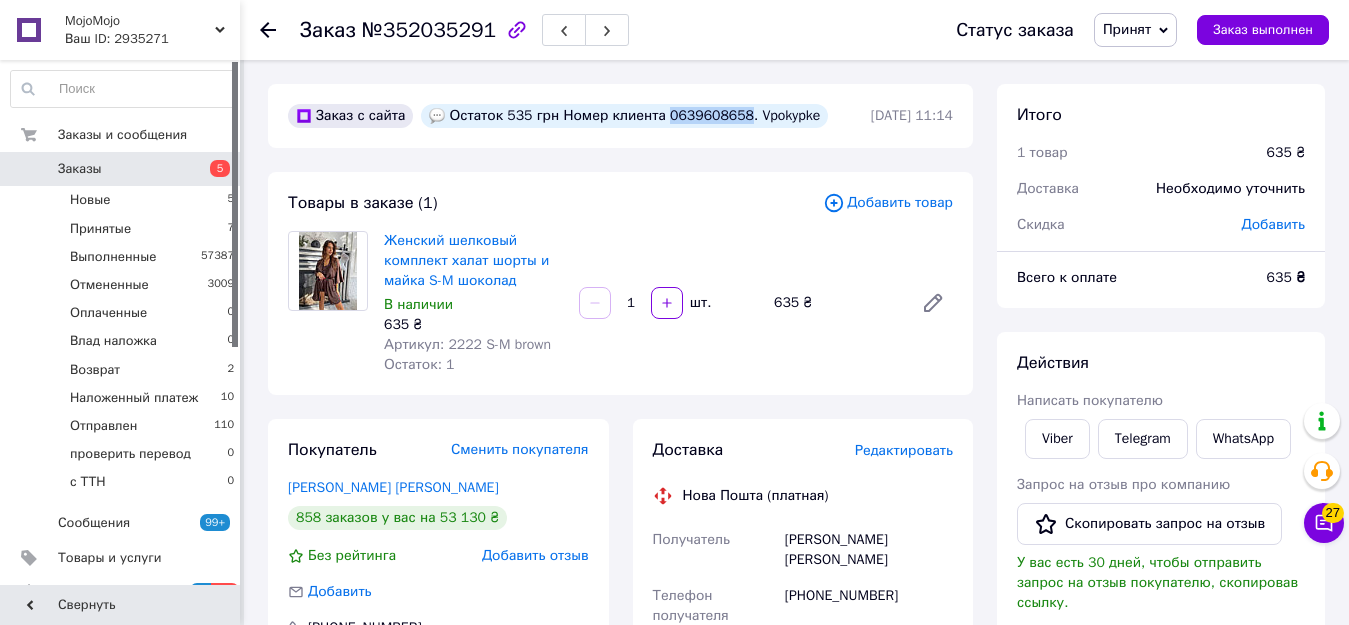 click on "Остаток 535 грн
Номер клиента 0639608658.
Vpokypke" at bounding box center [624, 116] 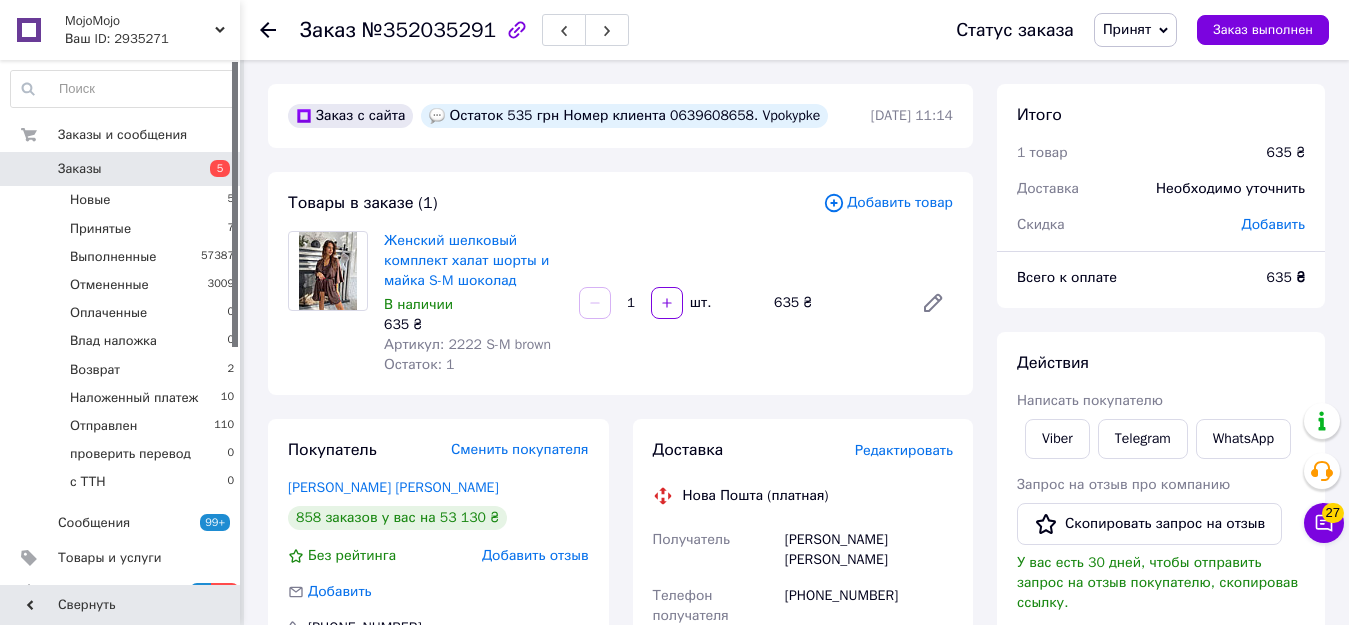 click on "Редактировать" at bounding box center [904, 450] 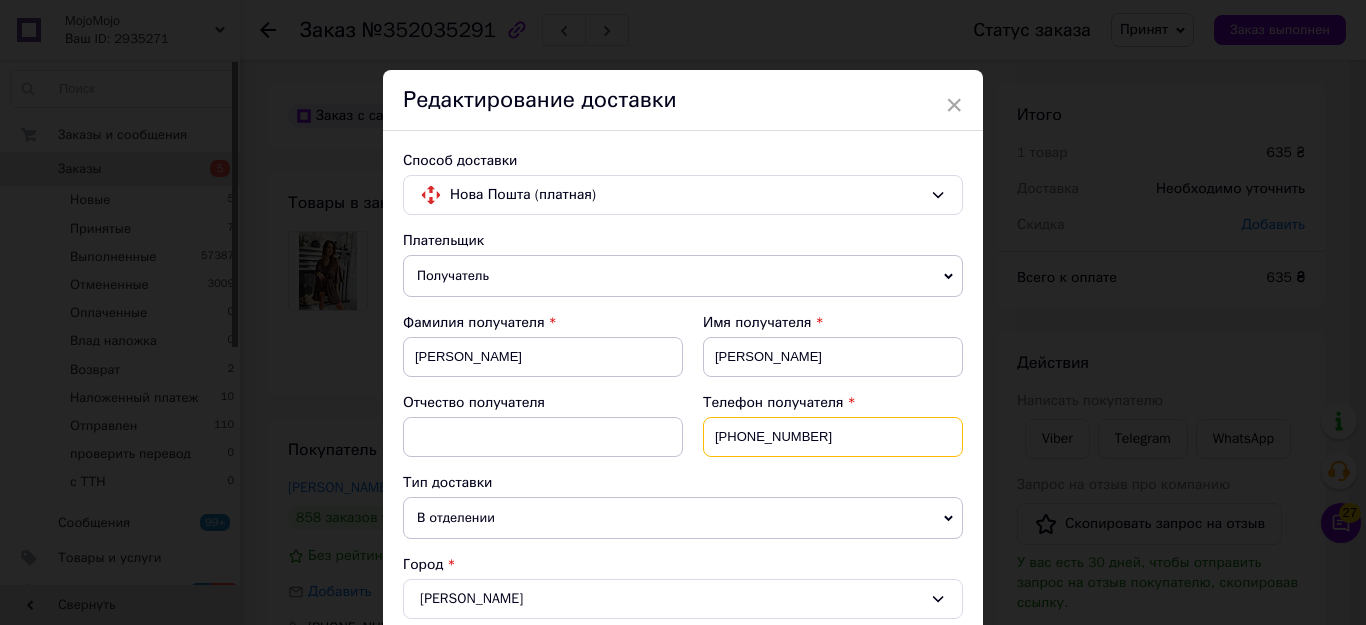 drag, startPoint x: 834, startPoint y: 433, endPoint x: 734, endPoint y: 435, distance: 100.02 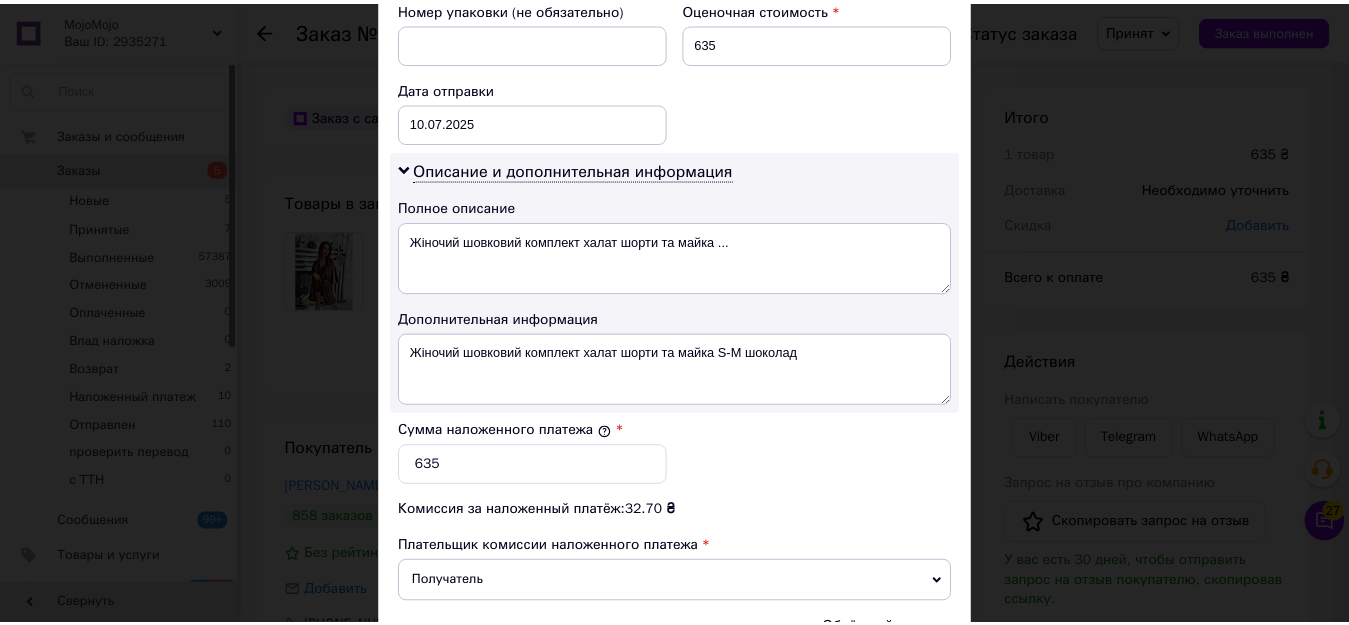 scroll, scrollTop: 1125, scrollLeft: 0, axis: vertical 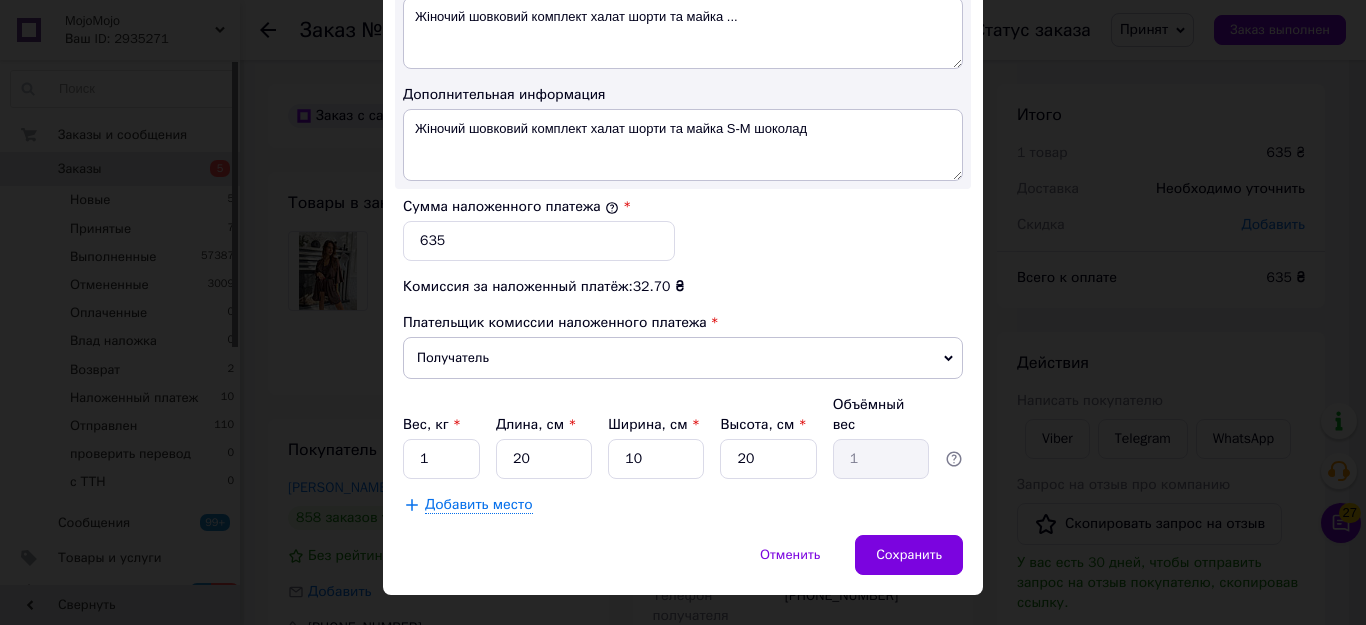 type on "+380639608658" 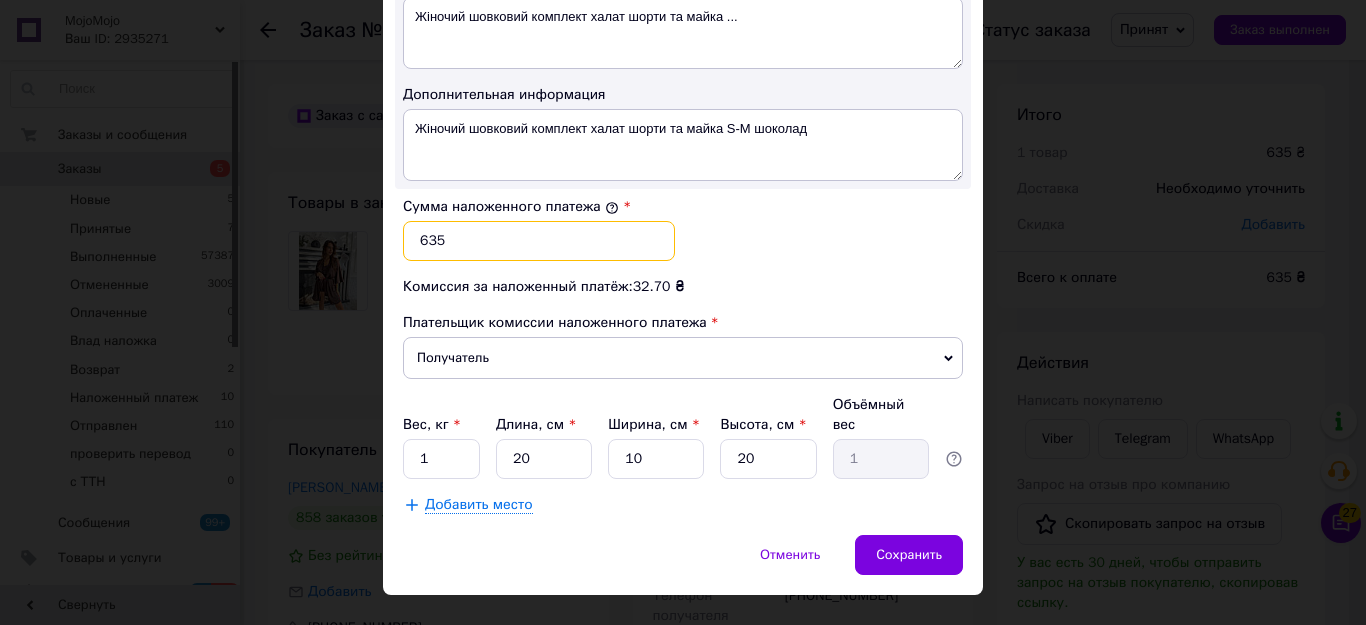 click on "635" at bounding box center [539, 241] 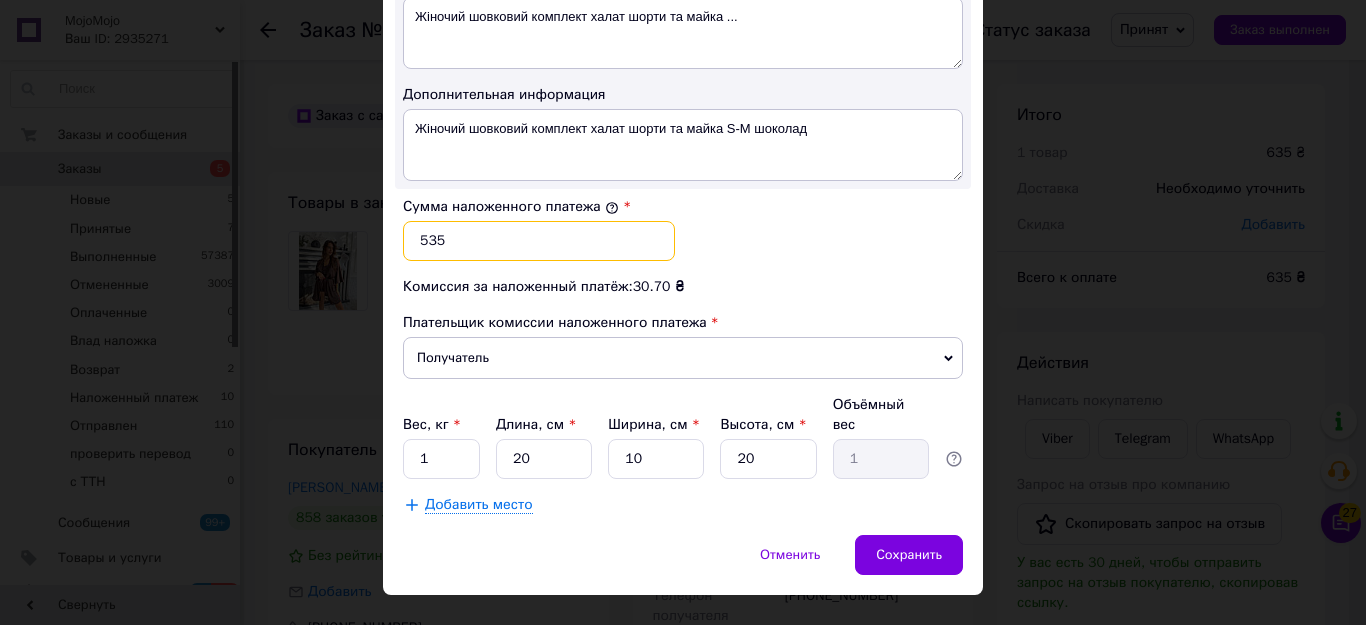 type on "535" 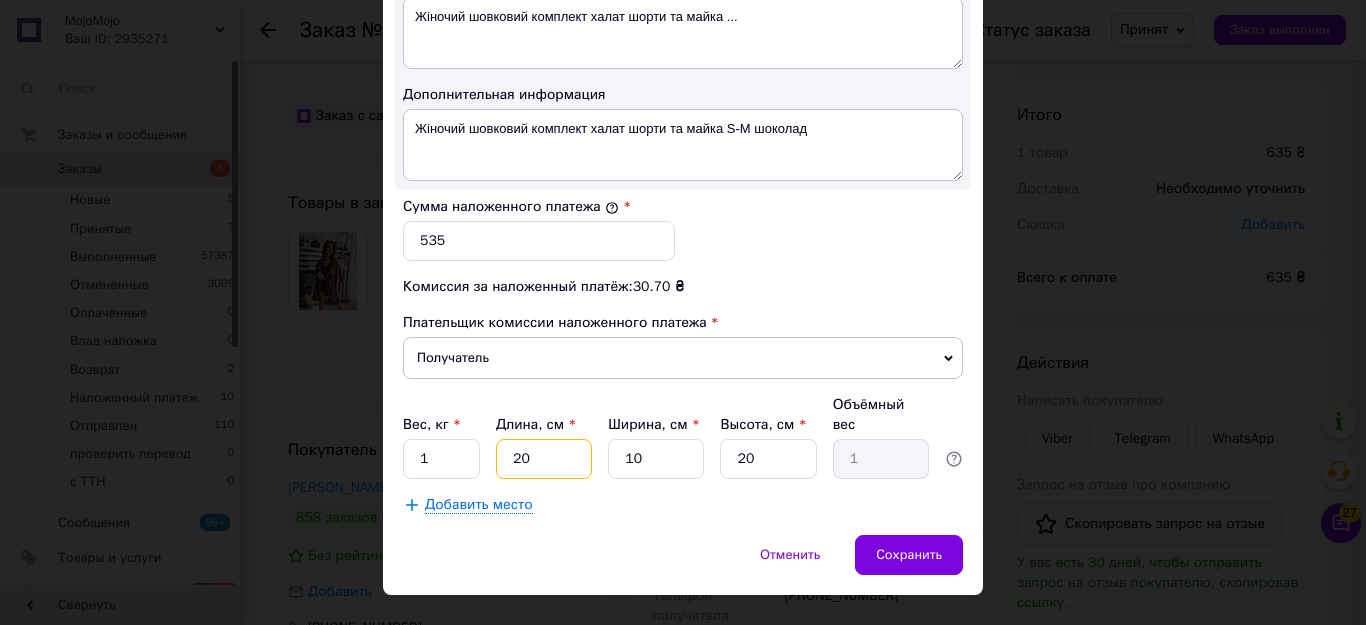 click on "20" at bounding box center [544, 459] 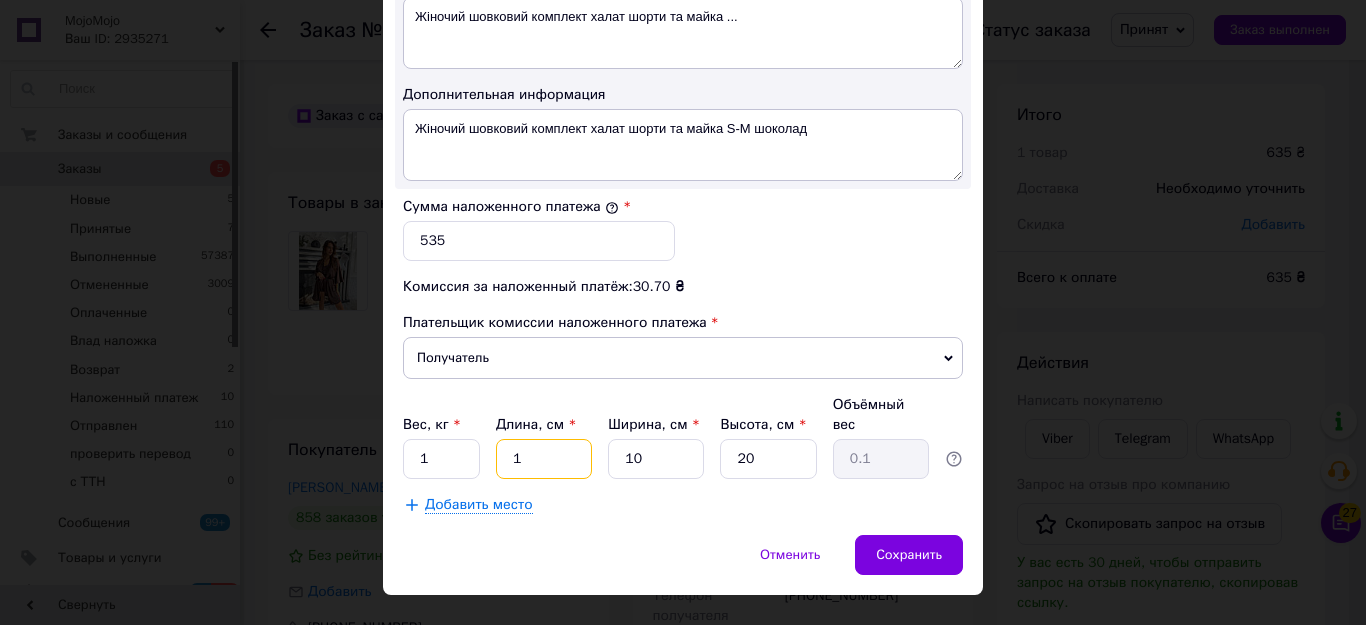 type on "11" 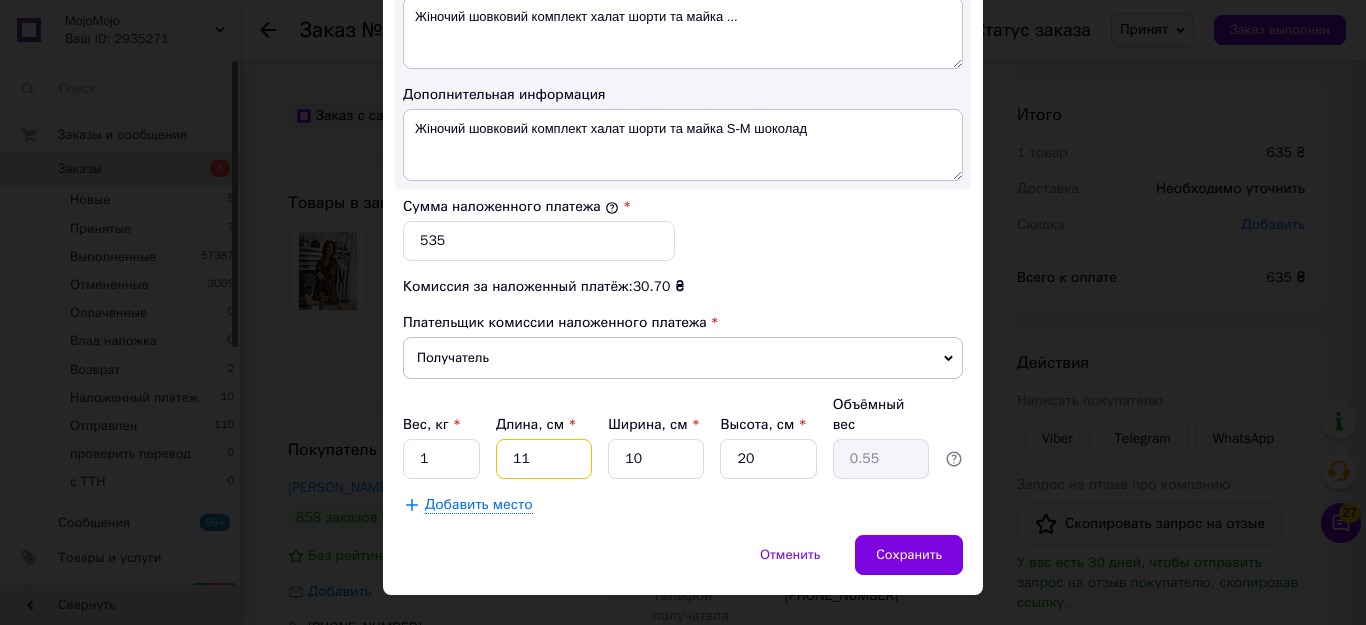 type on "11" 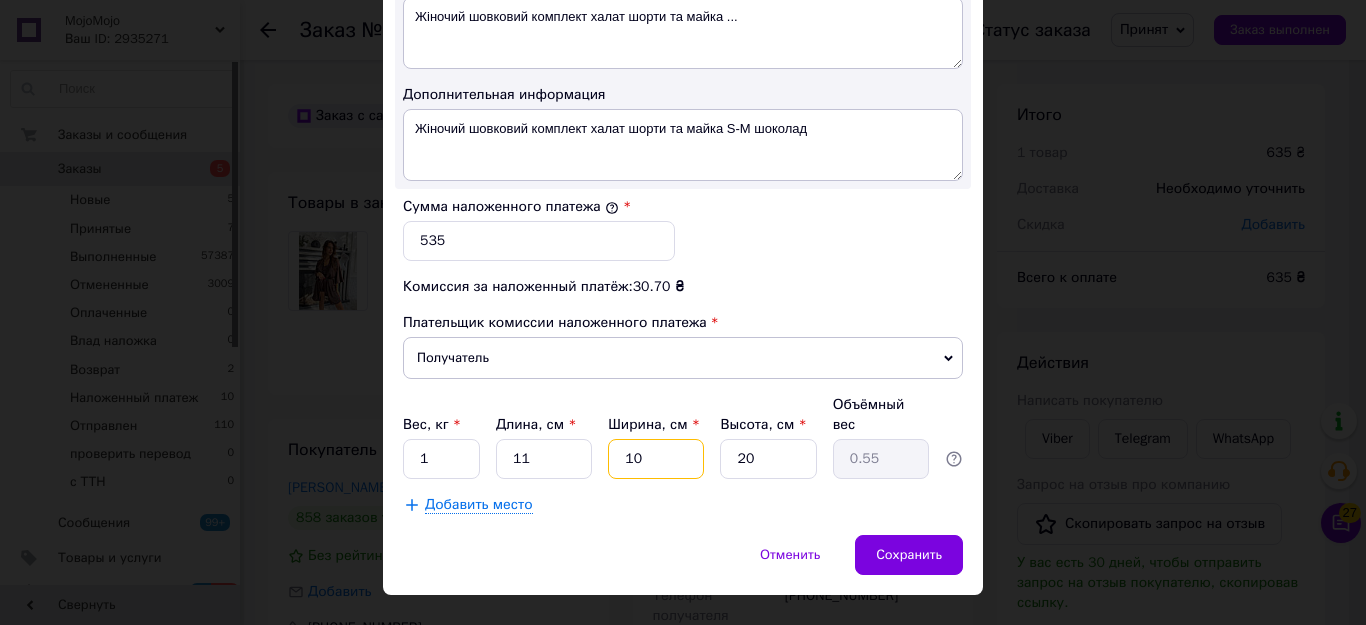 type on "2" 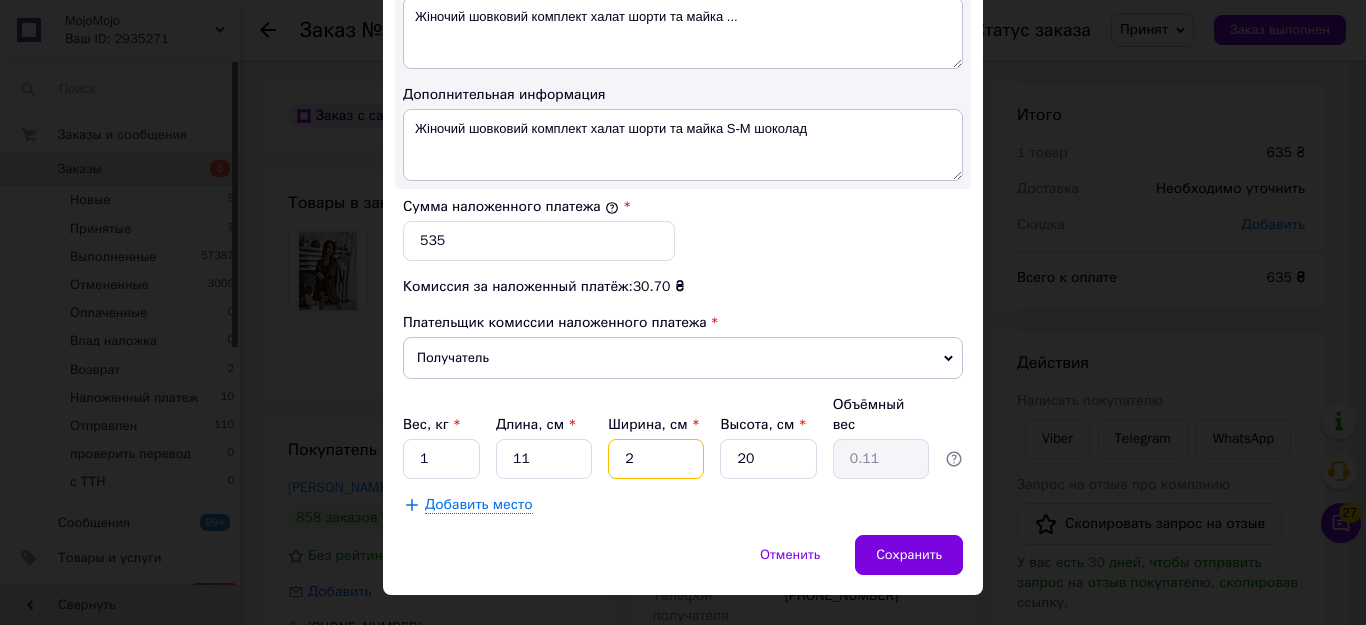 type on "26" 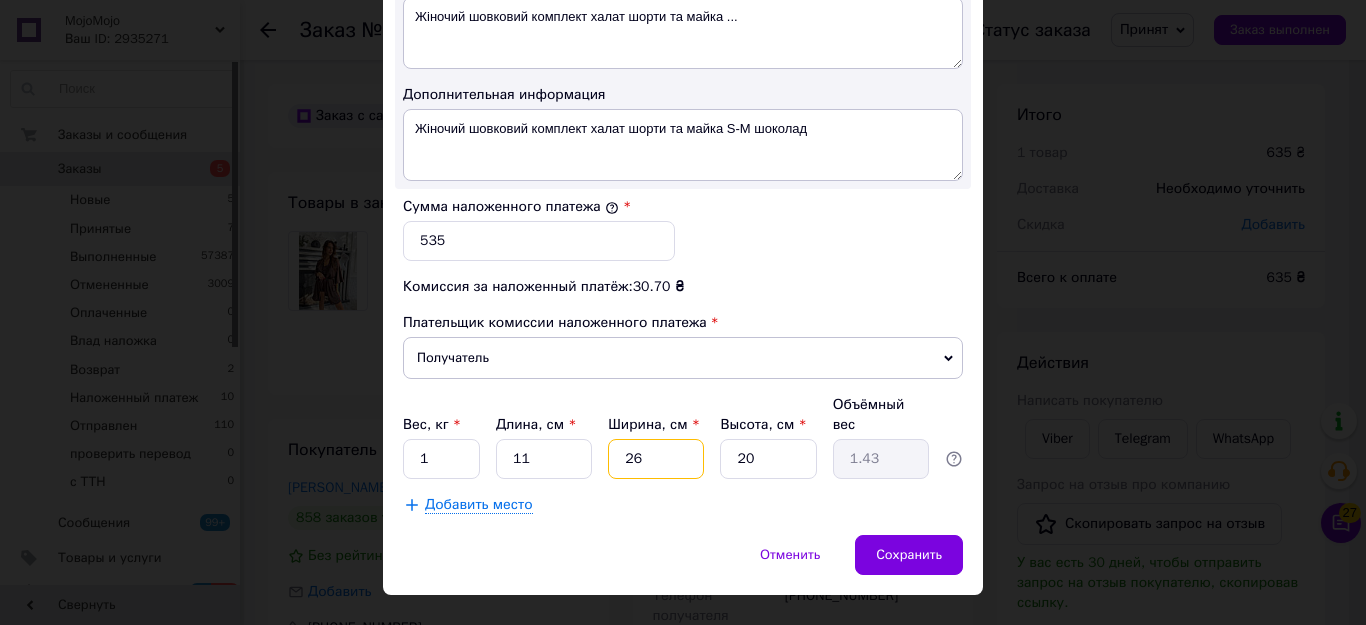 type on "26" 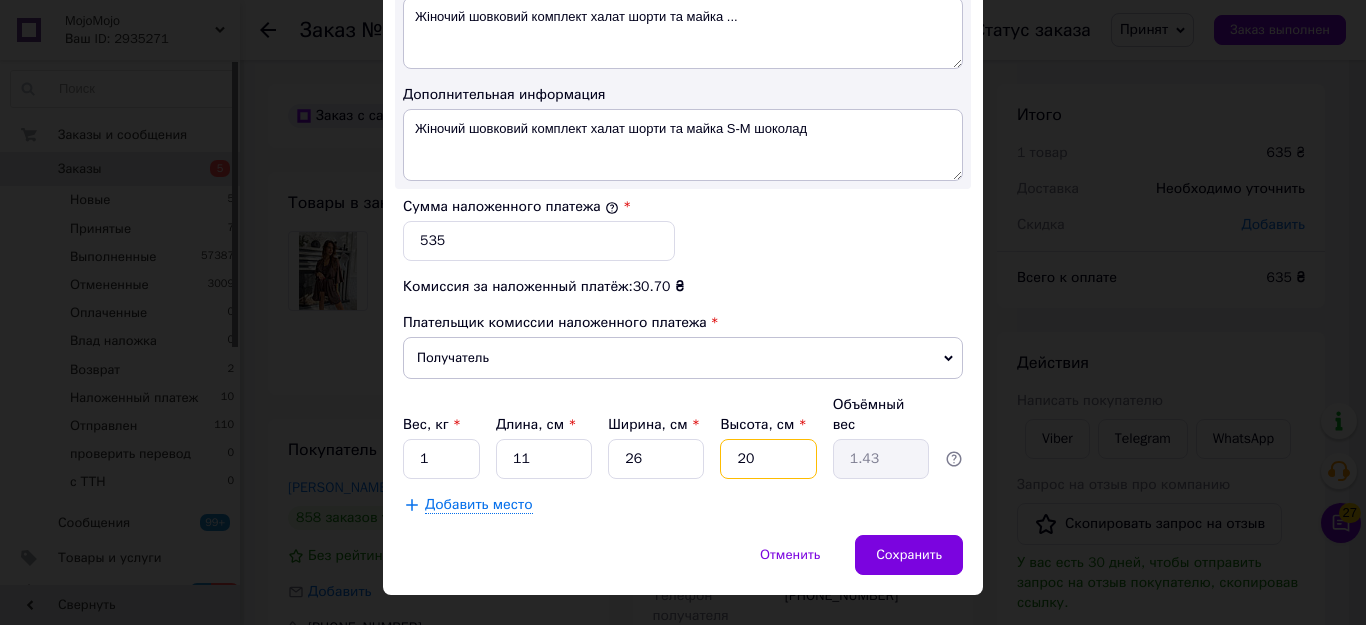 type on "1" 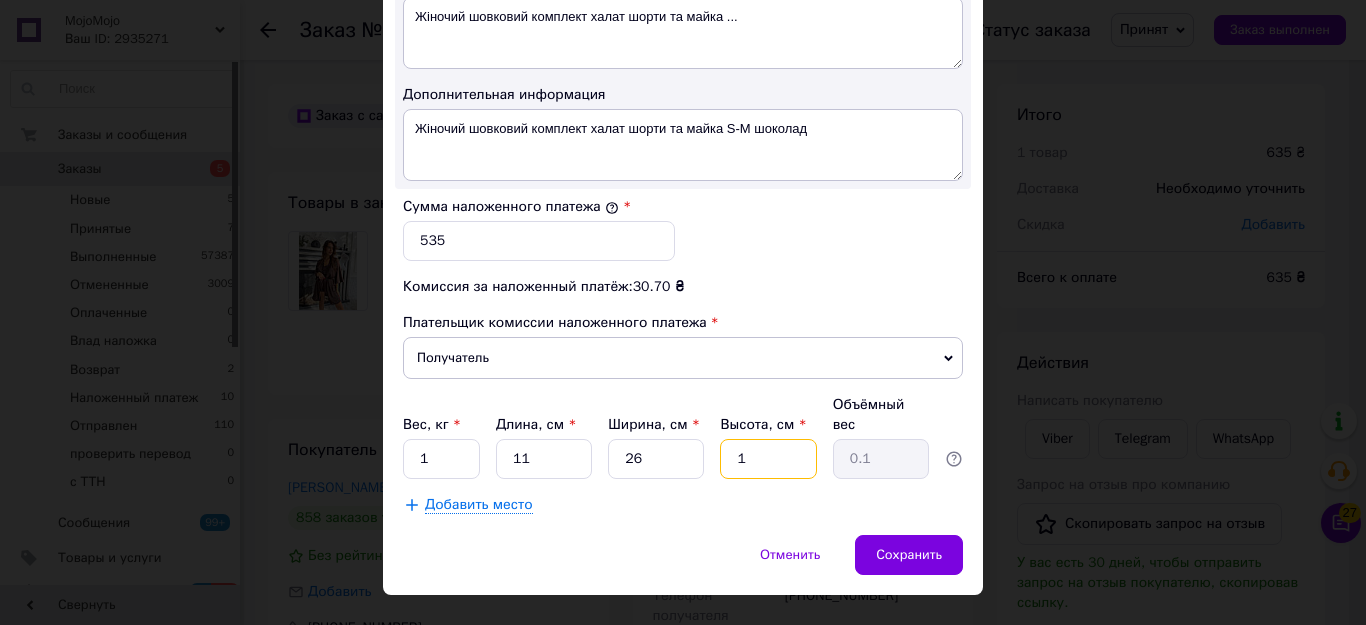 type on "14" 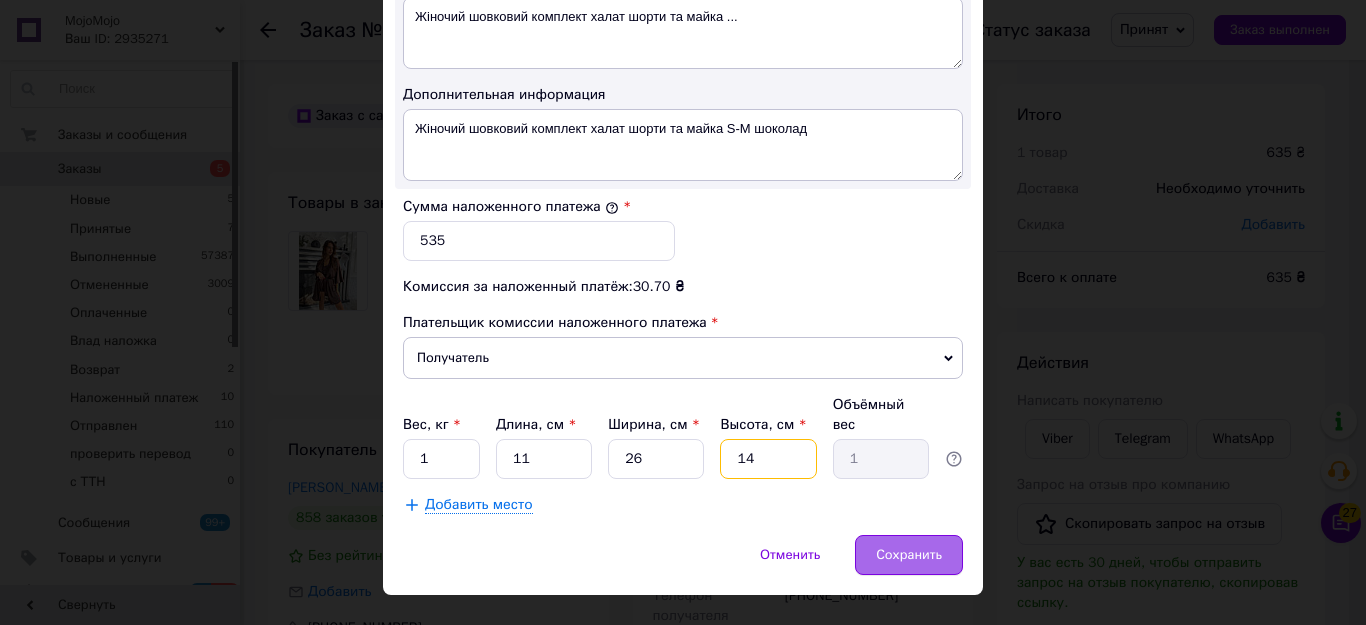 type on "14" 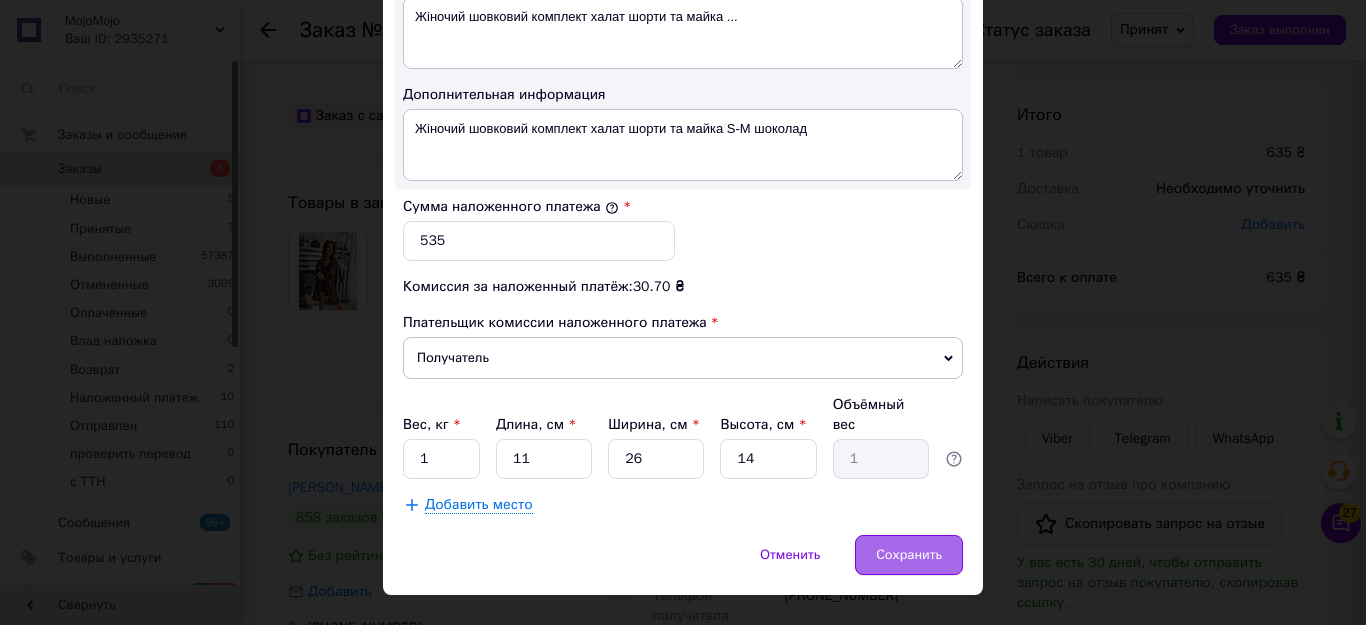 click on "Сохранить" at bounding box center [909, 555] 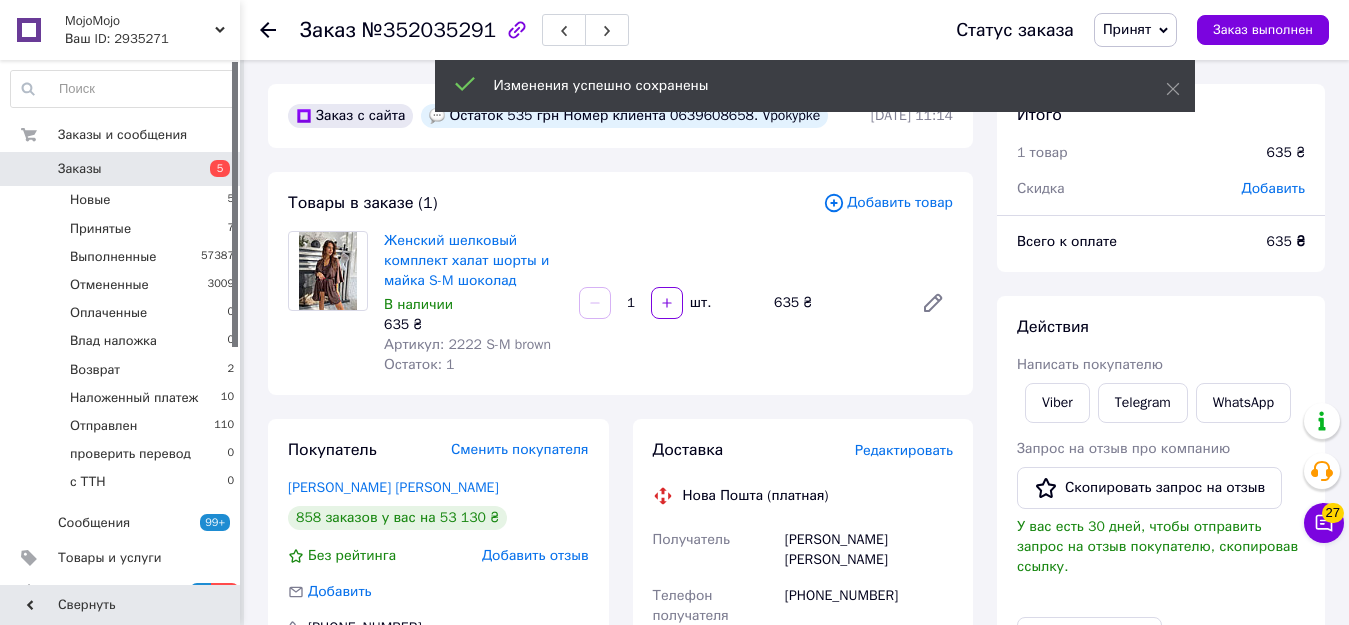 click on "Принят" at bounding box center [1135, 30] 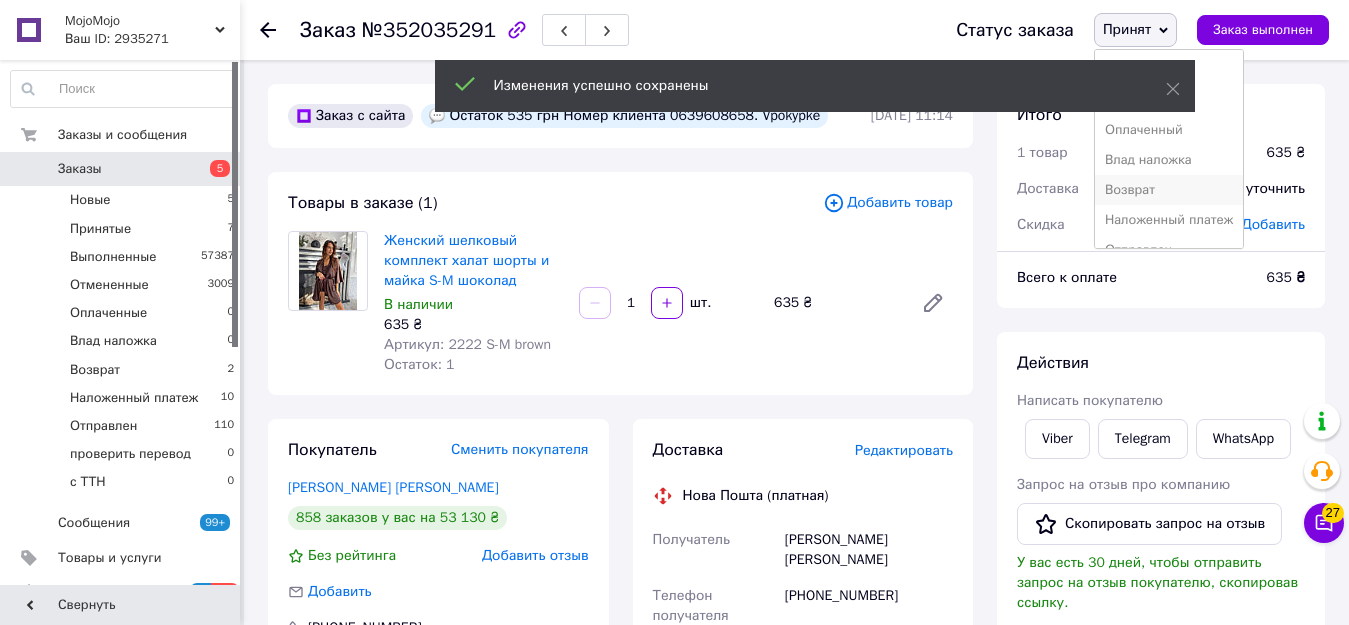 scroll, scrollTop: 82, scrollLeft: 0, axis: vertical 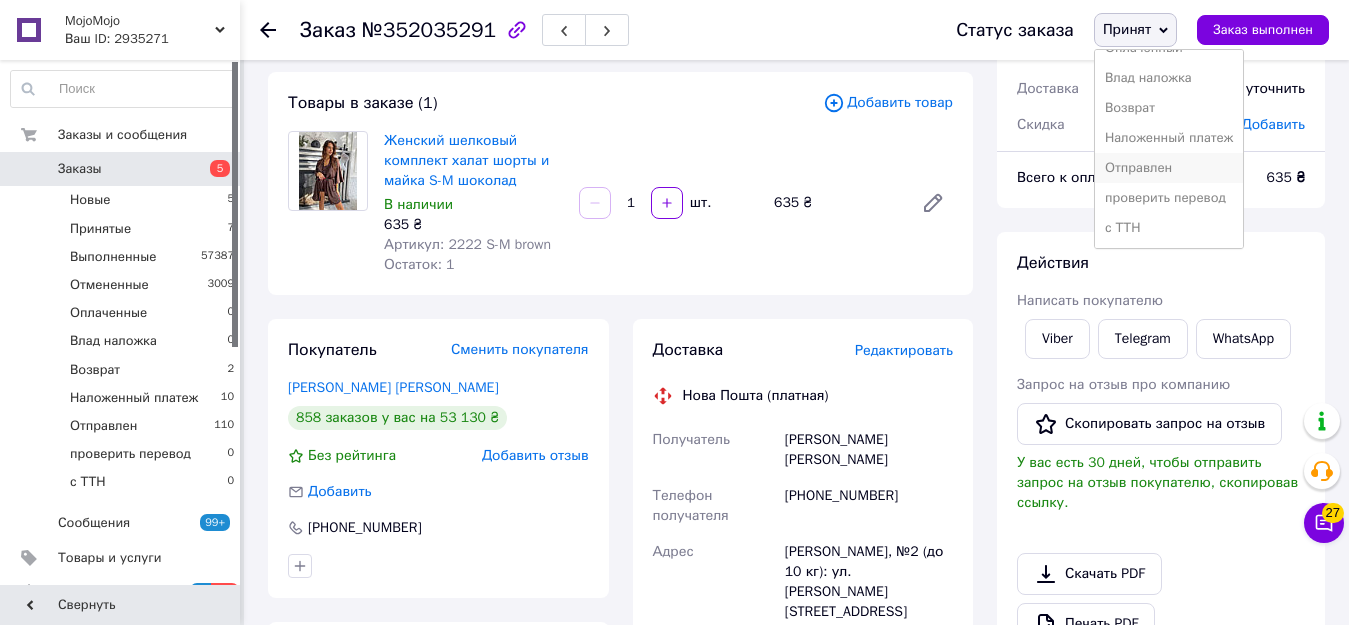 click on "Отправлен" at bounding box center [1169, 168] 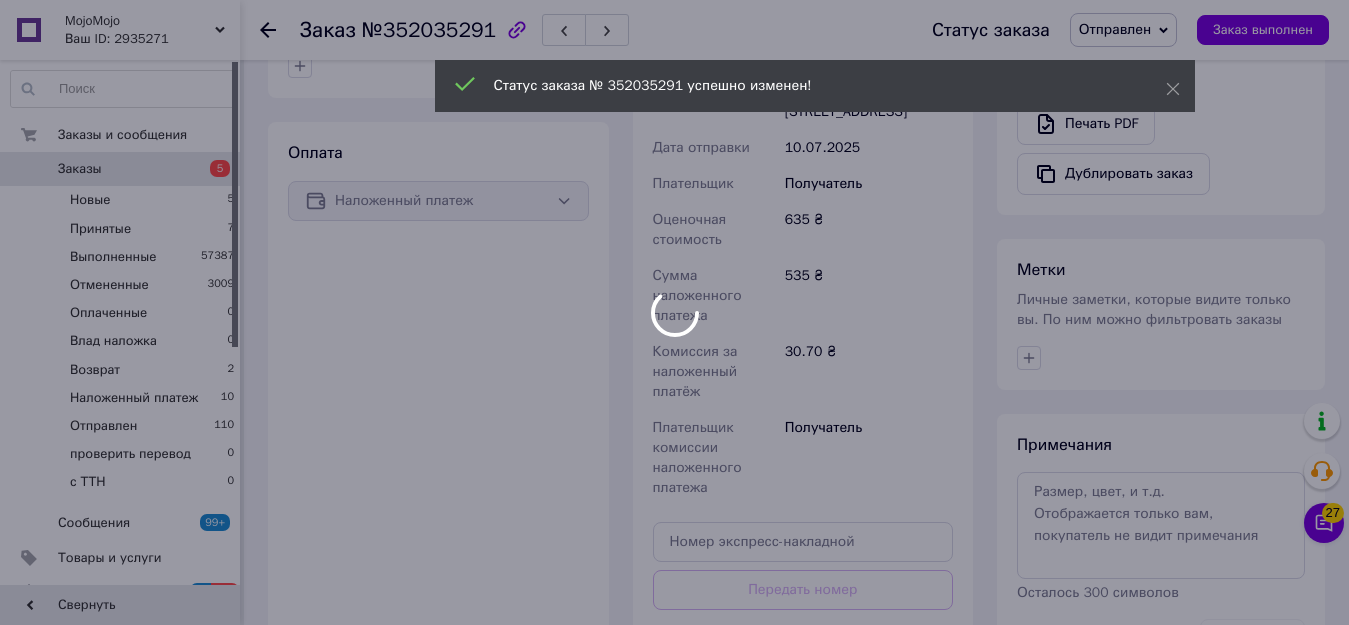 scroll, scrollTop: 700, scrollLeft: 0, axis: vertical 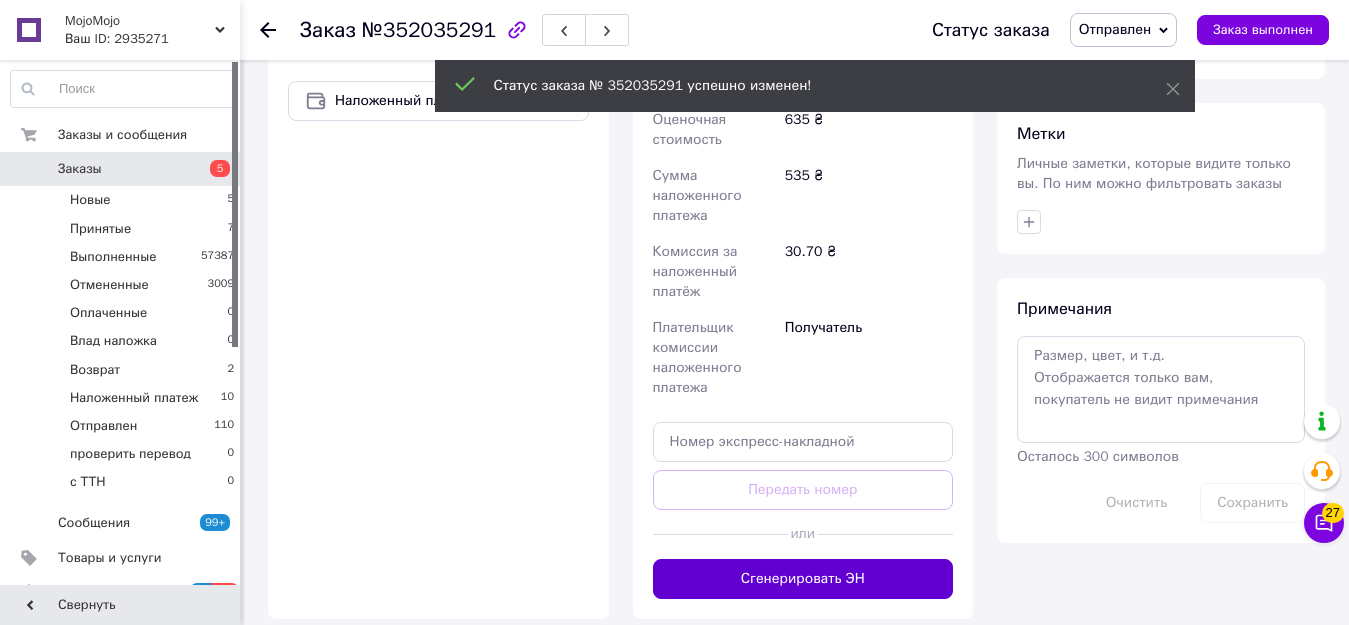 click on "Сгенерировать ЭН" at bounding box center (803, 579) 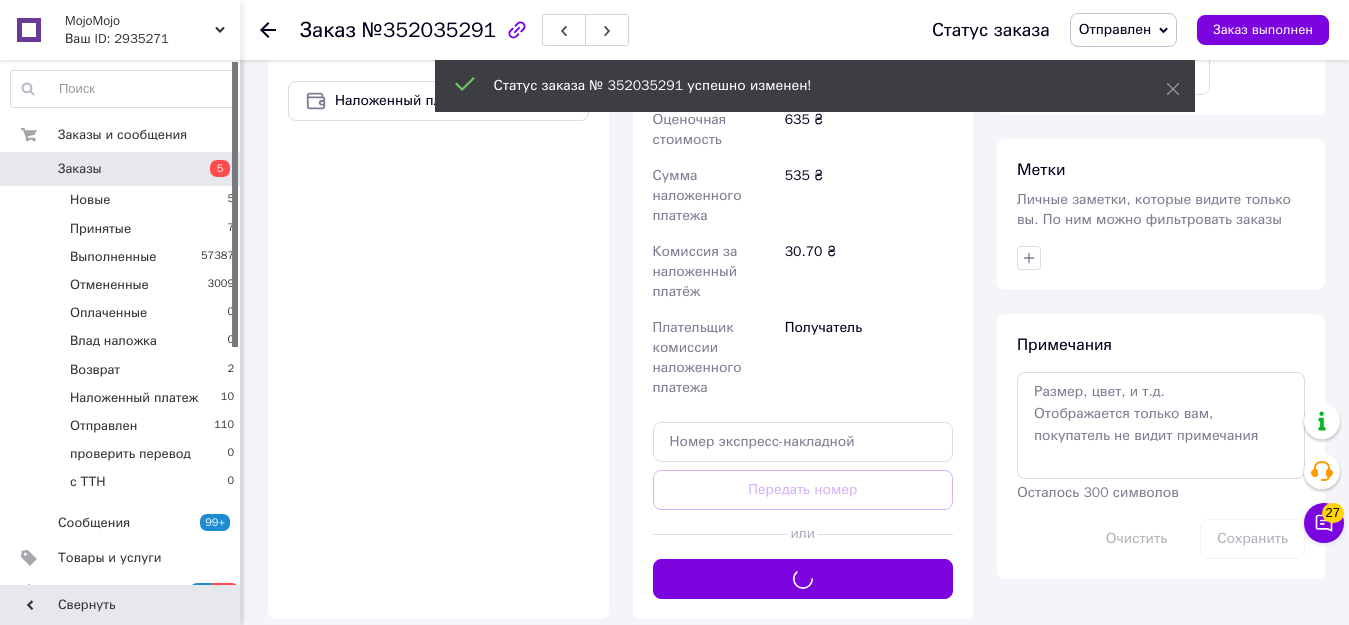 scroll, scrollTop: 300, scrollLeft: 0, axis: vertical 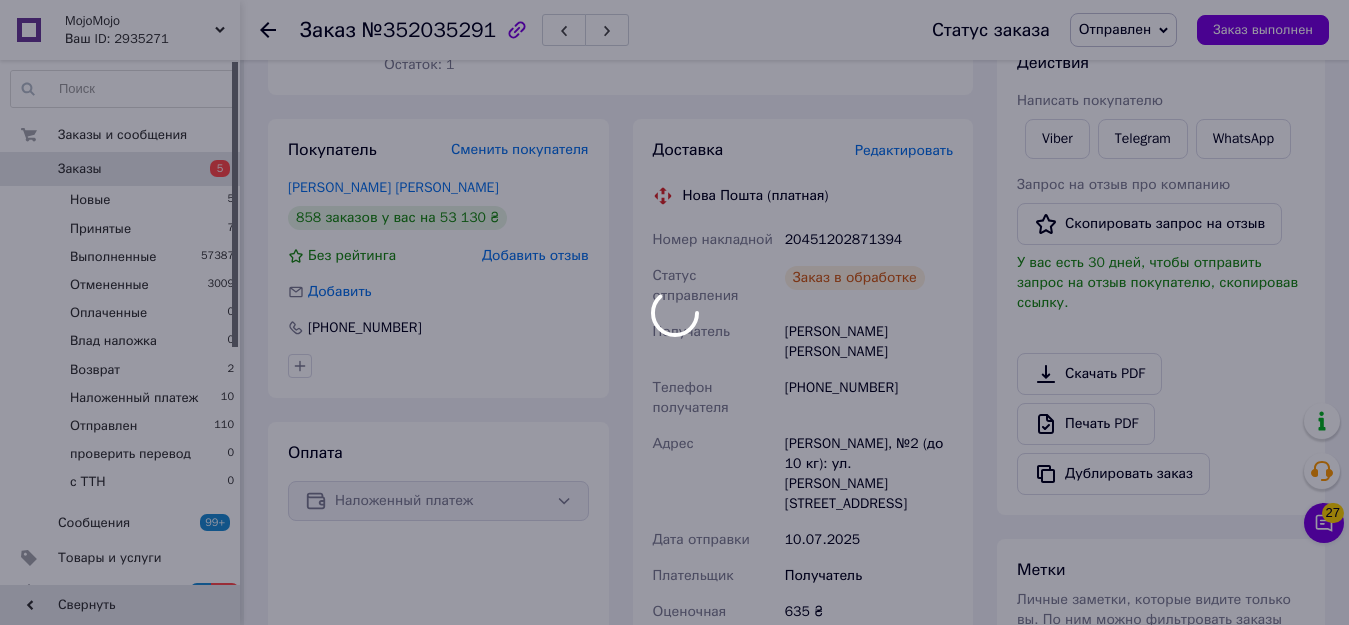 click at bounding box center (674, 312) 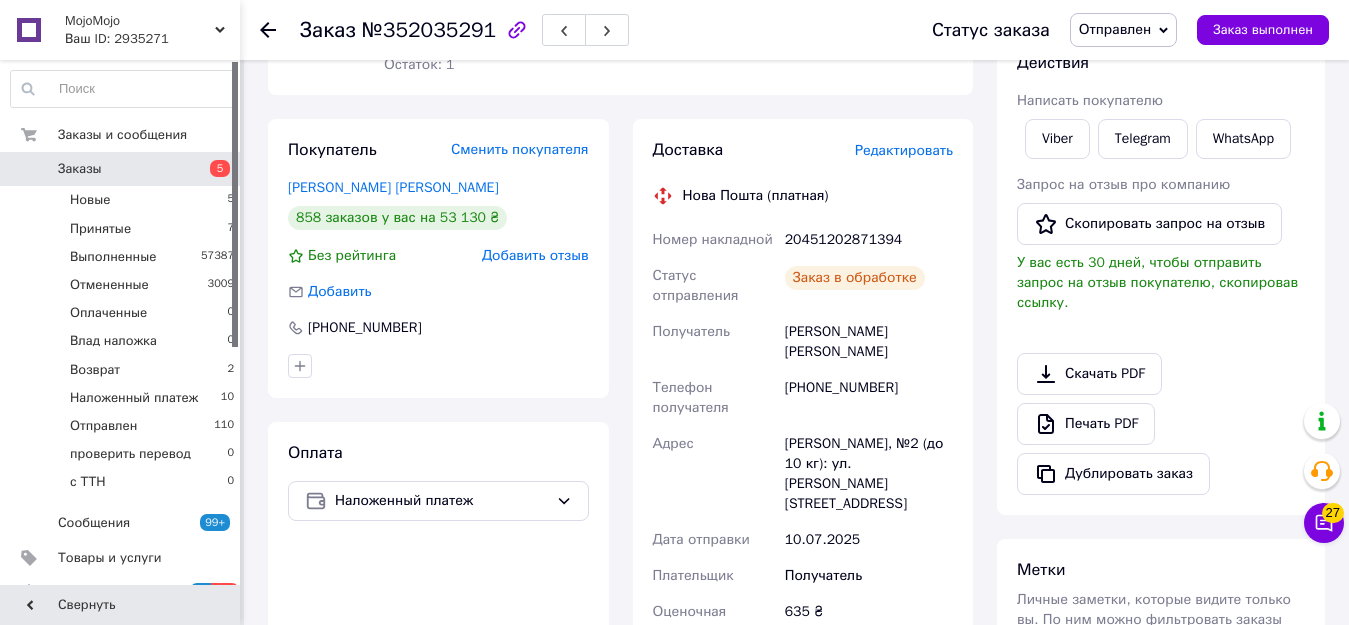 click on "20451202871394" at bounding box center [869, 240] 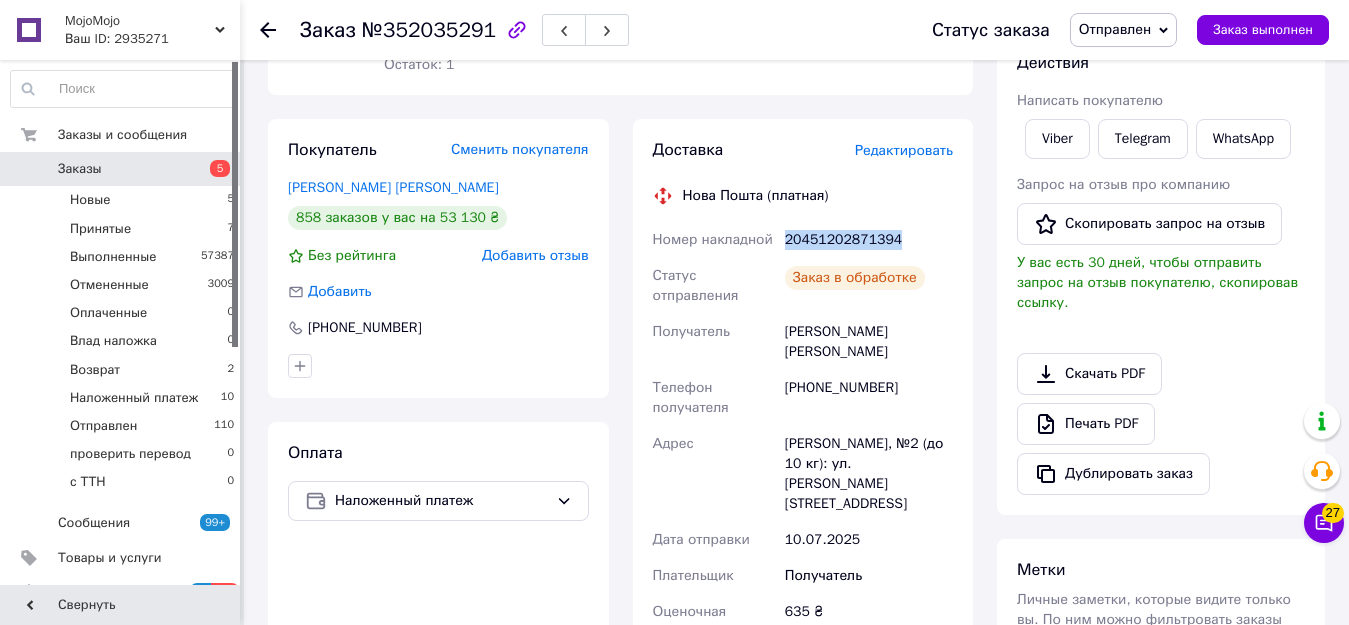 click on "20451202871394" at bounding box center [869, 240] 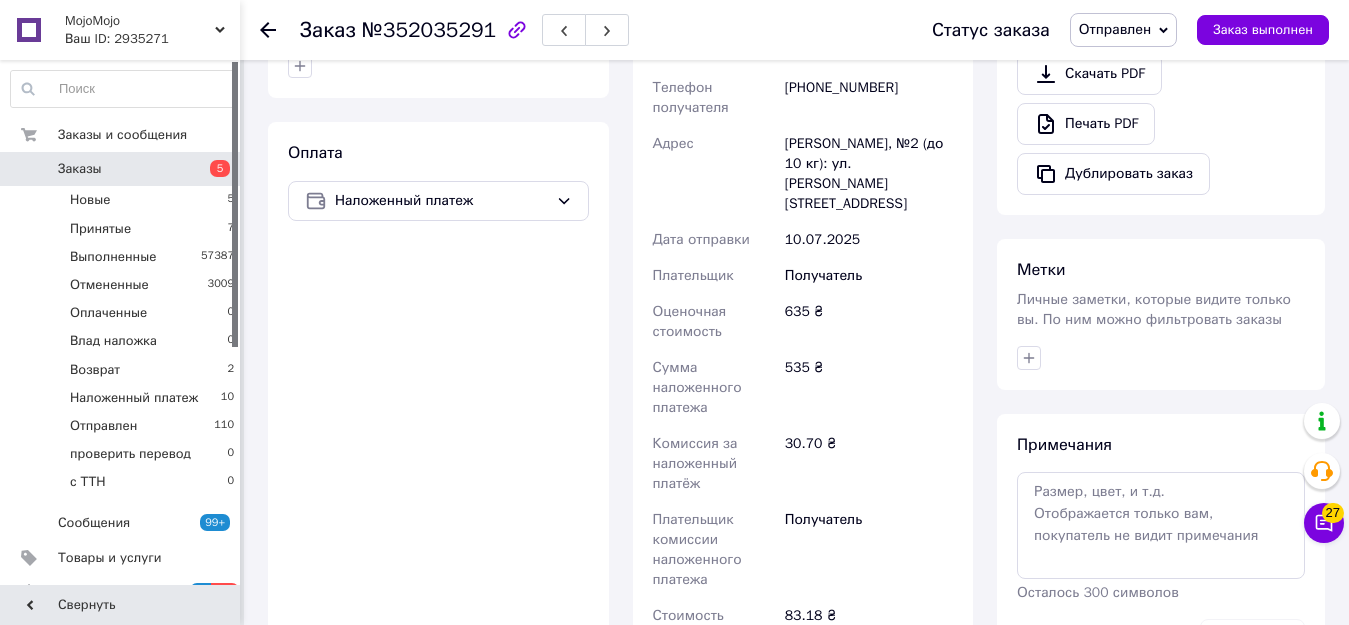 scroll, scrollTop: 800, scrollLeft: 0, axis: vertical 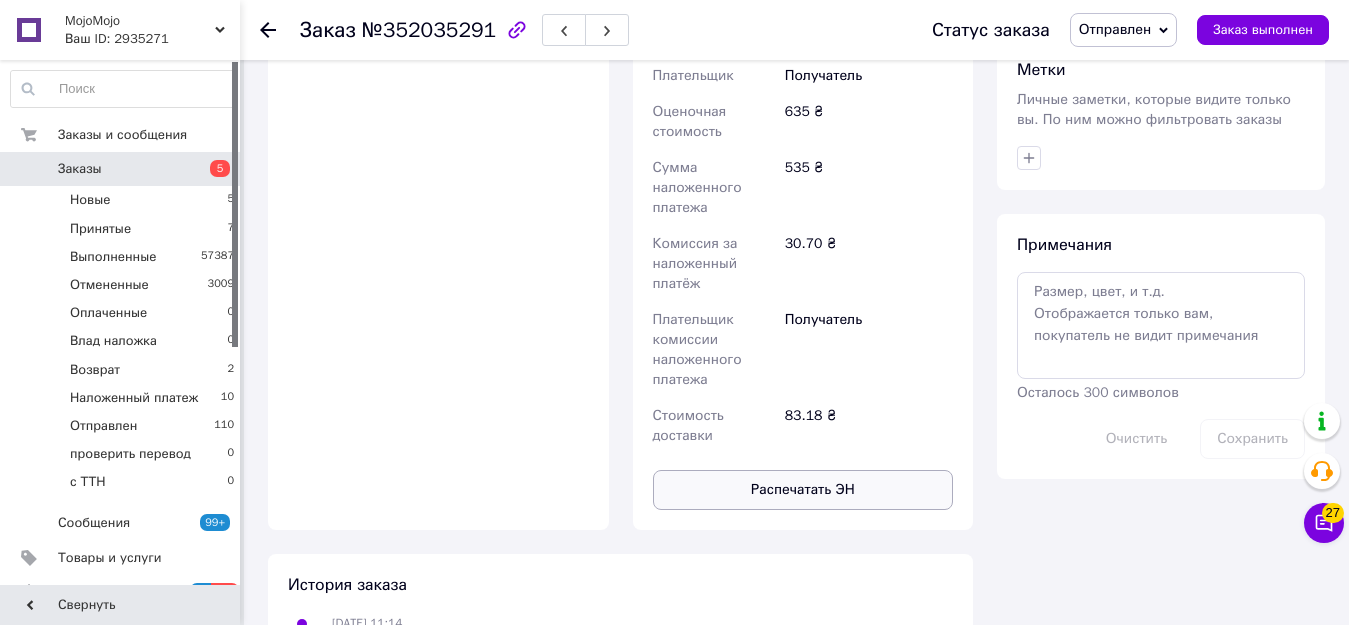 click on "Распечатать ЭН" at bounding box center (803, 490) 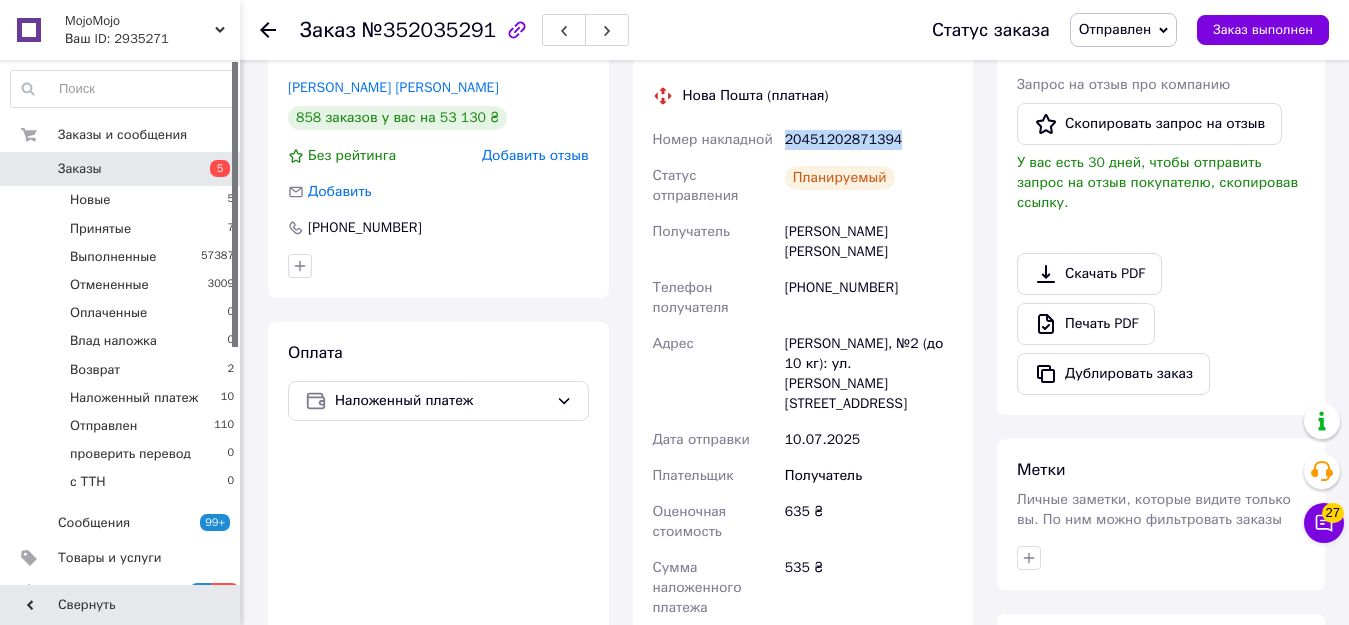 scroll, scrollTop: 0, scrollLeft: 0, axis: both 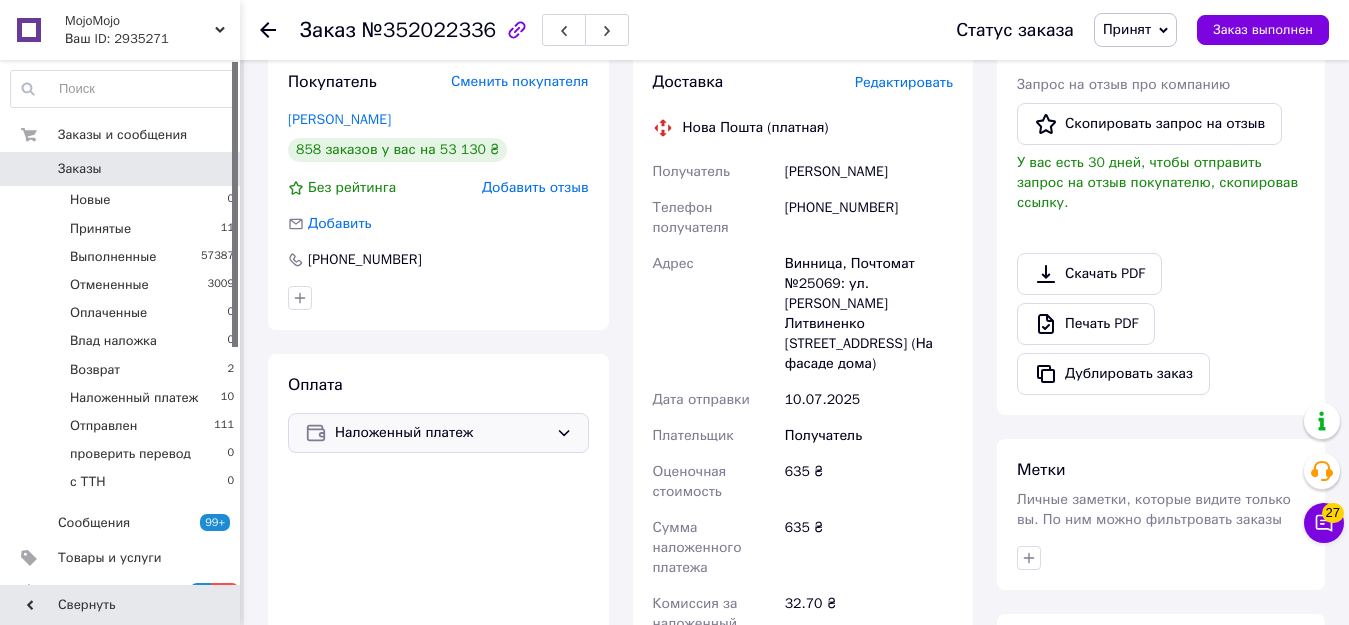 click on "Наложенный платеж" at bounding box center [441, 433] 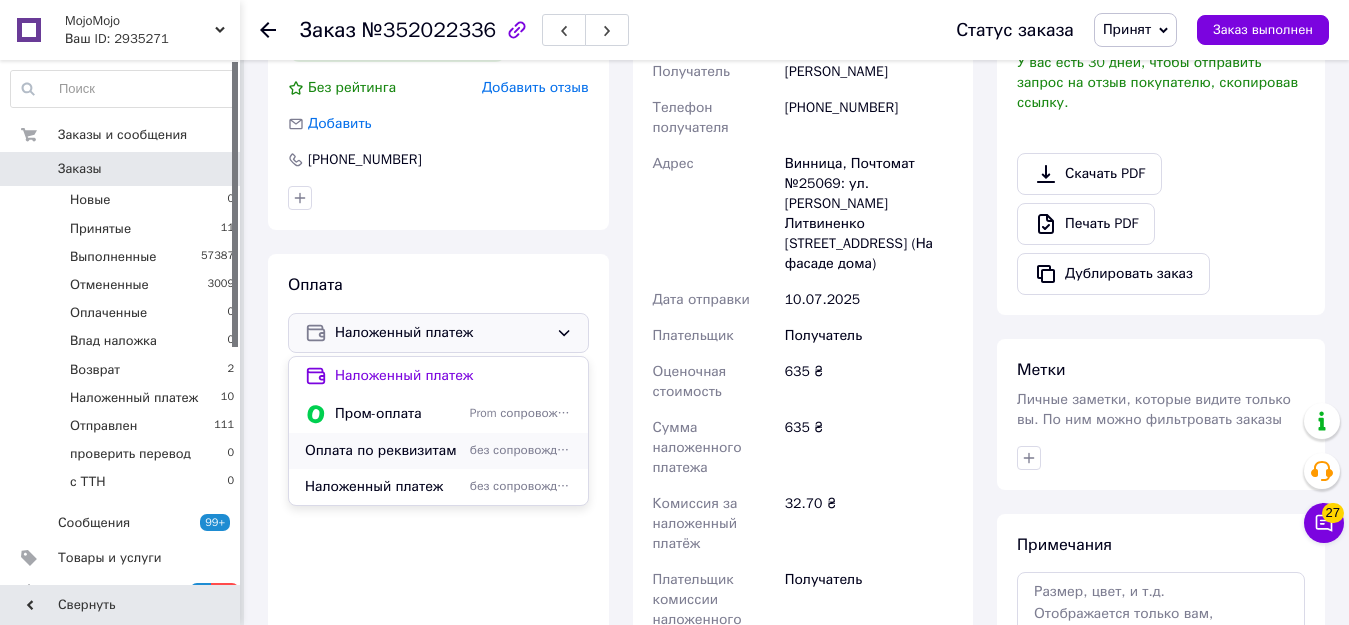 click on "Оплата по реквизитам" at bounding box center [383, 451] 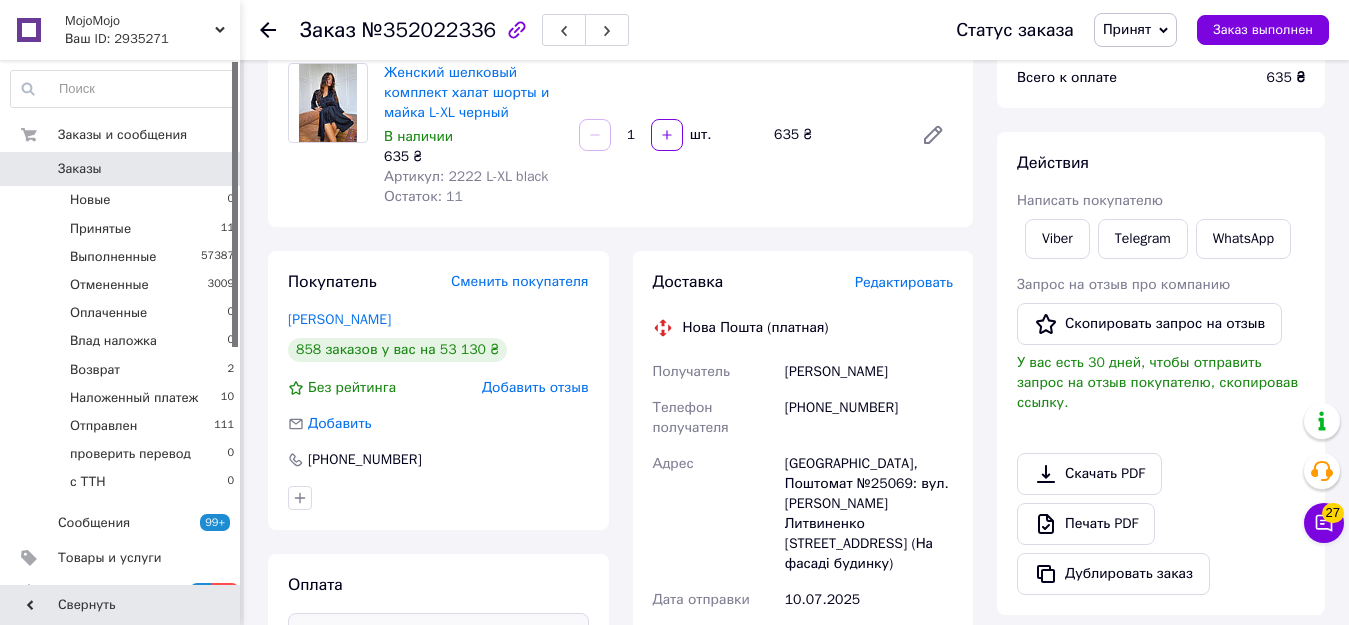 scroll, scrollTop: 0, scrollLeft: 0, axis: both 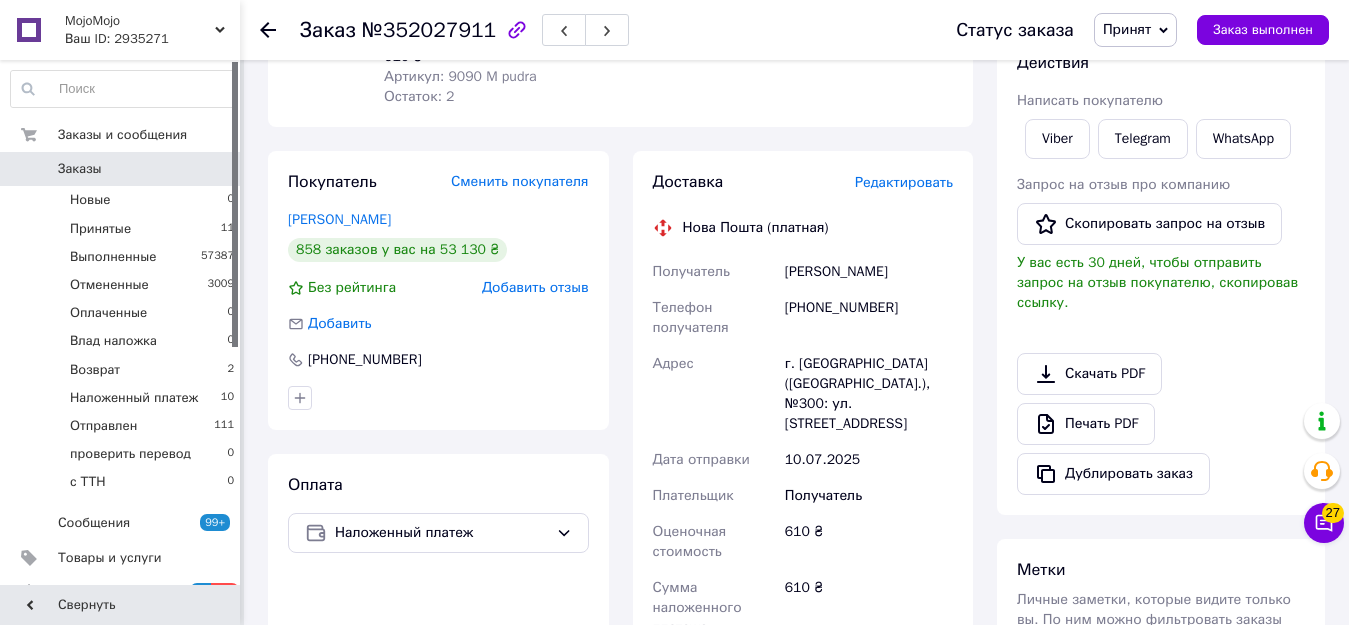 drag, startPoint x: 360, startPoint y: 532, endPoint x: 390, endPoint y: 506, distance: 39.698868 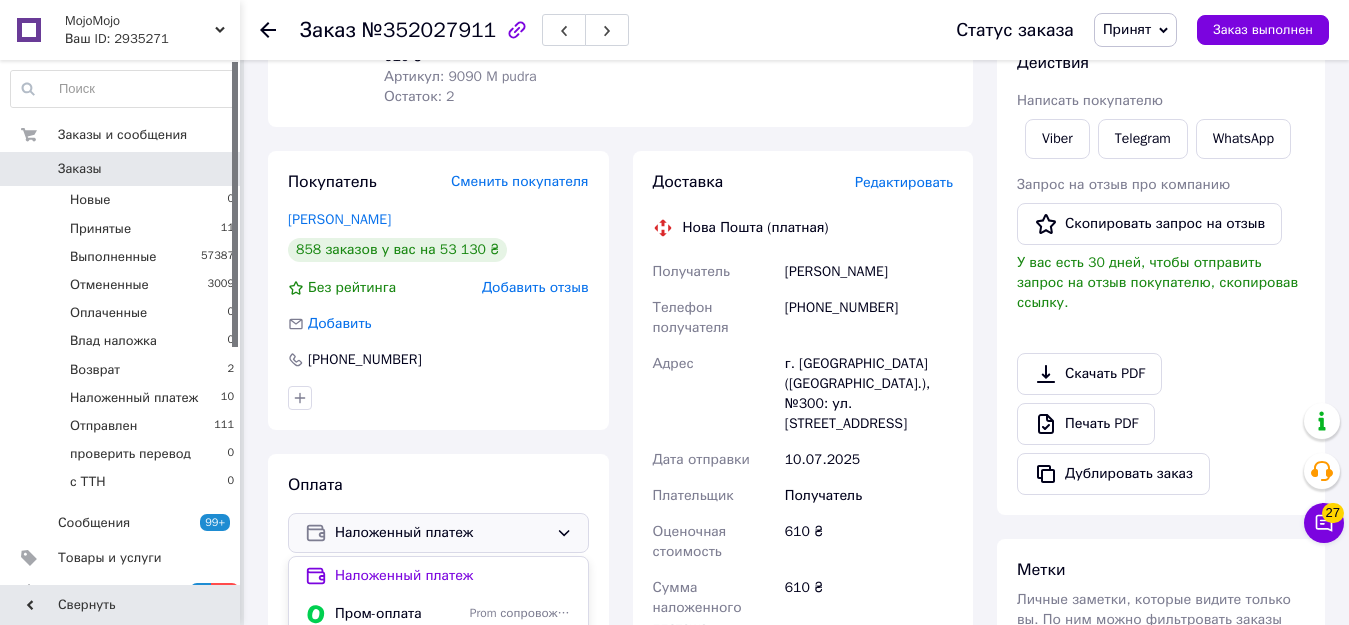 scroll, scrollTop: 500, scrollLeft: 0, axis: vertical 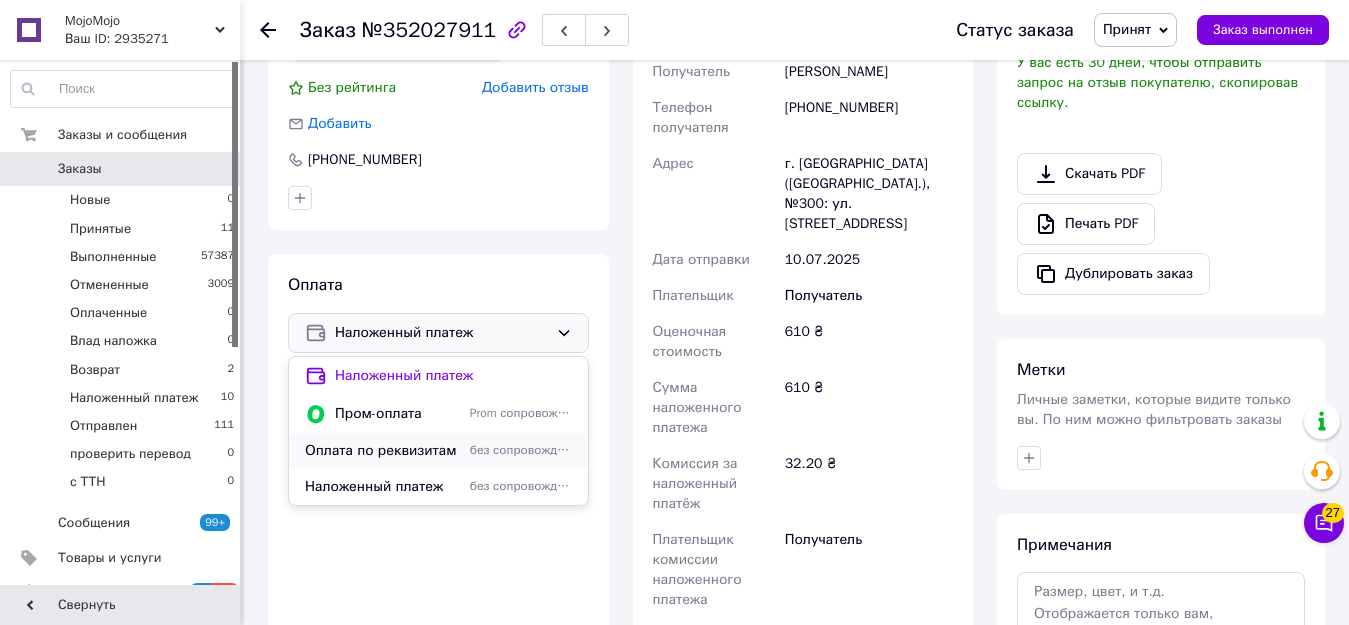 click on "Оплата по реквизитам" at bounding box center [383, 451] 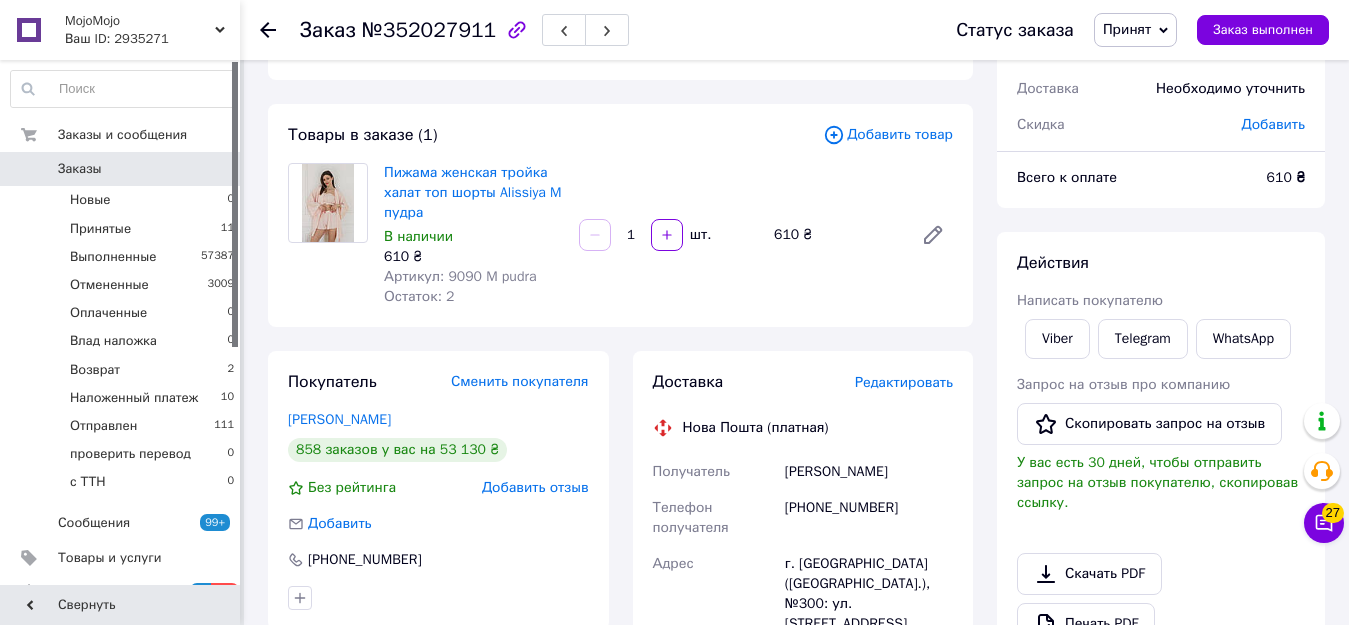 scroll, scrollTop: 0, scrollLeft: 0, axis: both 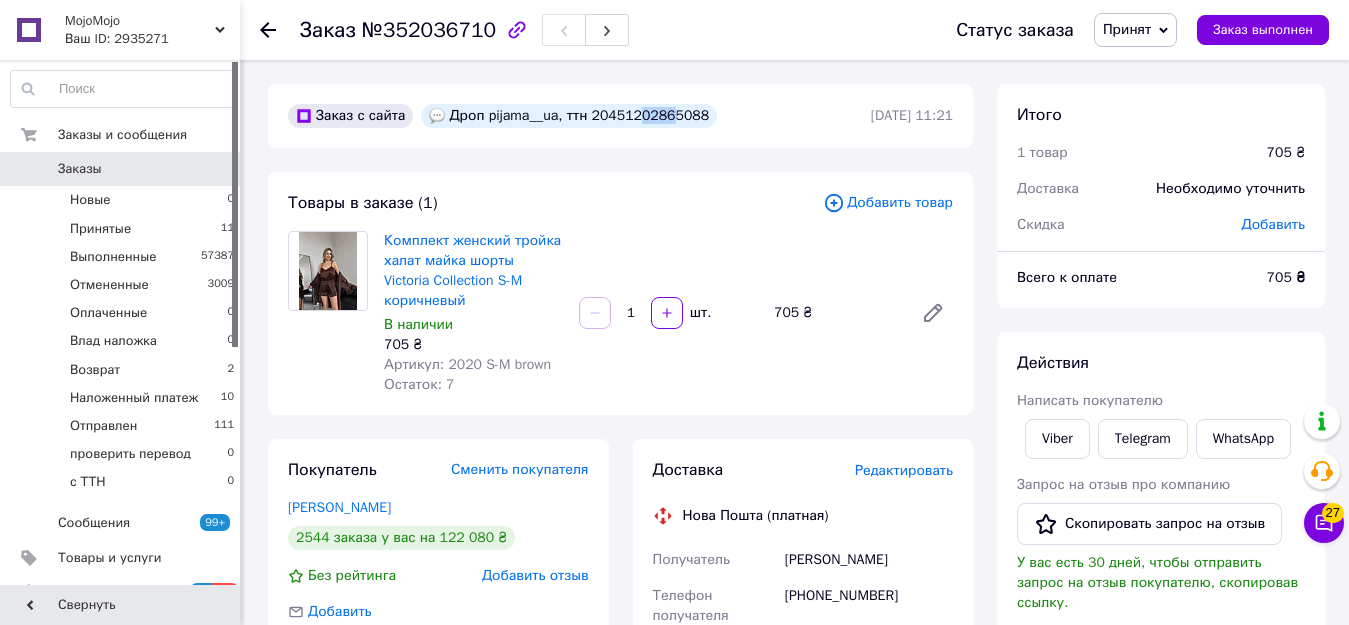 drag, startPoint x: 635, startPoint y: 115, endPoint x: 654, endPoint y: 117, distance: 19.104973 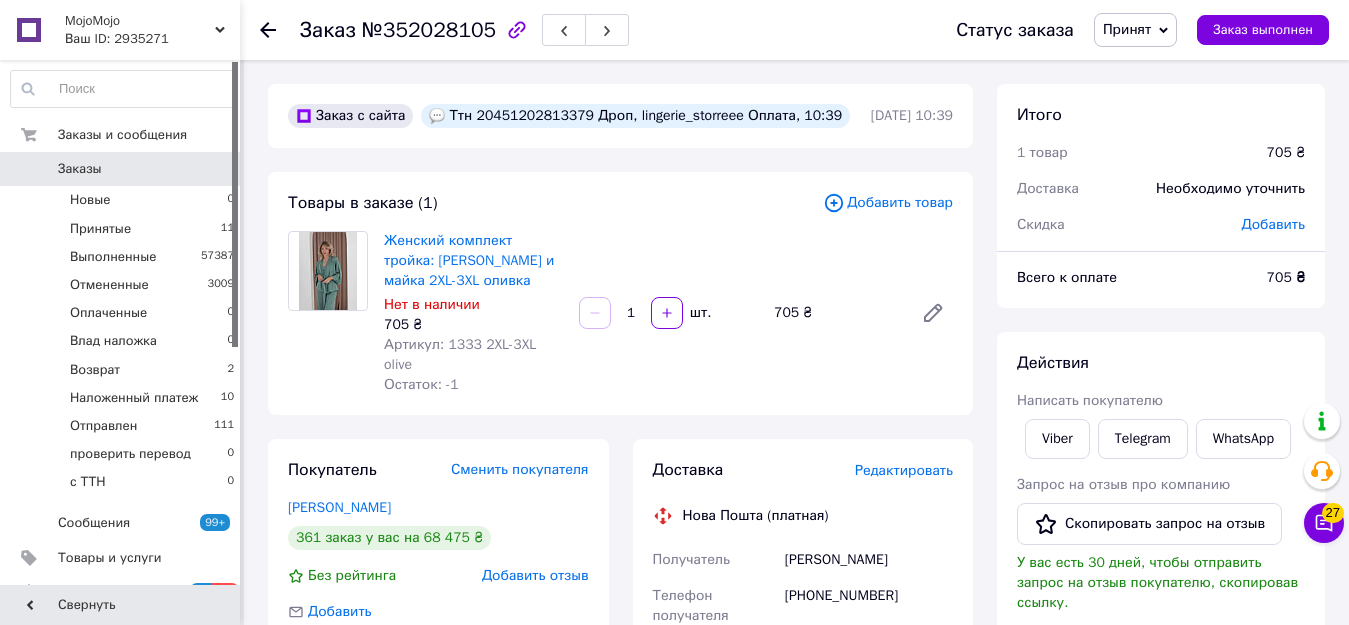 scroll, scrollTop: 0, scrollLeft: 0, axis: both 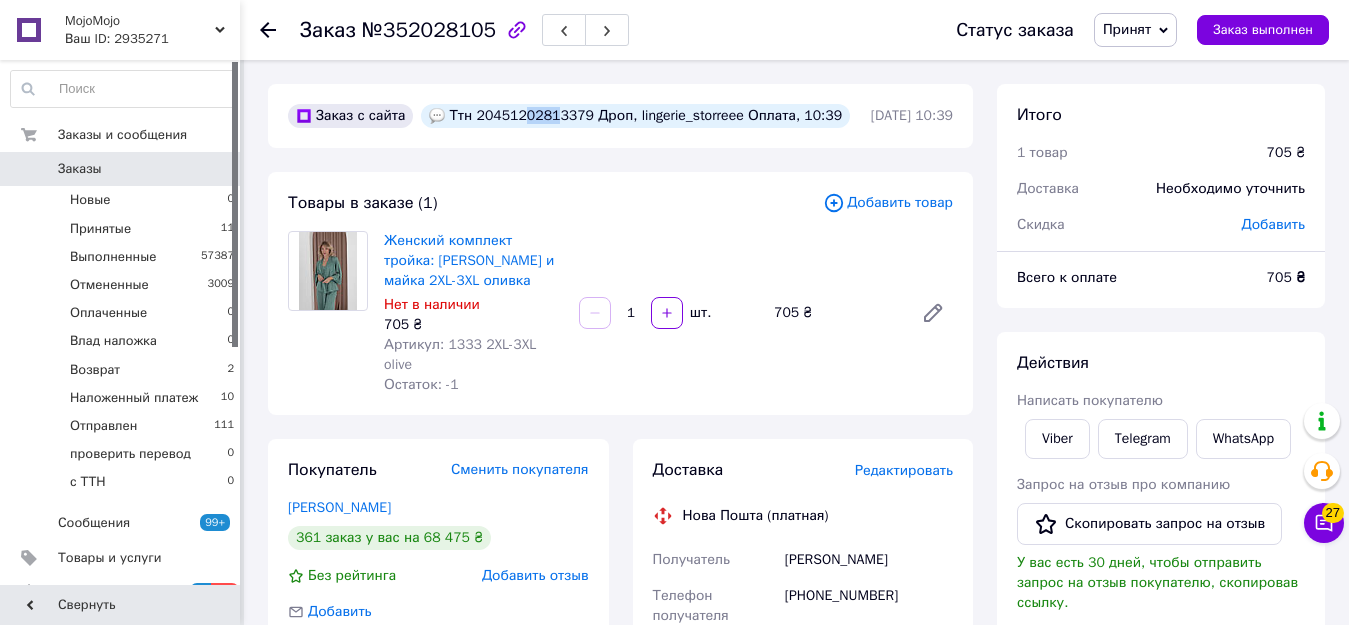 drag, startPoint x: 513, startPoint y: 114, endPoint x: 544, endPoint y: 115, distance: 31.016125 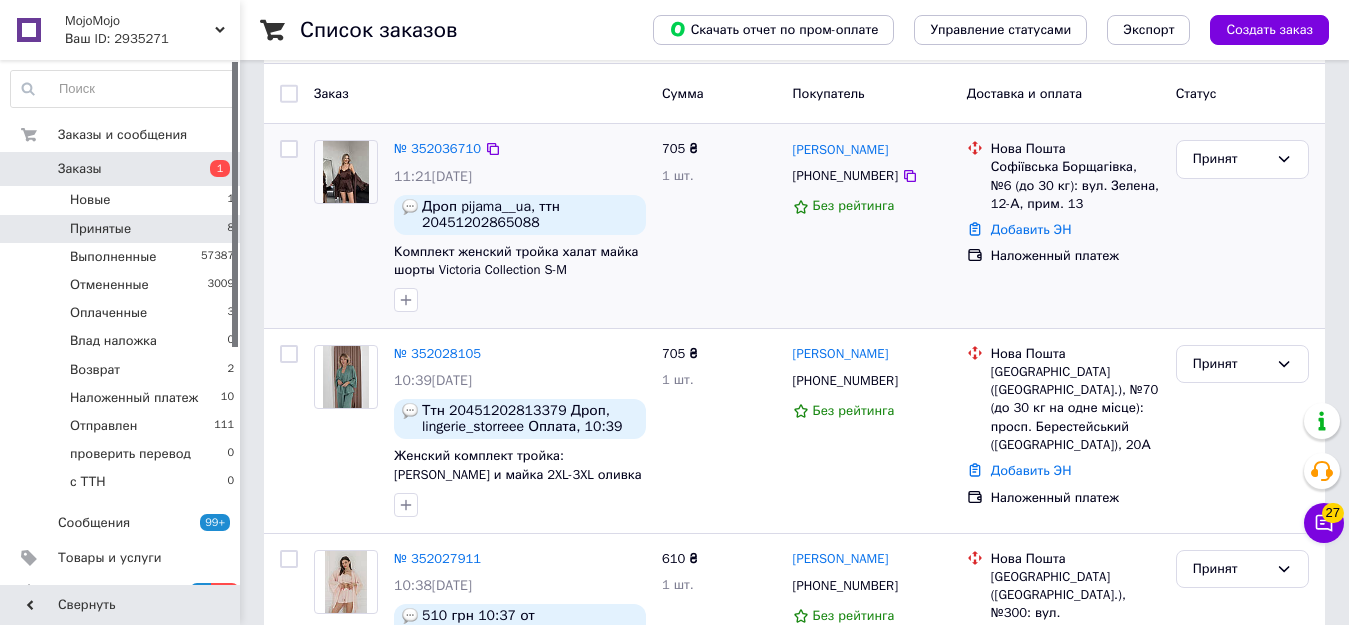 scroll, scrollTop: 0, scrollLeft: 0, axis: both 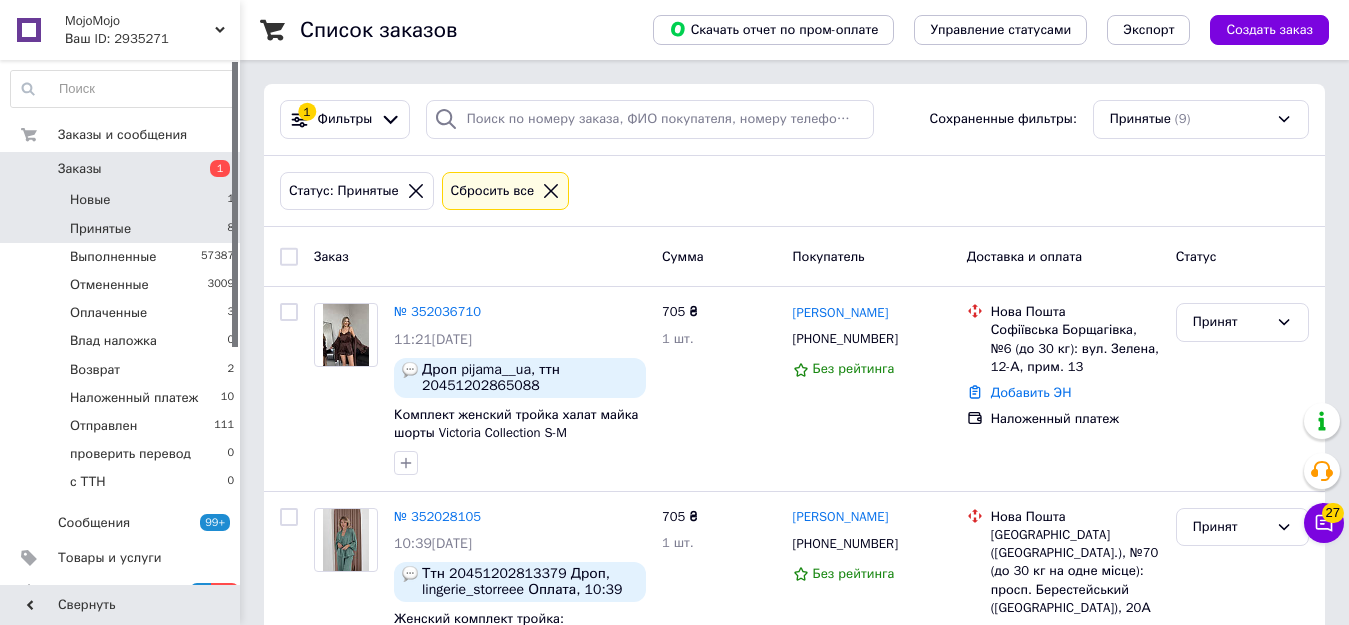 click on "Новые 1" at bounding box center [123, 200] 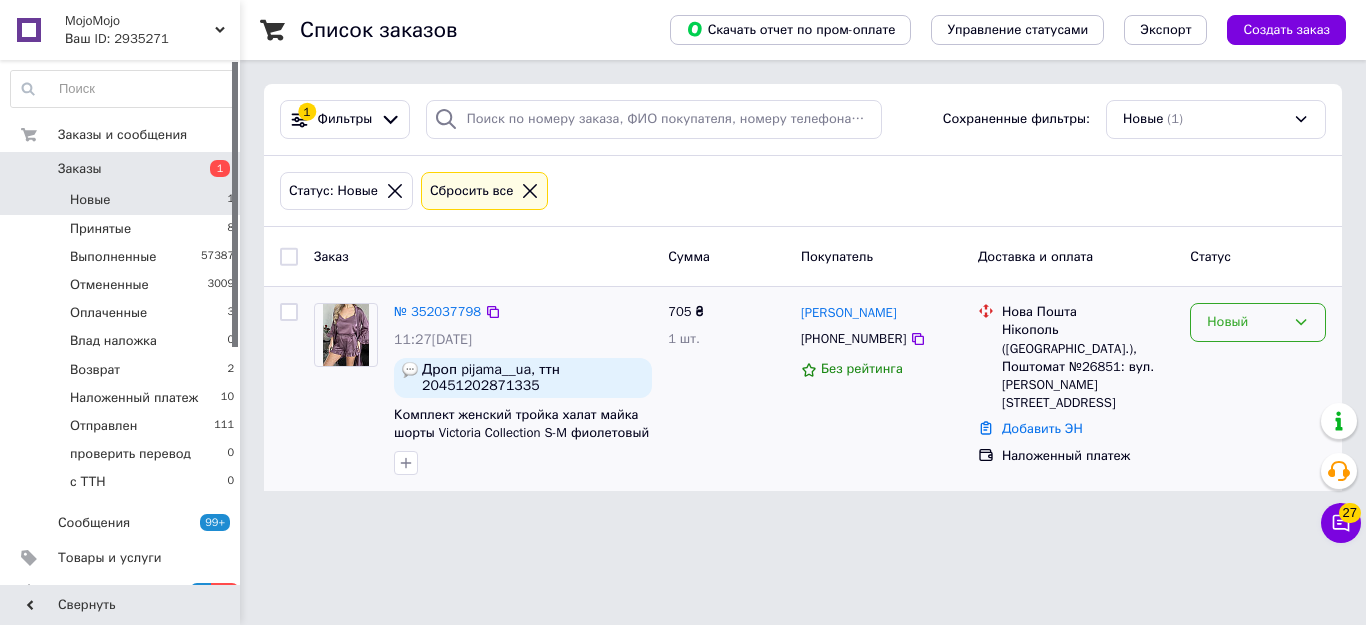 click on "Новый" at bounding box center (1246, 322) 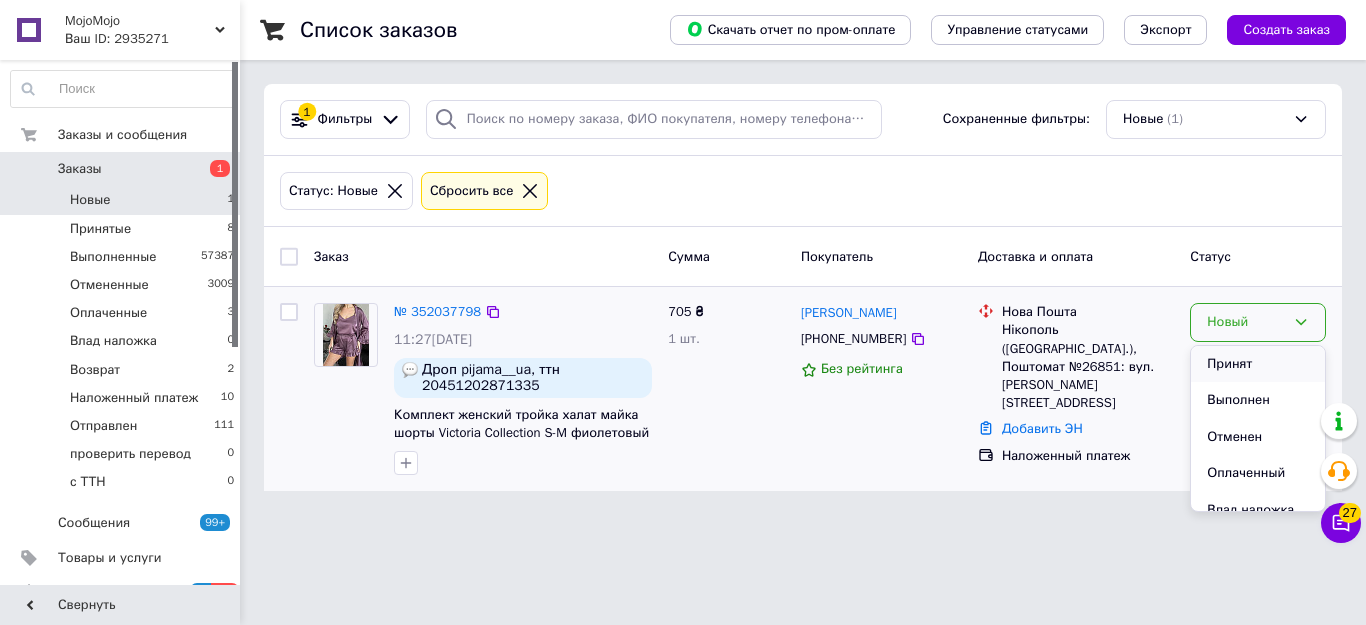 click on "Принят" at bounding box center (1258, 364) 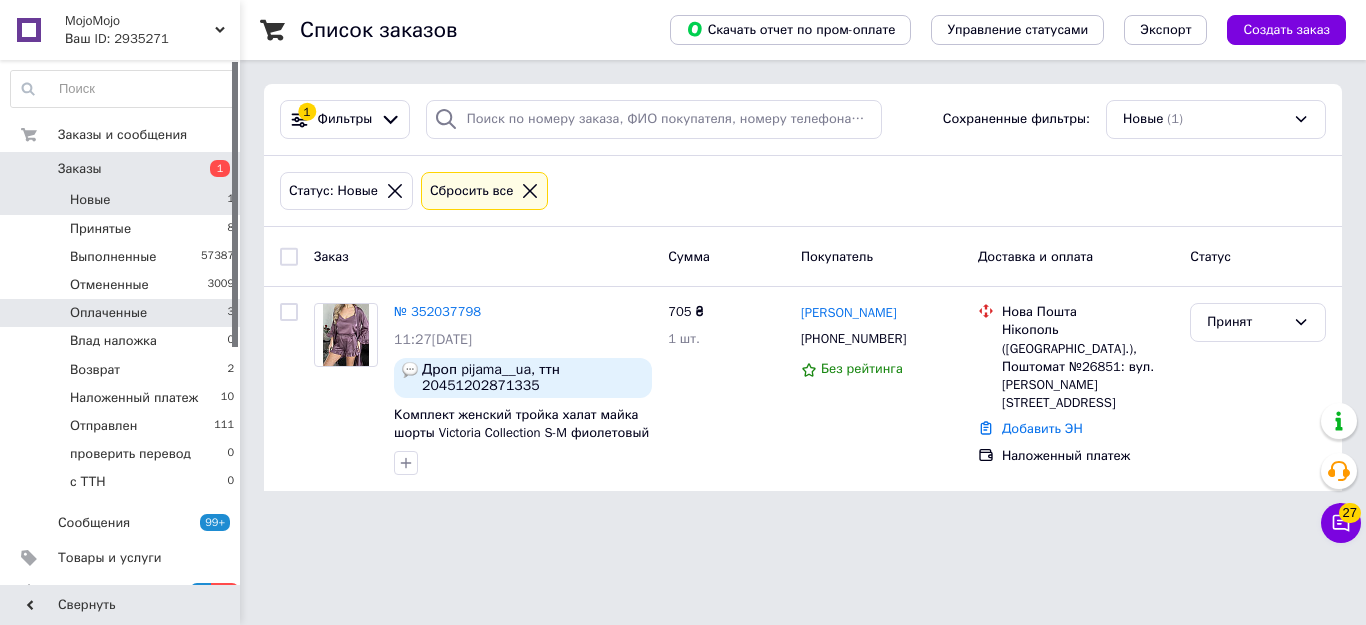 click on "Оплаченные 3" at bounding box center (123, 313) 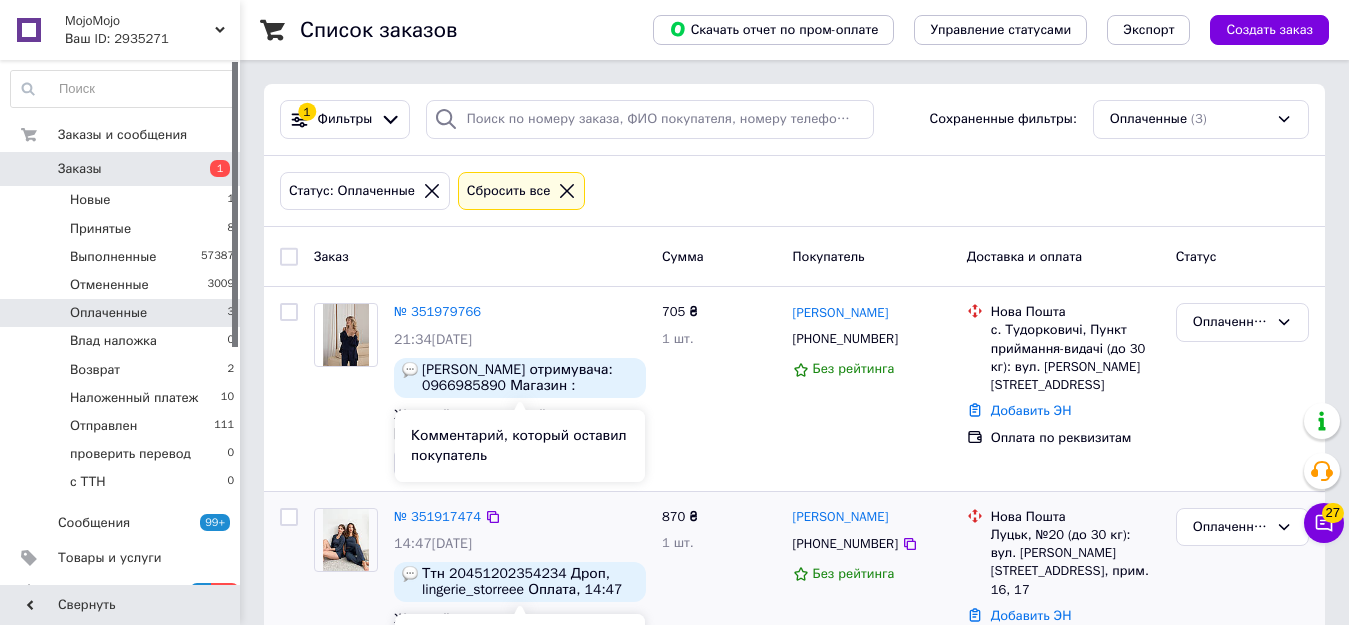 scroll, scrollTop: 271, scrollLeft: 0, axis: vertical 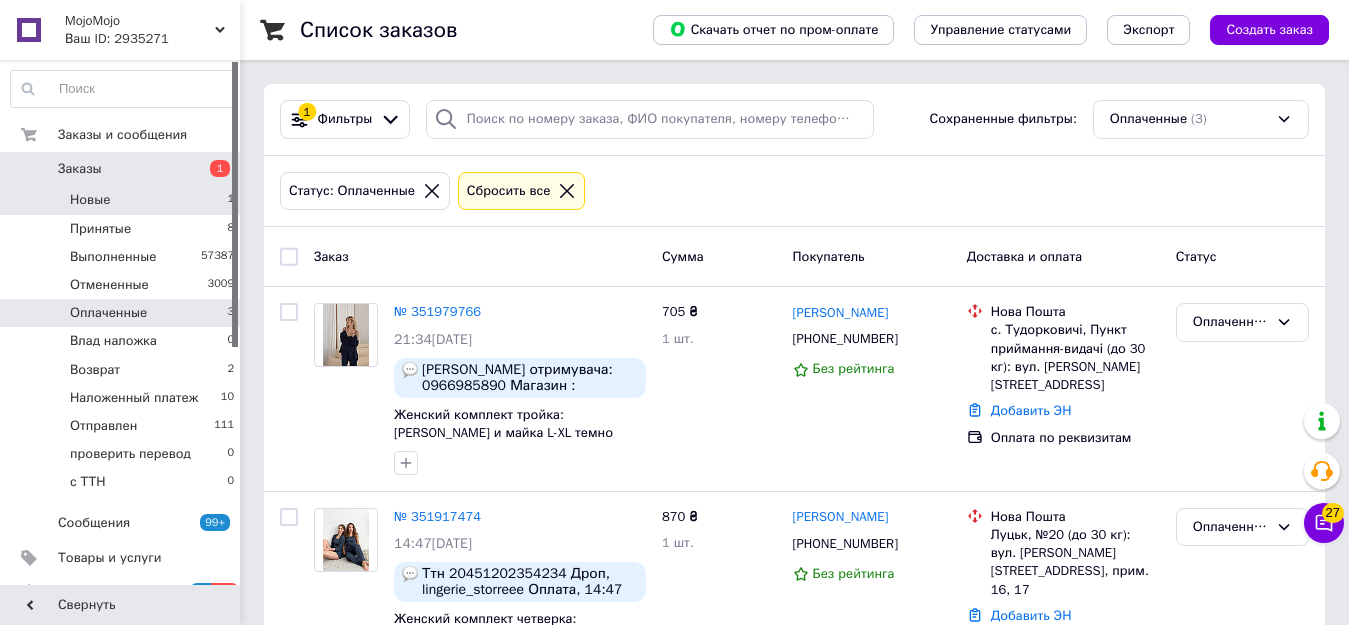 click on "Новые 1" at bounding box center (123, 200) 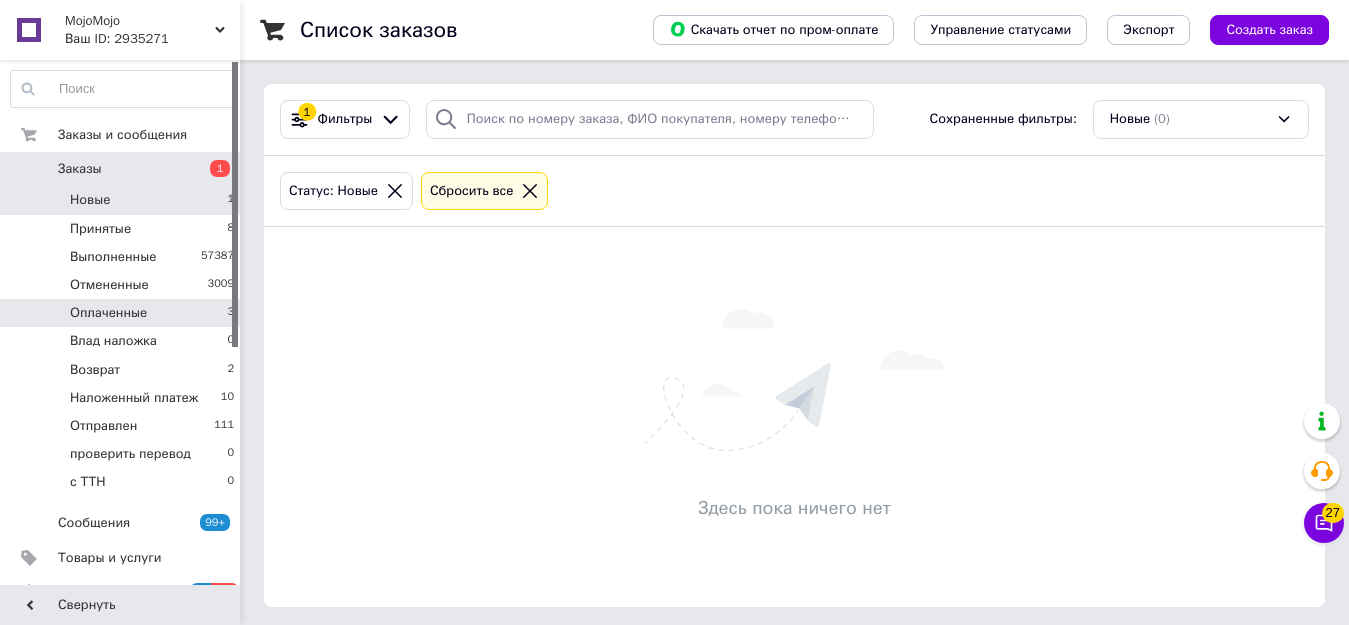 click on "Оплаченные 3" at bounding box center (123, 313) 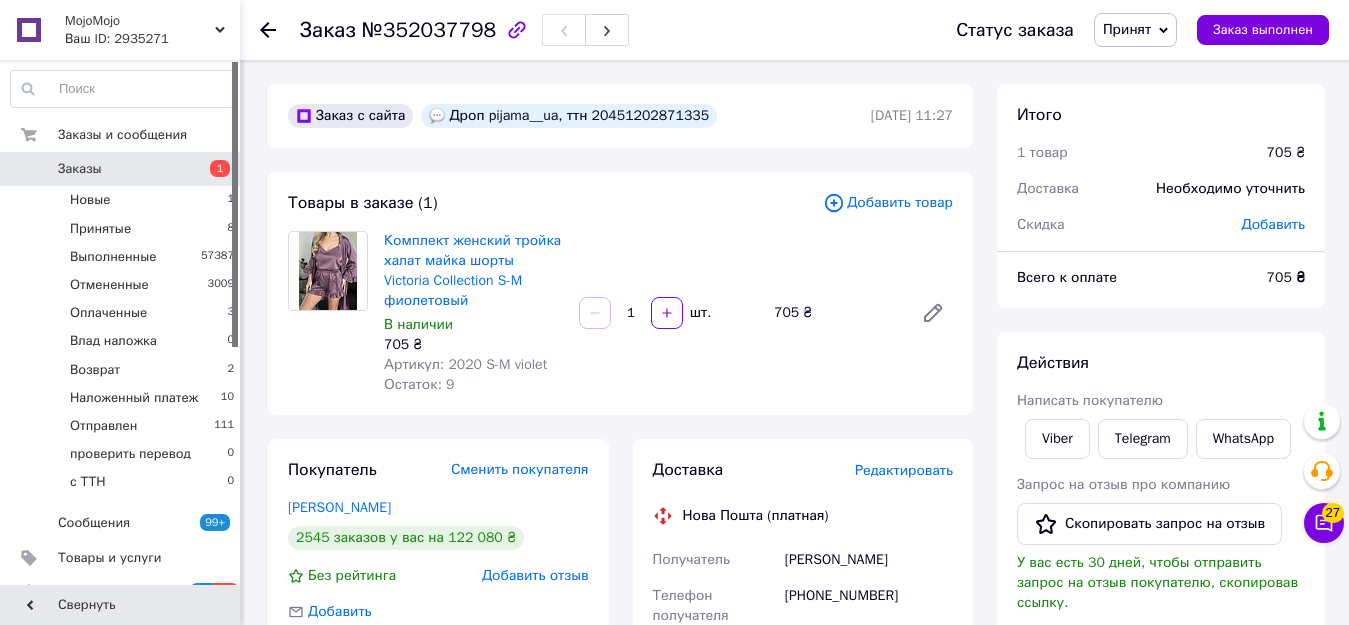 scroll, scrollTop: 0, scrollLeft: 0, axis: both 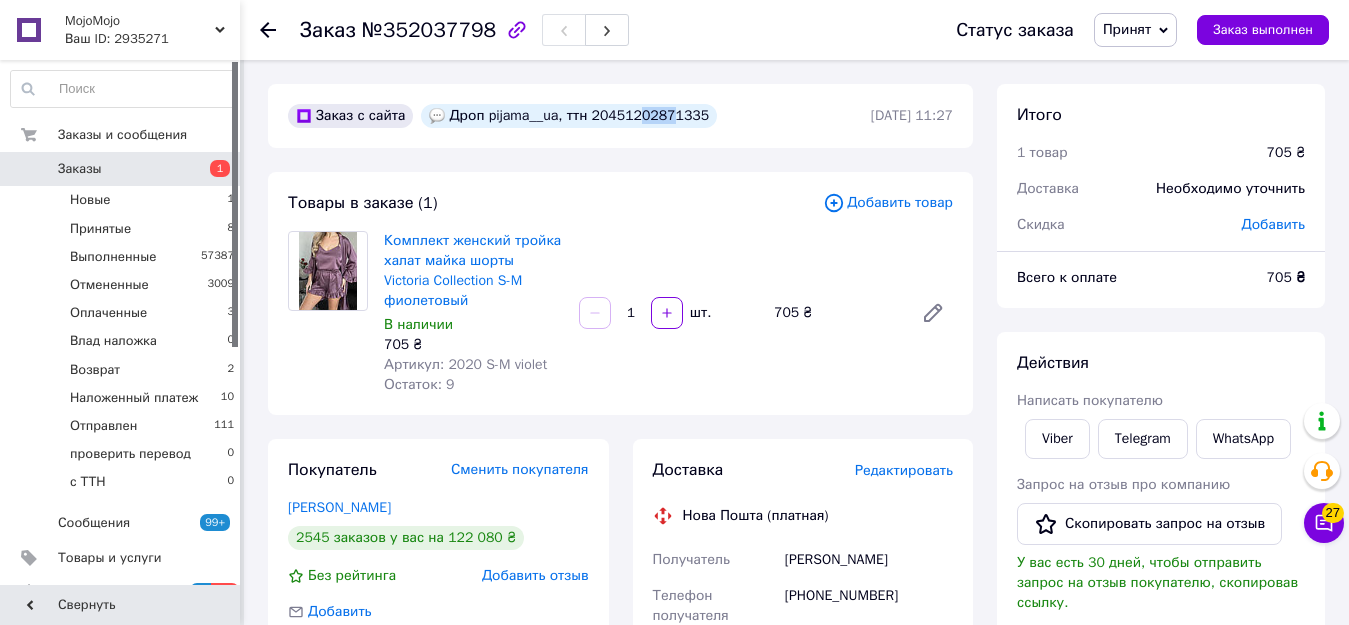 drag, startPoint x: 624, startPoint y: 114, endPoint x: 655, endPoint y: 114, distance: 31 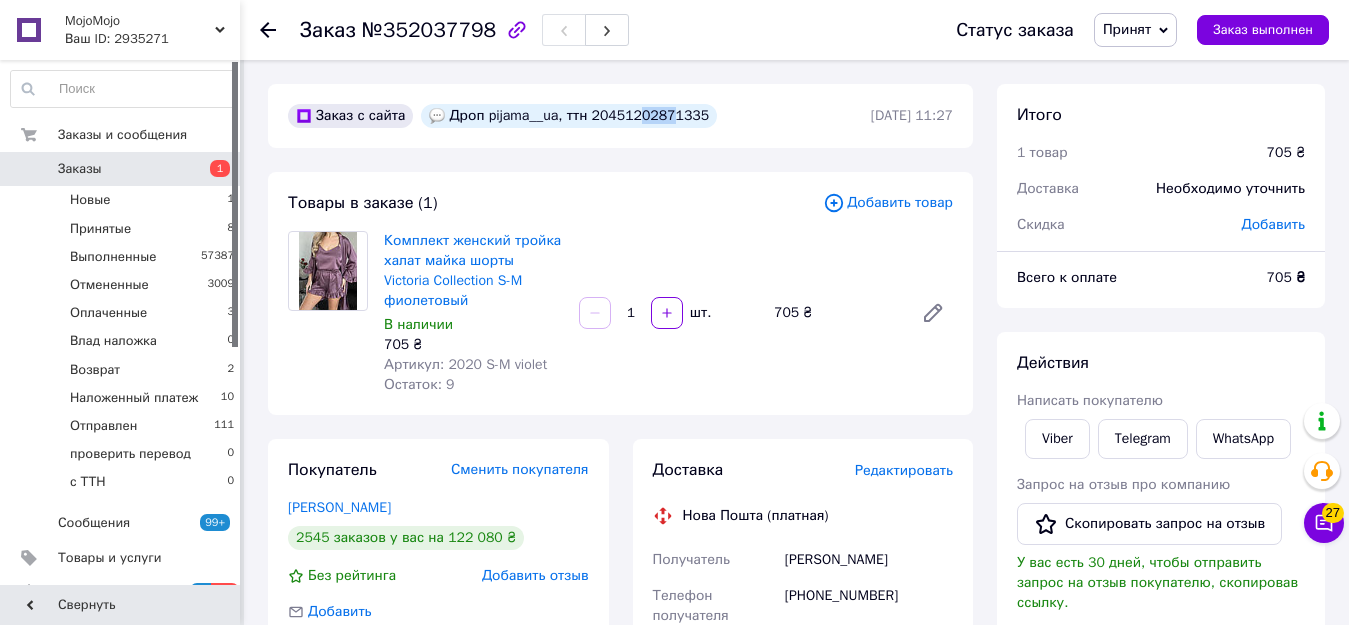 click on "Дроп pijama__ua, ттн 20451202871335" at bounding box center (569, 116) 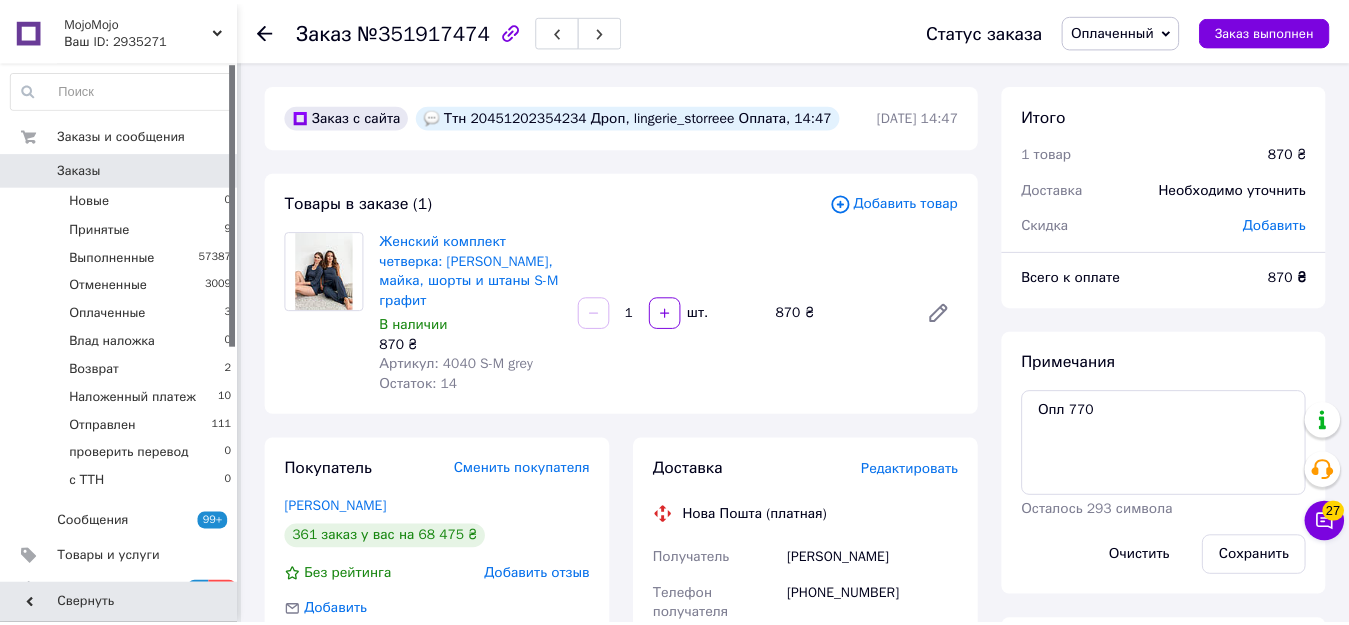 scroll, scrollTop: 0, scrollLeft: 0, axis: both 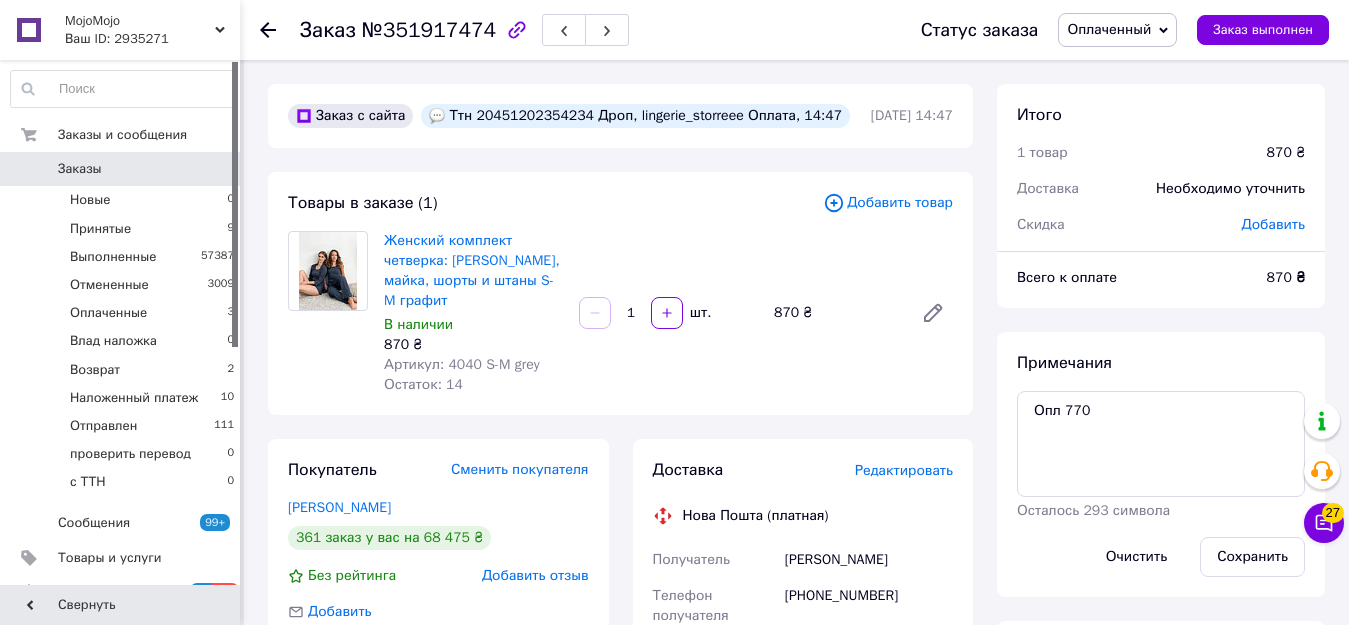 click on "Оплаченный" at bounding box center [1109, 29] 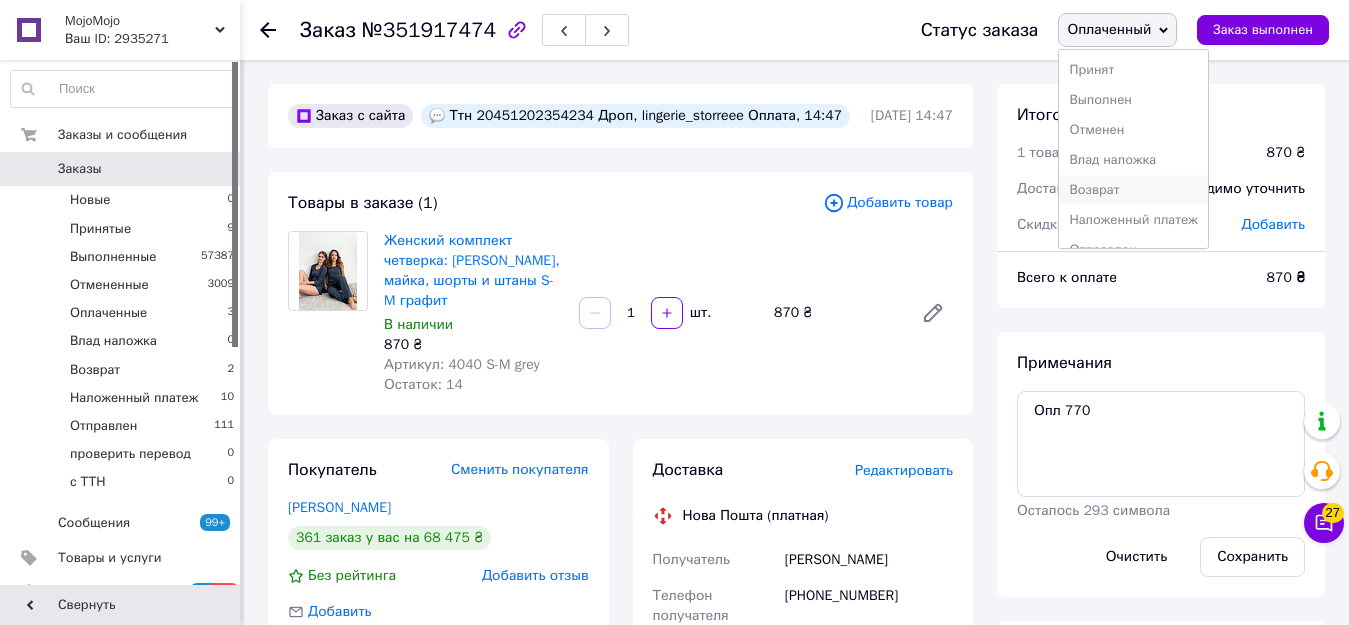 scroll, scrollTop: 82, scrollLeft: 0, axis: vertical 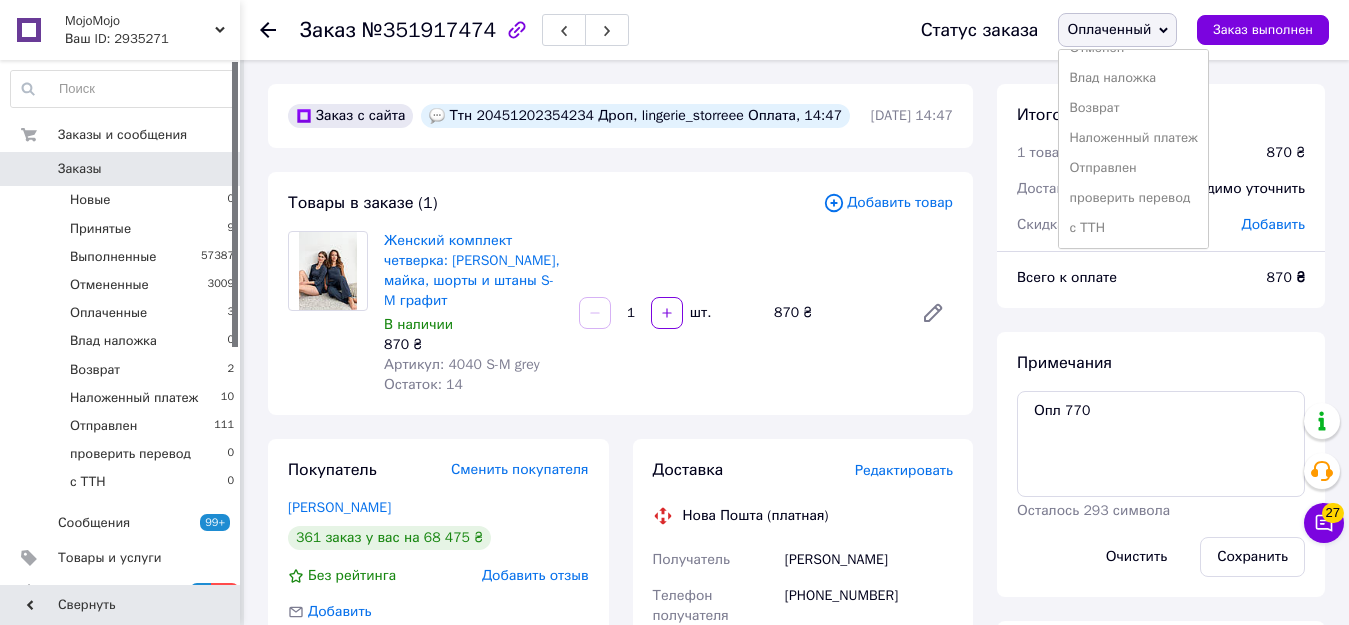 click on "Отправлен" at bounding box center [1133, 168] 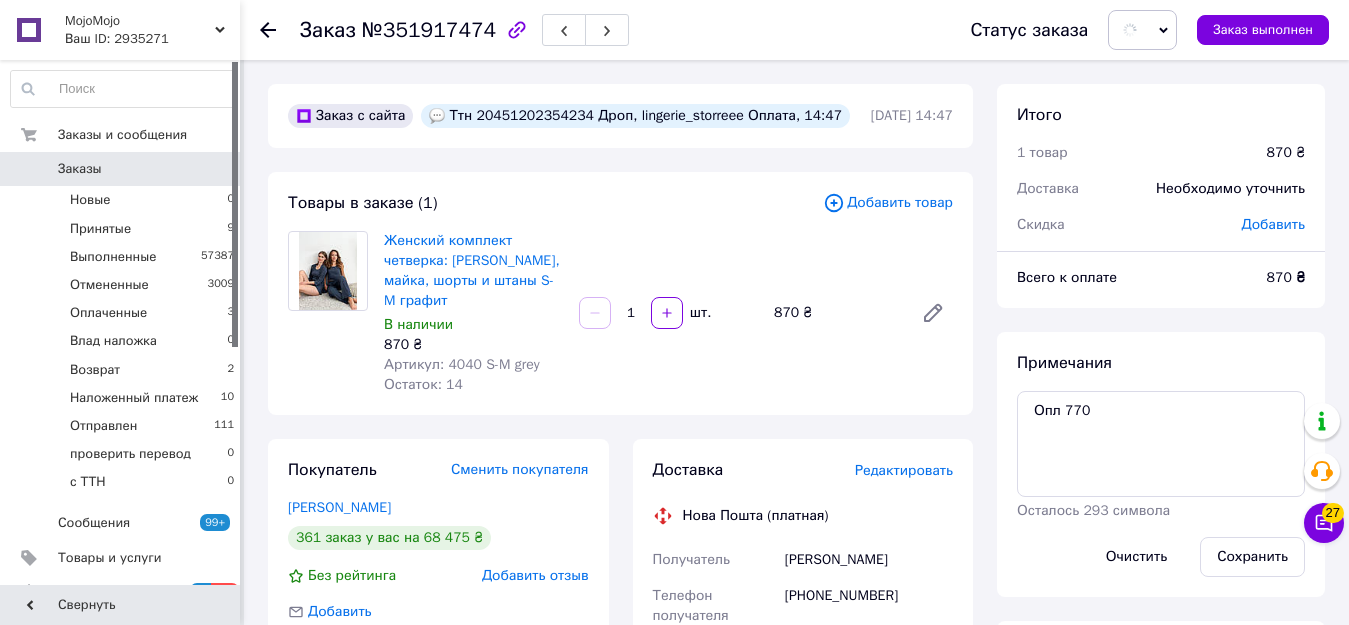 click on "№351917474" at bounding box center [429, 30] 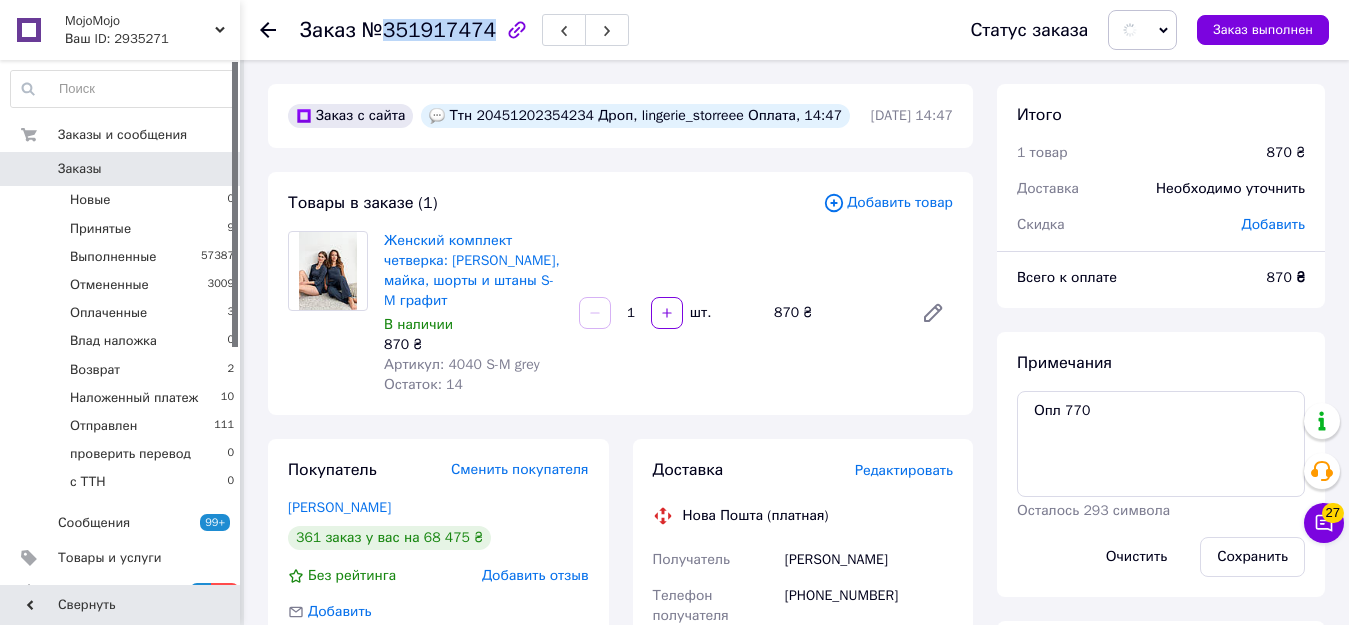 click on "№351917474" at bounding box center [429, 30] 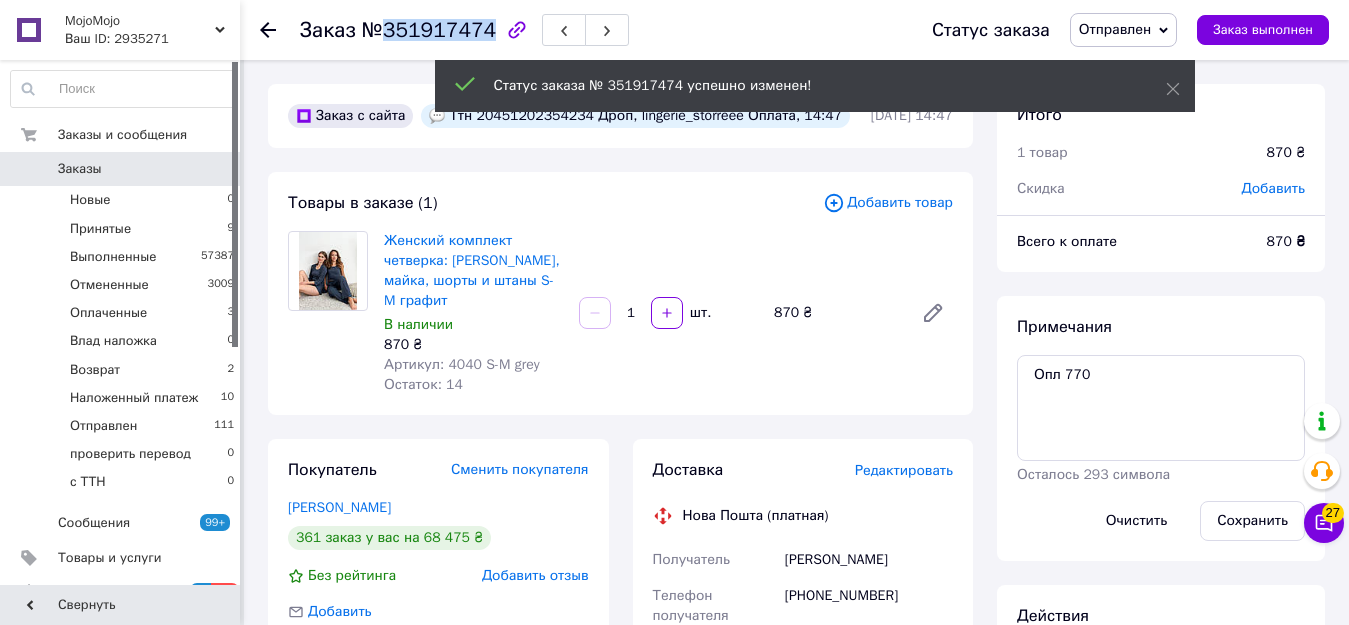 copy on "351917474" 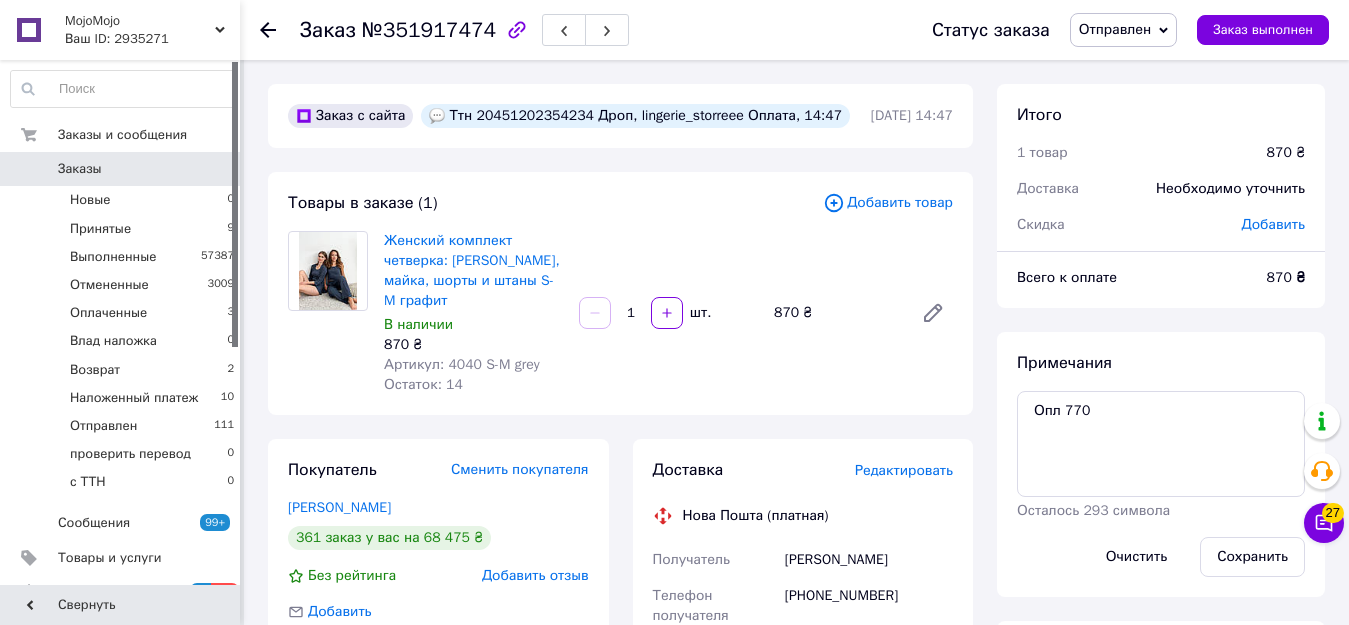 click on "Ттн 20451202354234
Дроп, lingerie_storreee
Оплата, 14:47" at bounding box center (635, 116) 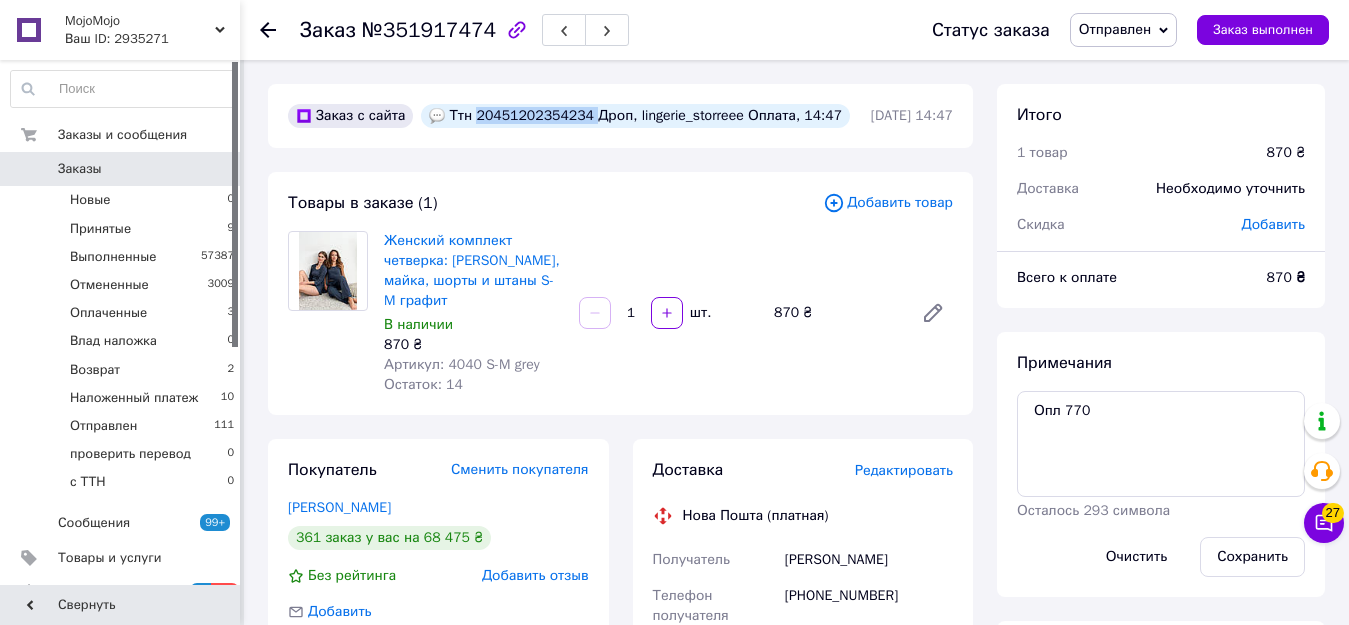 click on "Ттн 20451202354234
Дроп, lingerie_storreee
Оплата, 14:47" at bounding box center (635, 116) 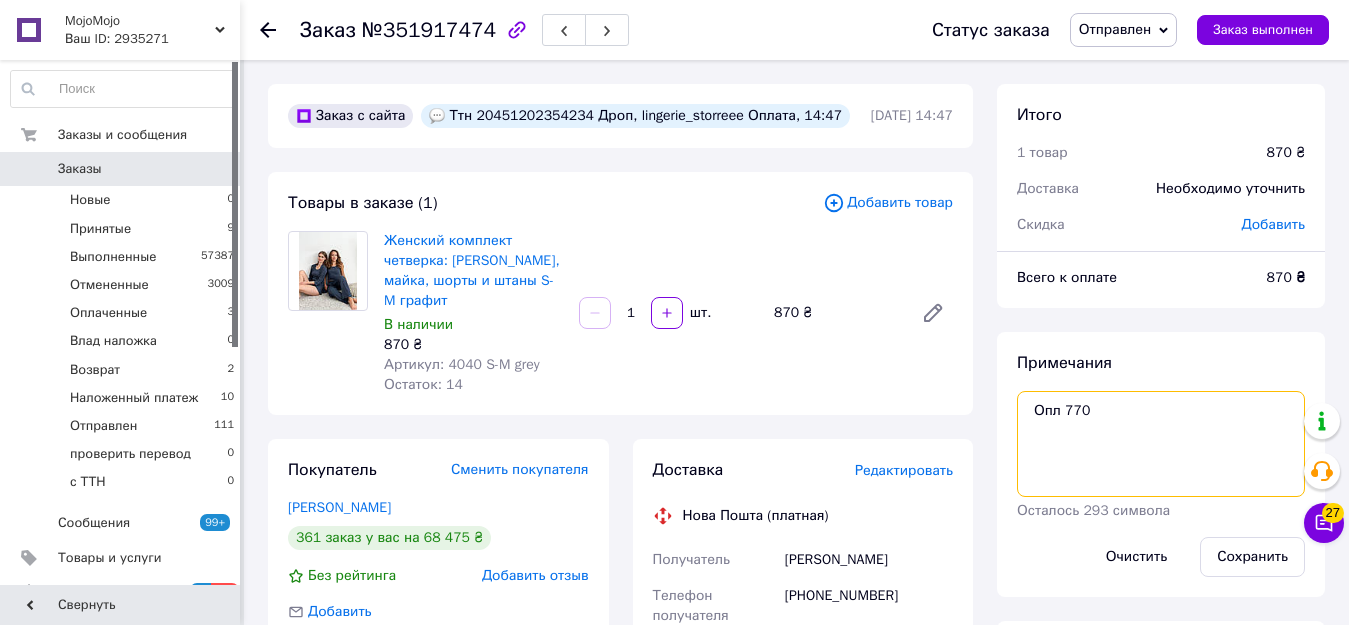 click on "Опл 770" at bounding box center (1161, 444) 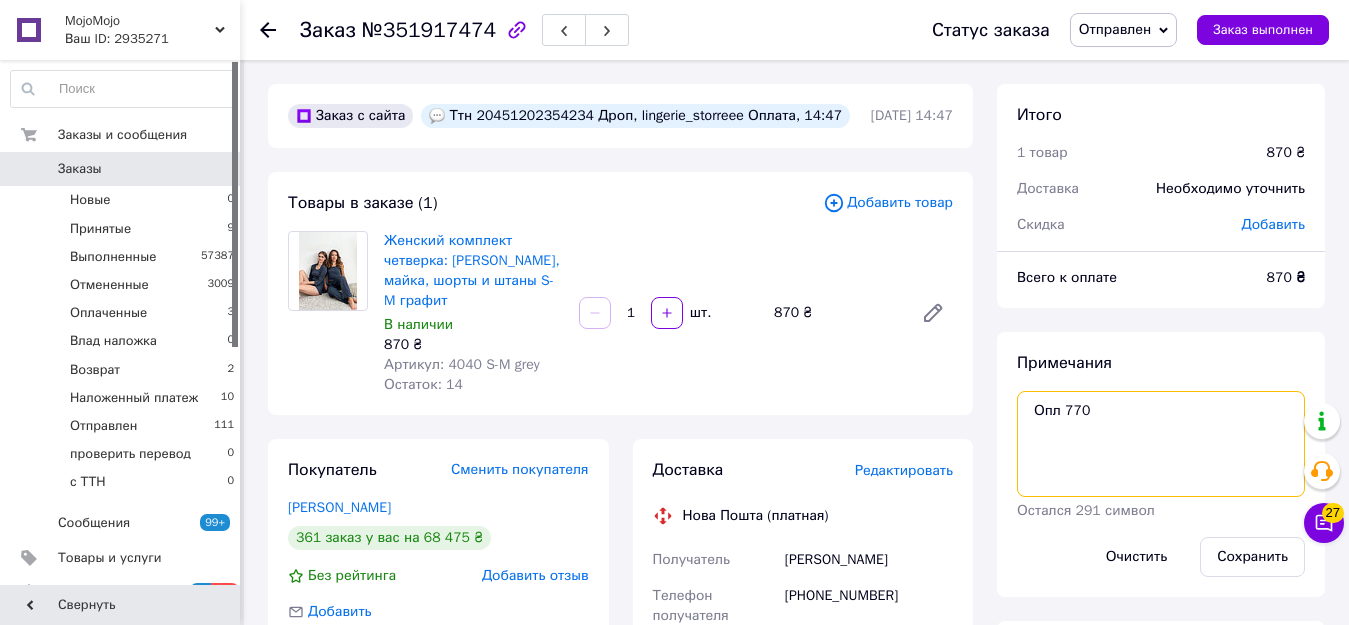 paste on "20451202354234" 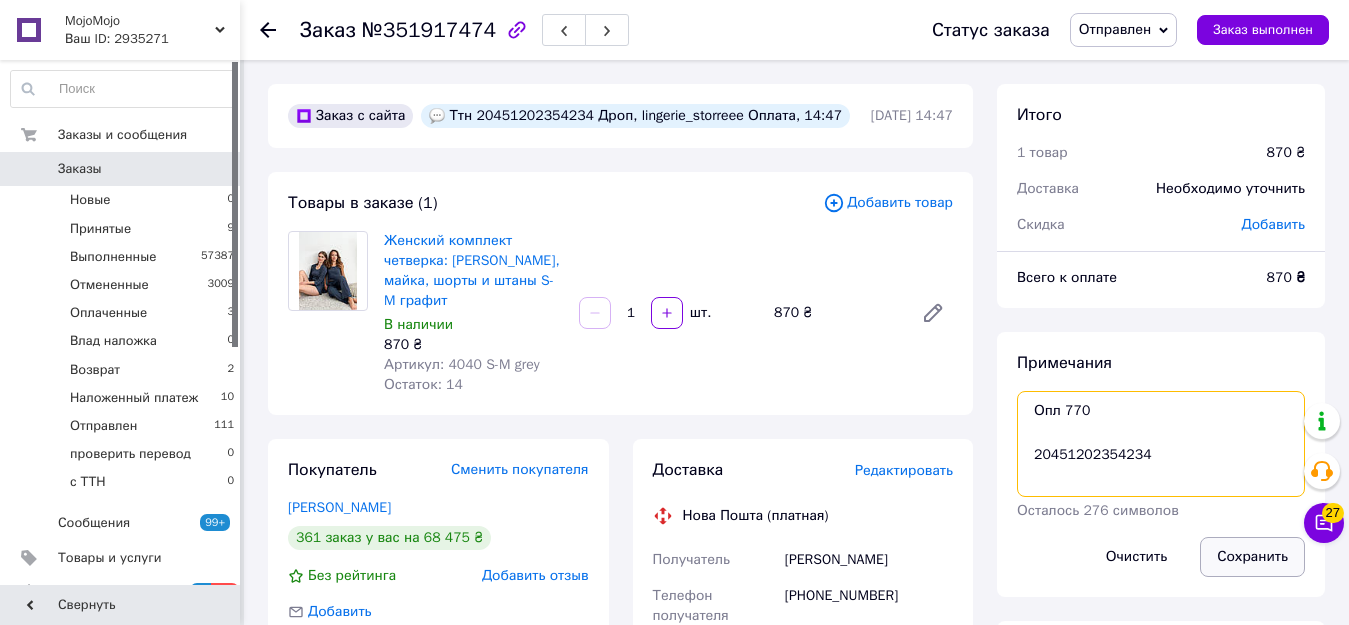 type on "Опл 770
20451202354234" 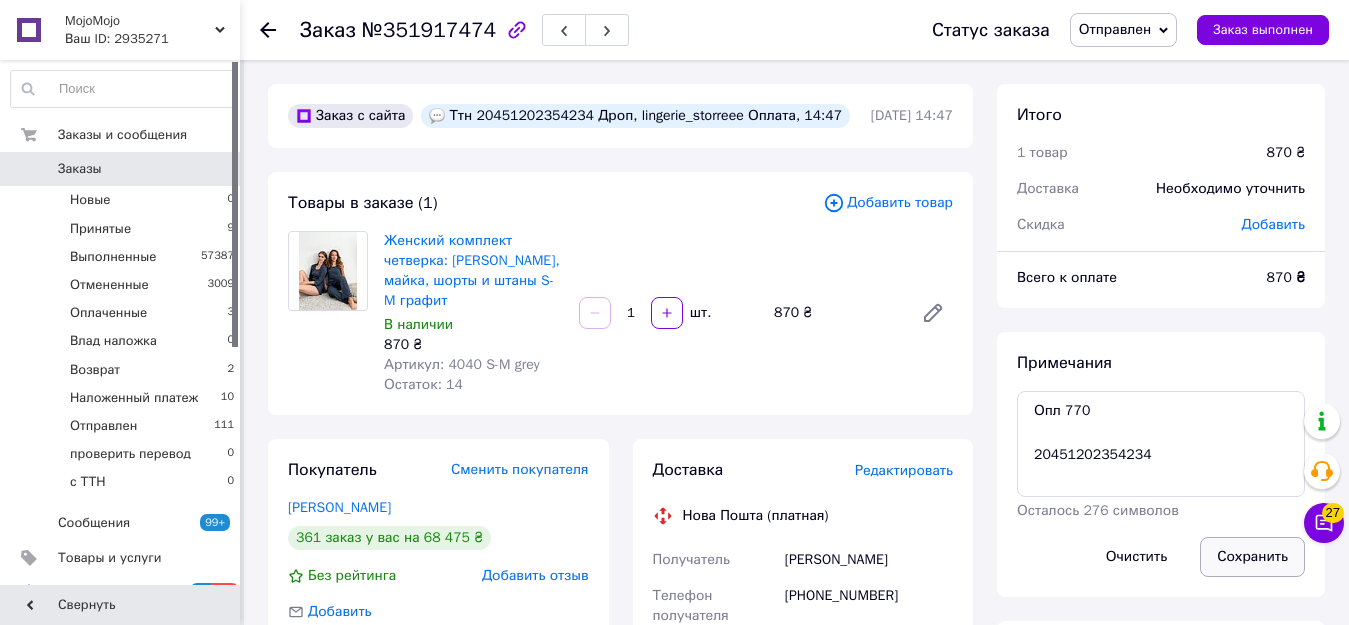 click on "Сохранить" at bounding box center (1252, 557) 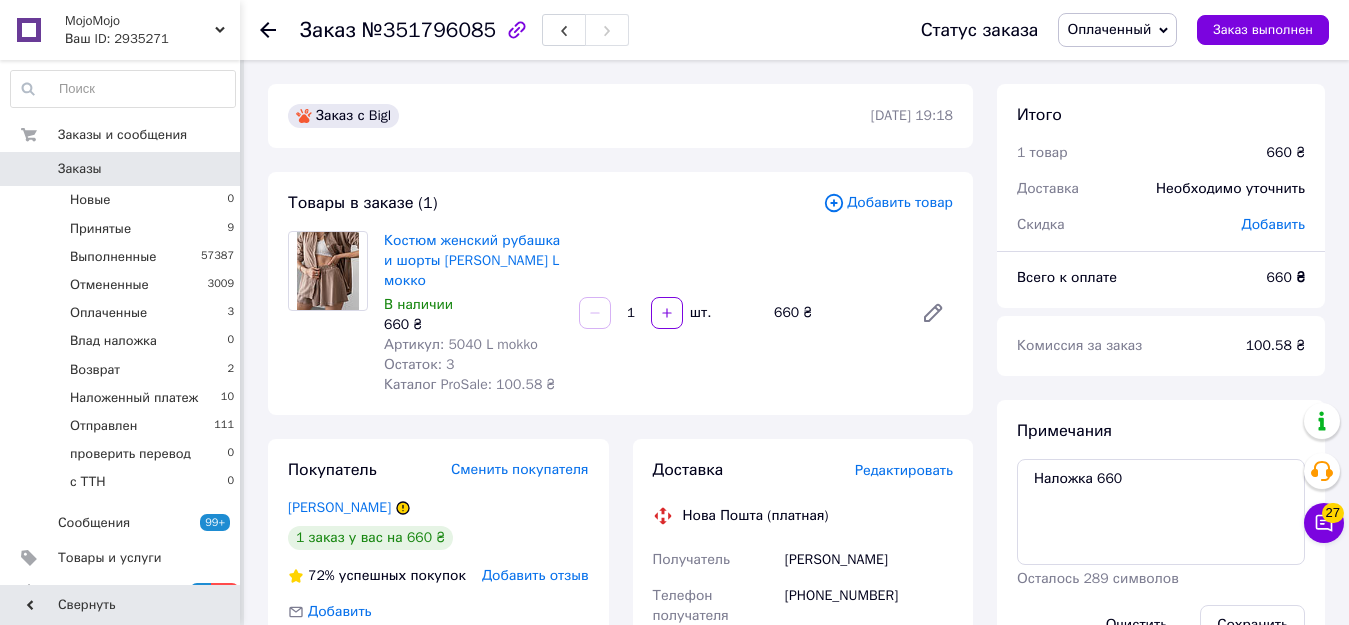 scroll, scrollTop: 0, scrollLeft: 0, axis: both 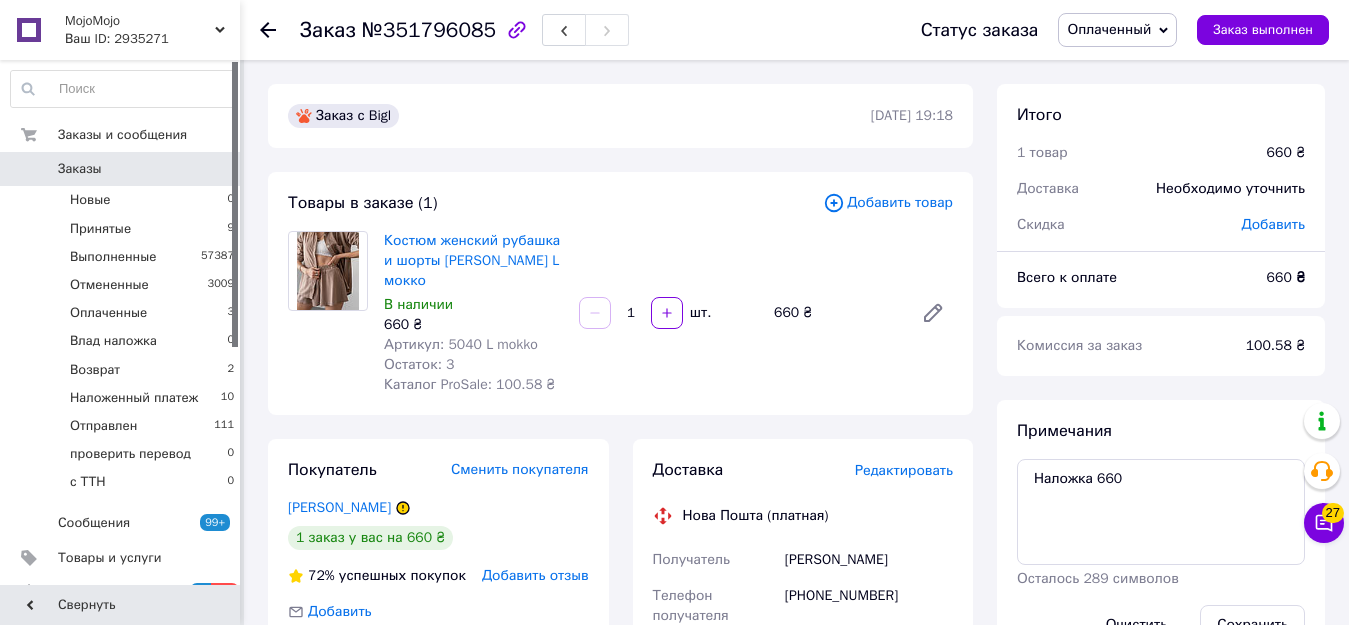 click on "Оплаченный" at bounding box center [1109, 29] 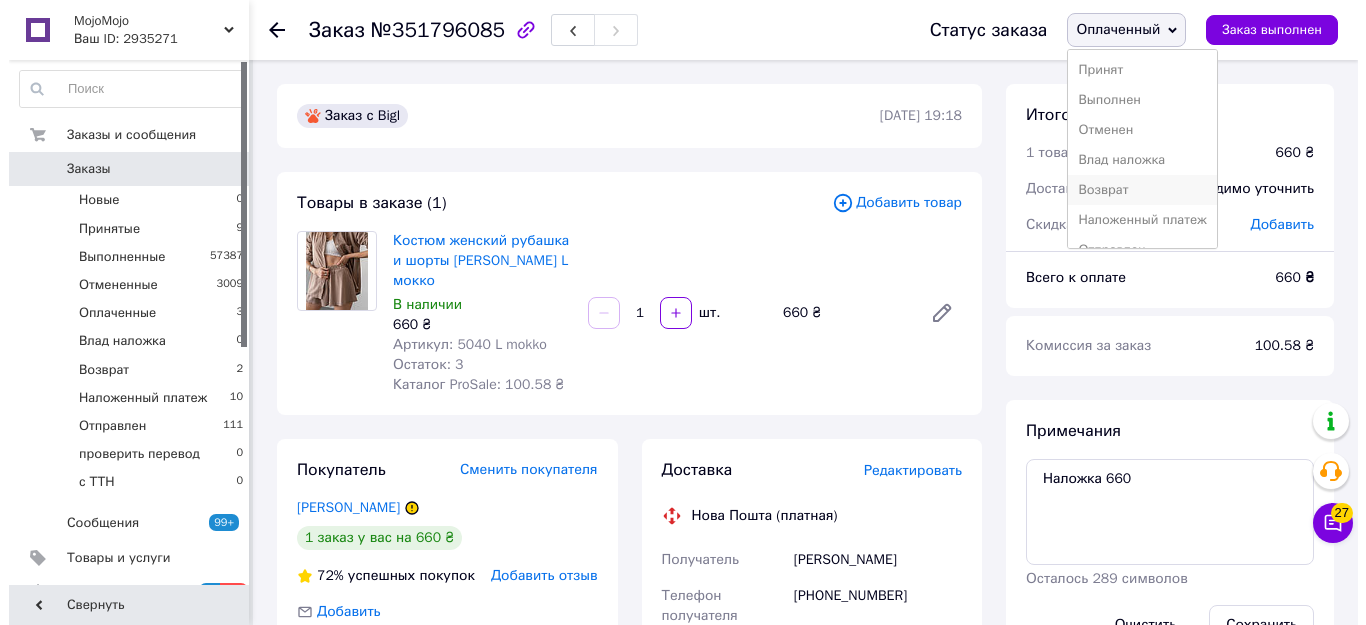 scroll, scrollTop: 82, scrollLeft: 0, axis: vertical 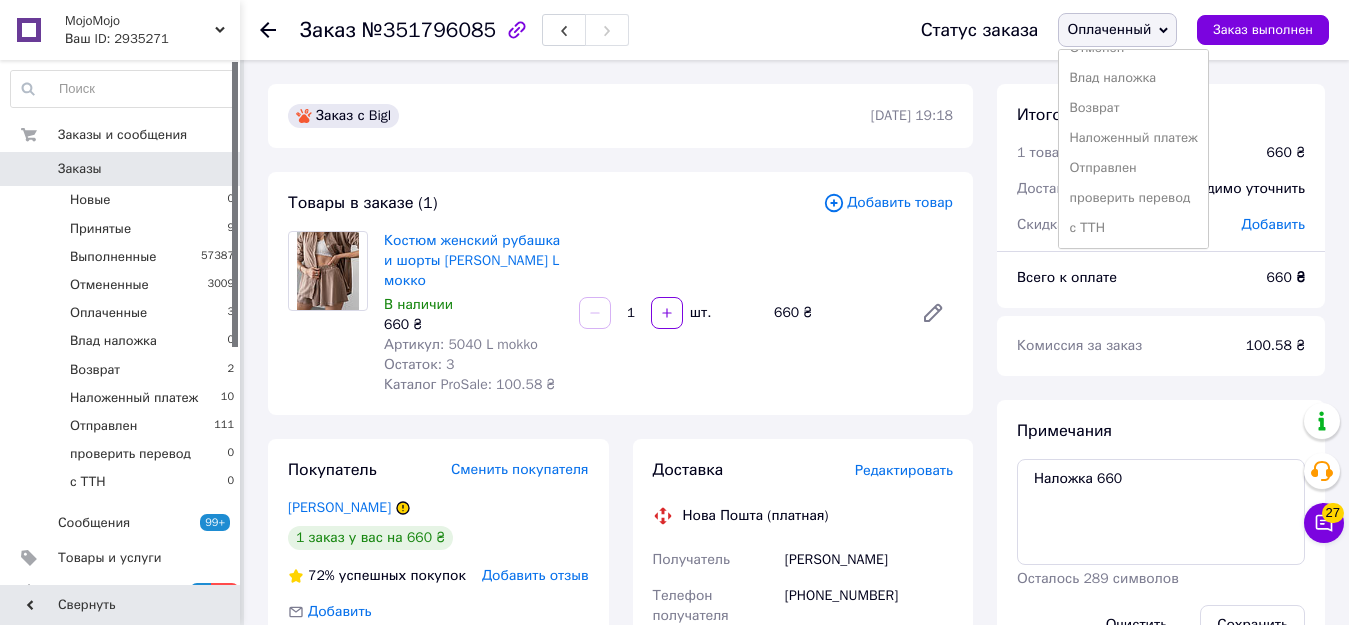 click on "Отправлен" at bounding box center (1133, 168) 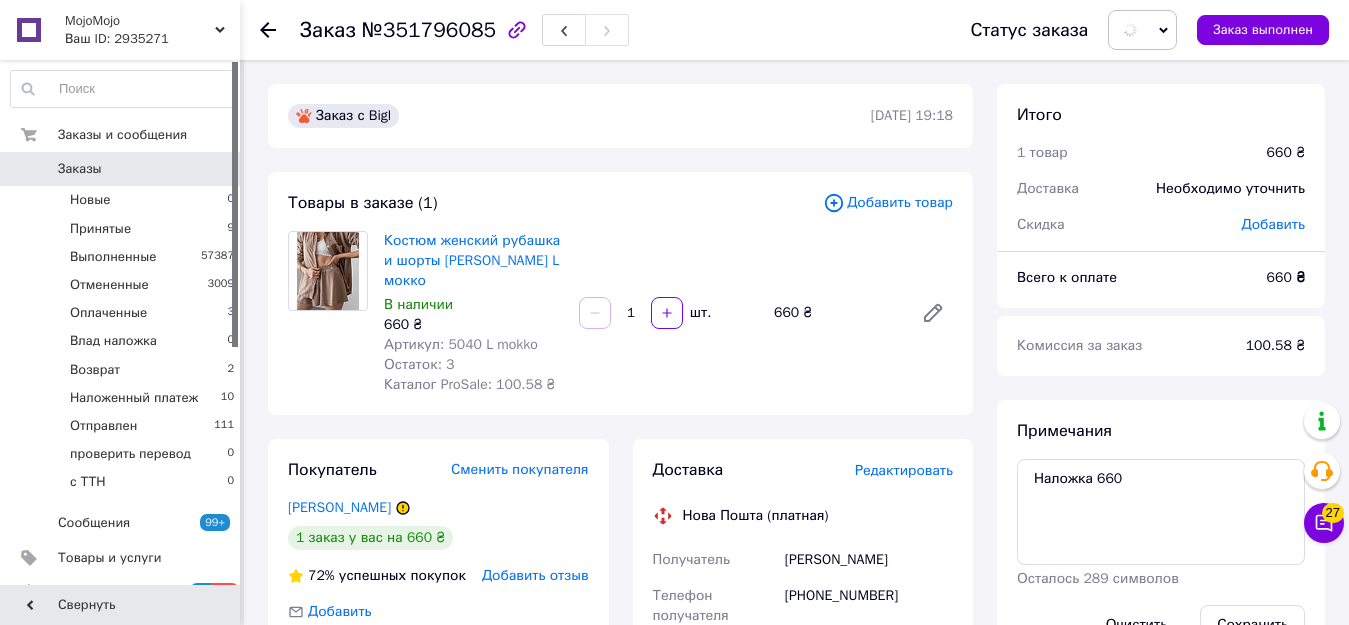 click on "№351796085" at bounding box center [429, 30] 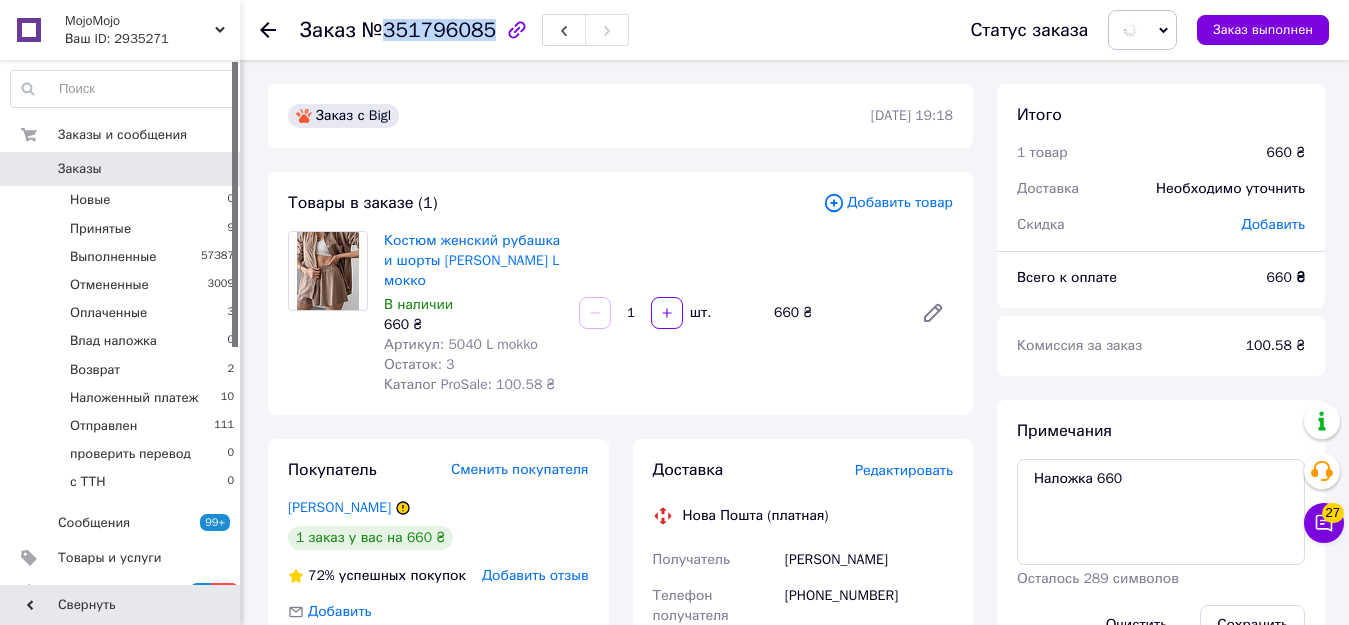 click on "№351796085" at bounding box center [429, 30] 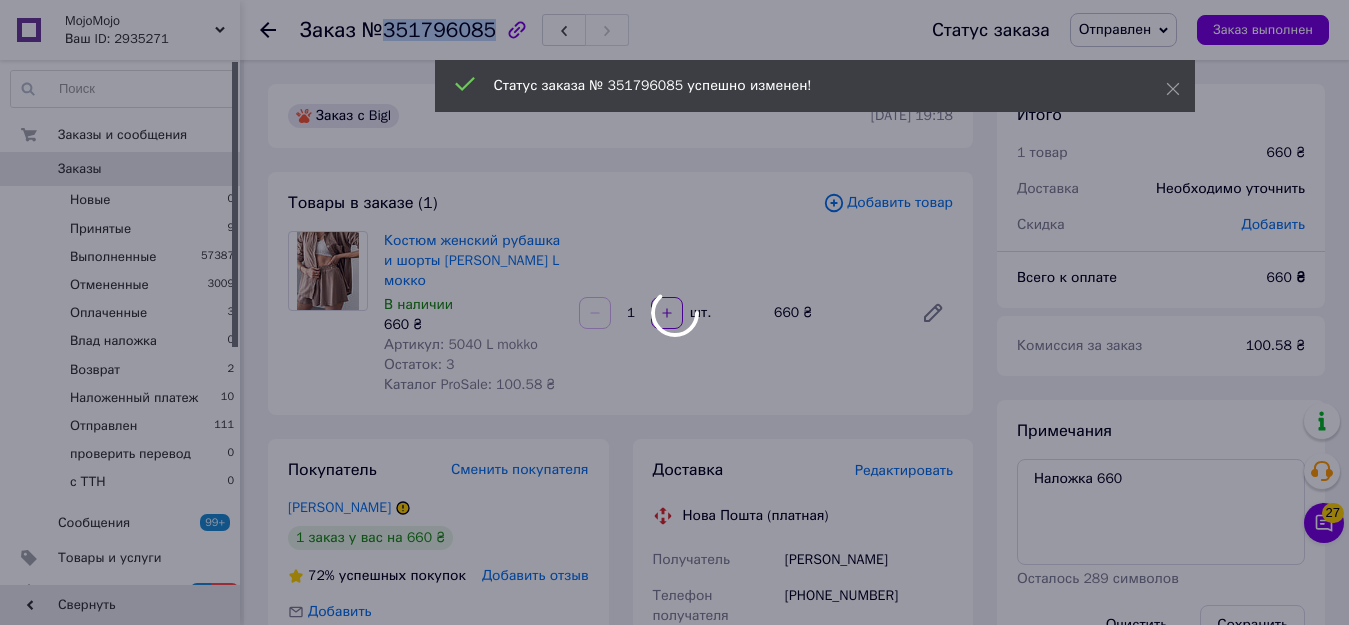 copy on "351796085" 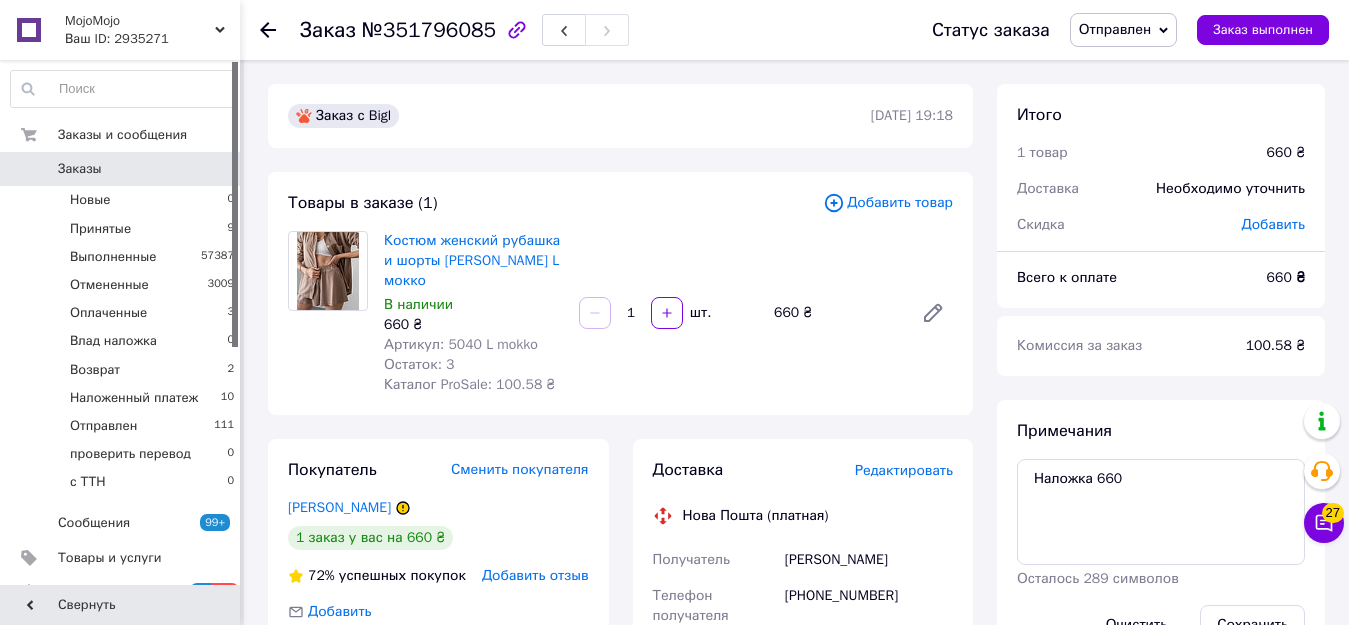 click on "Редактировать" at bounding box center (904, 470) 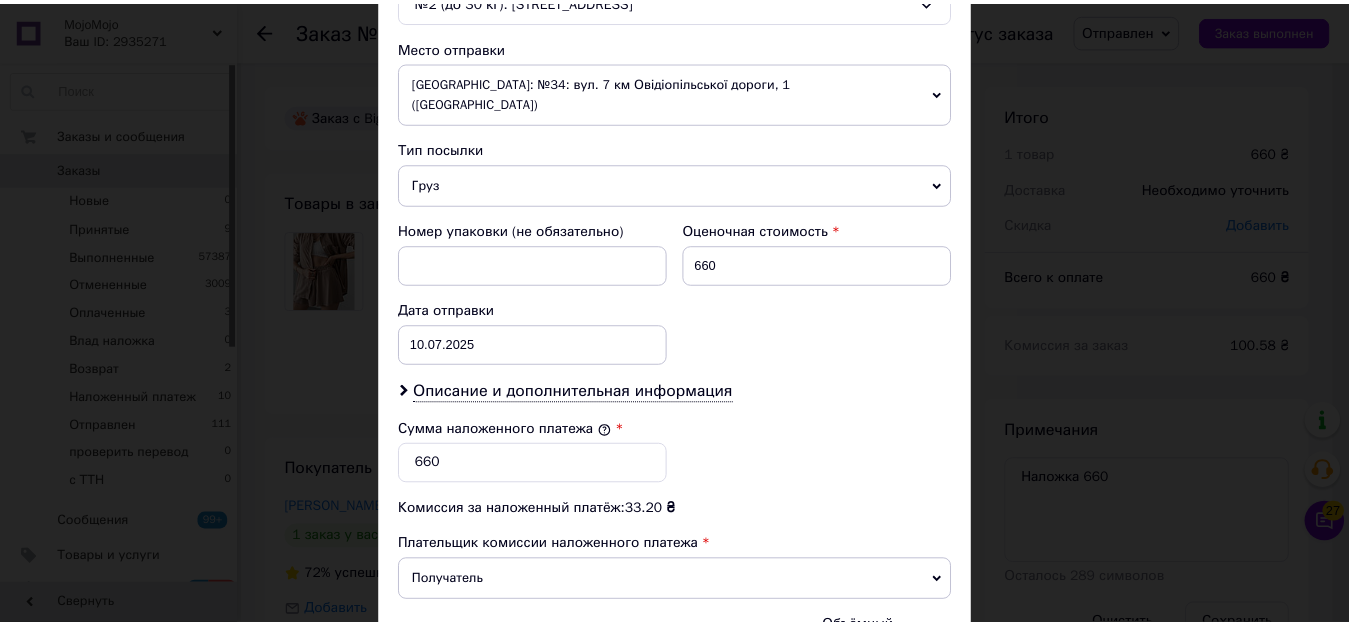 scroll, scrollTop: 901, scrollLeft: 0, axis: vertical 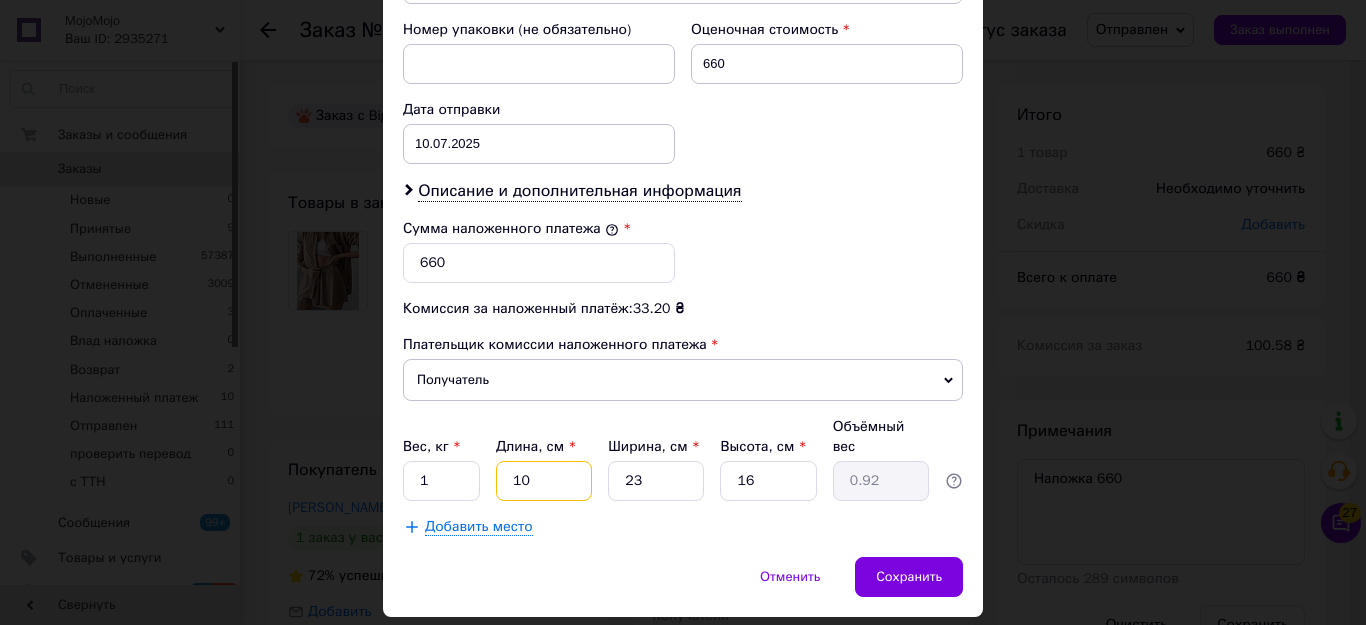 drag, startPoint x: 518, startPoint y: 421, endPoint x: 534, endPoint y: 422, distance: 16.03122 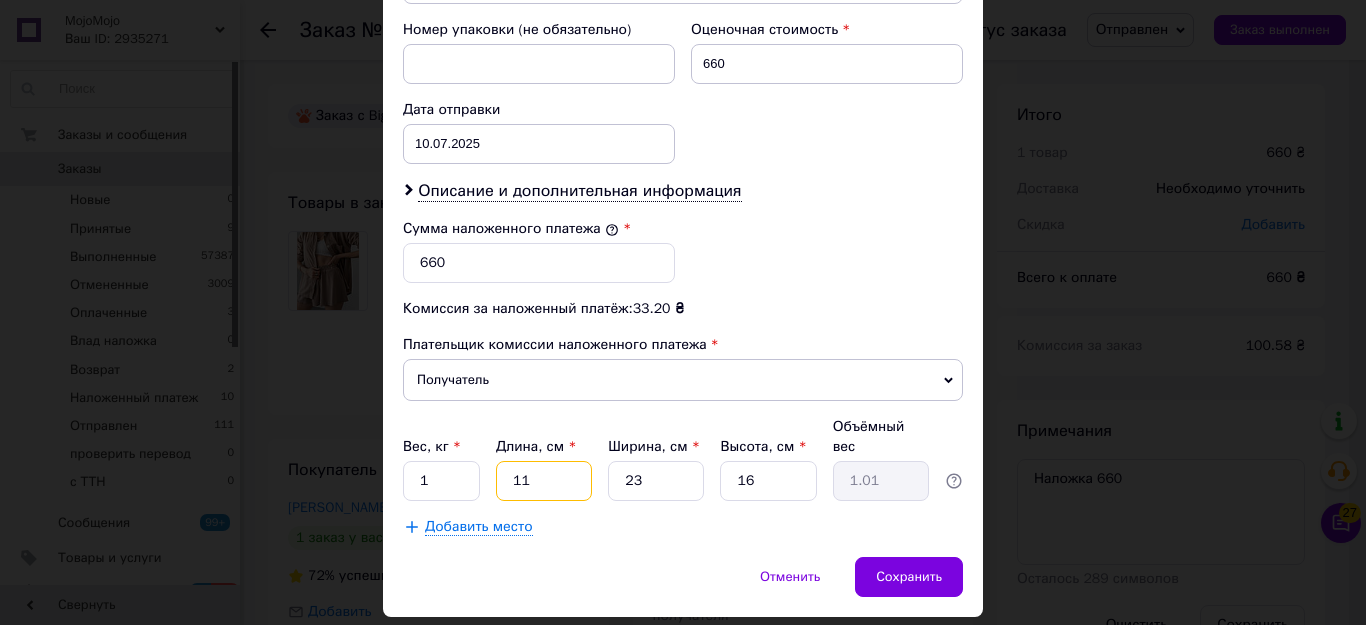 type on "11" 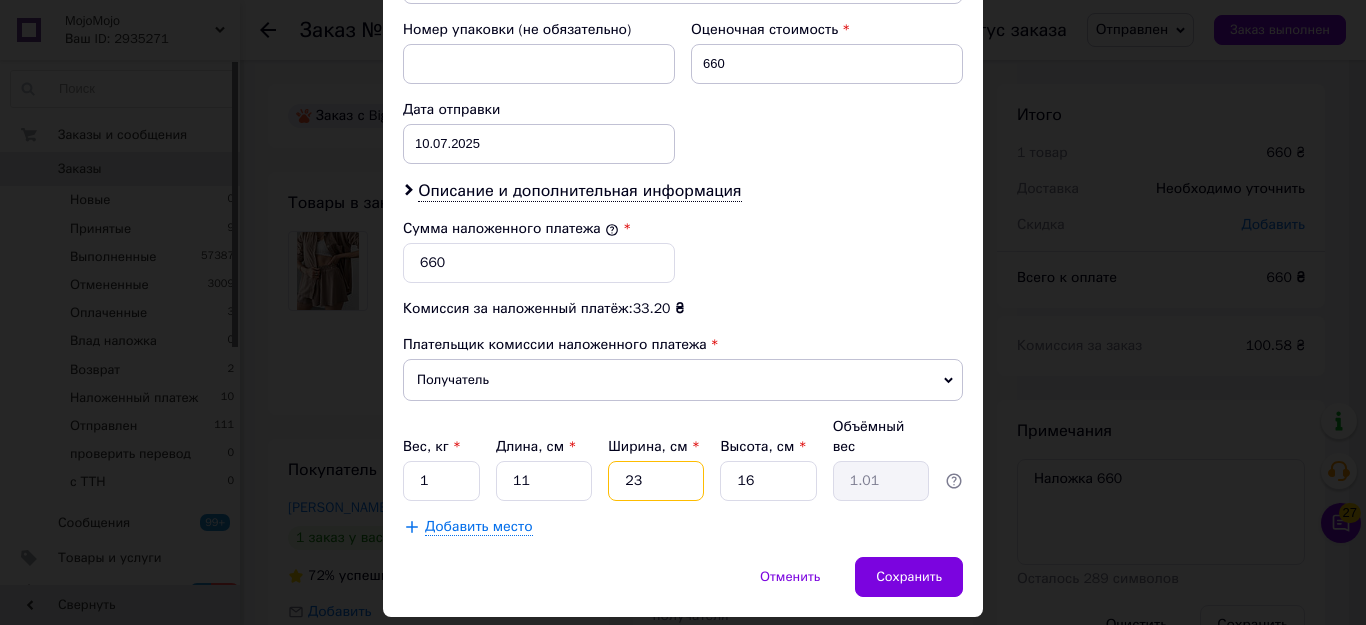 type on "2" 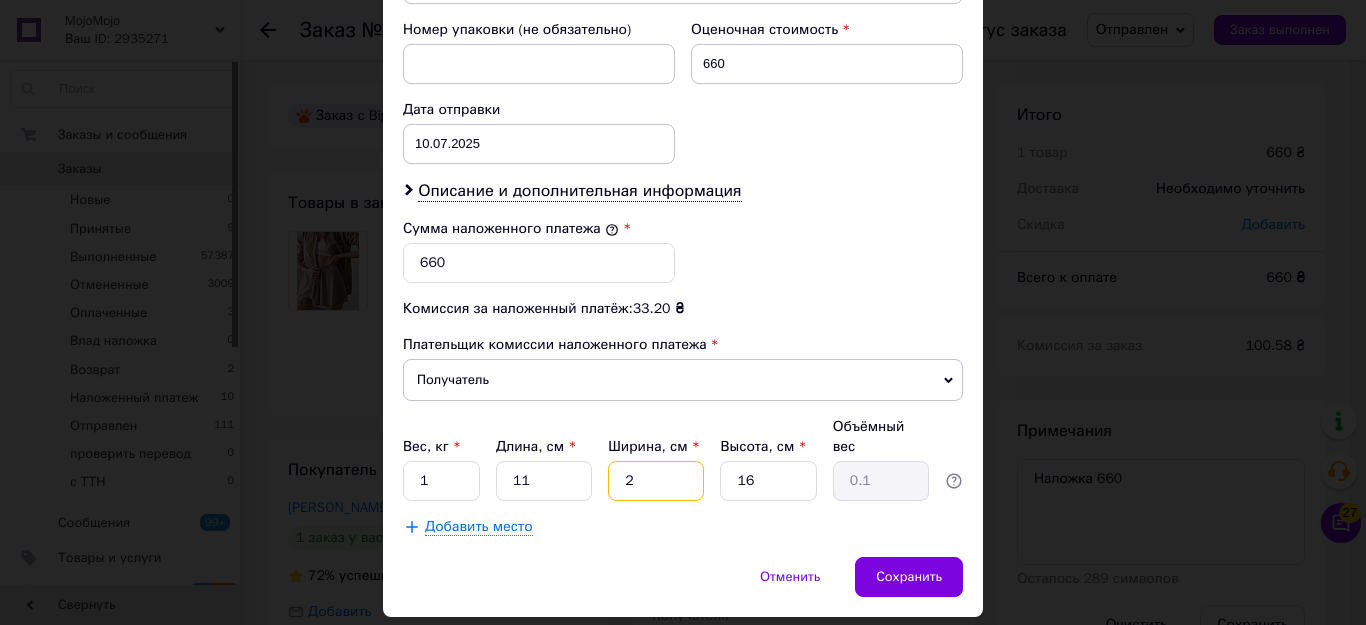 type on "26" 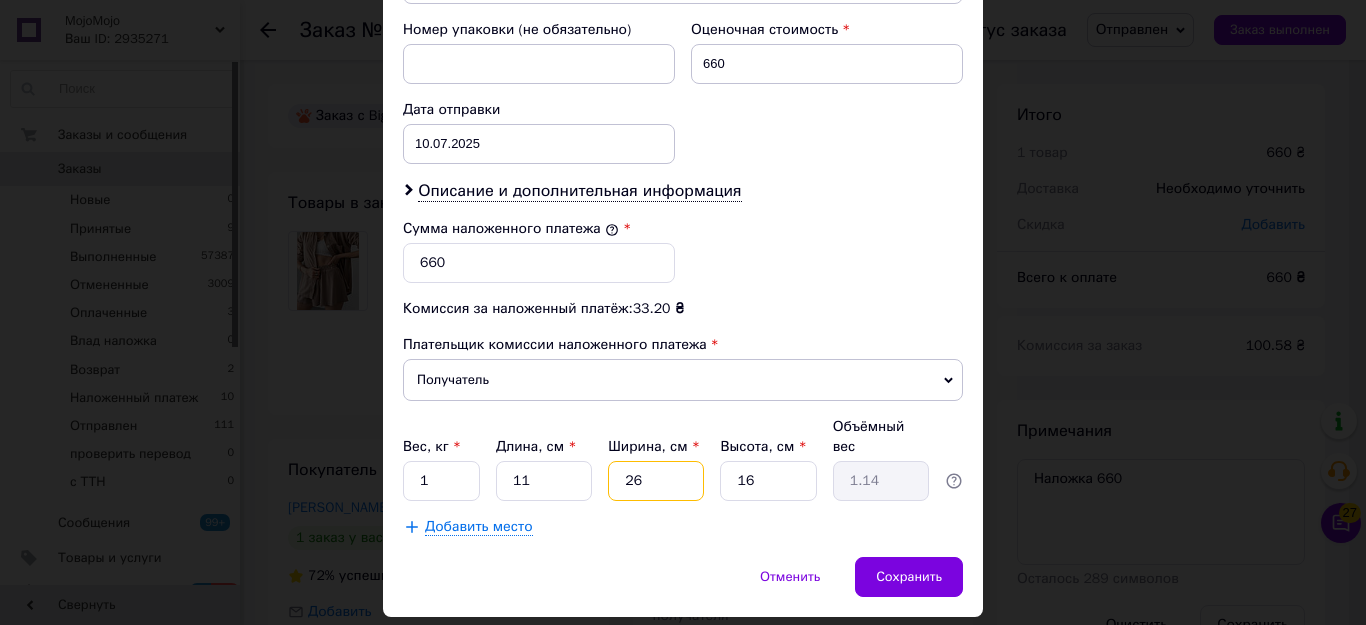 type on "26" 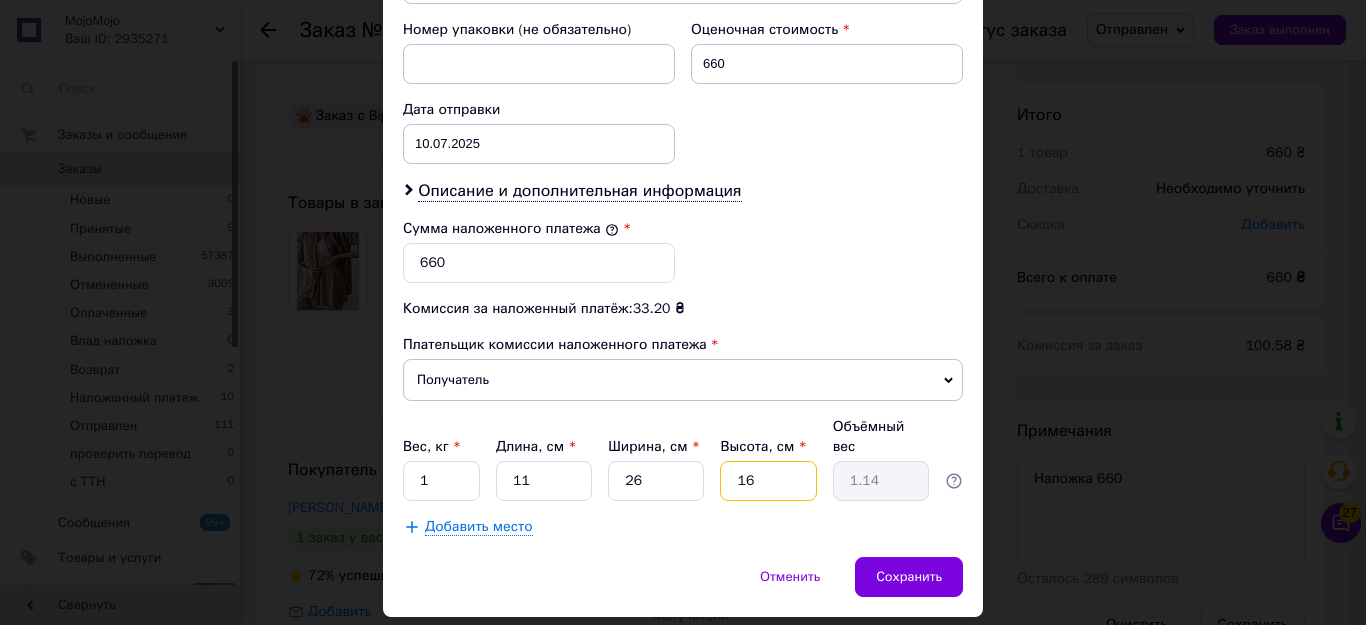 type on "1" 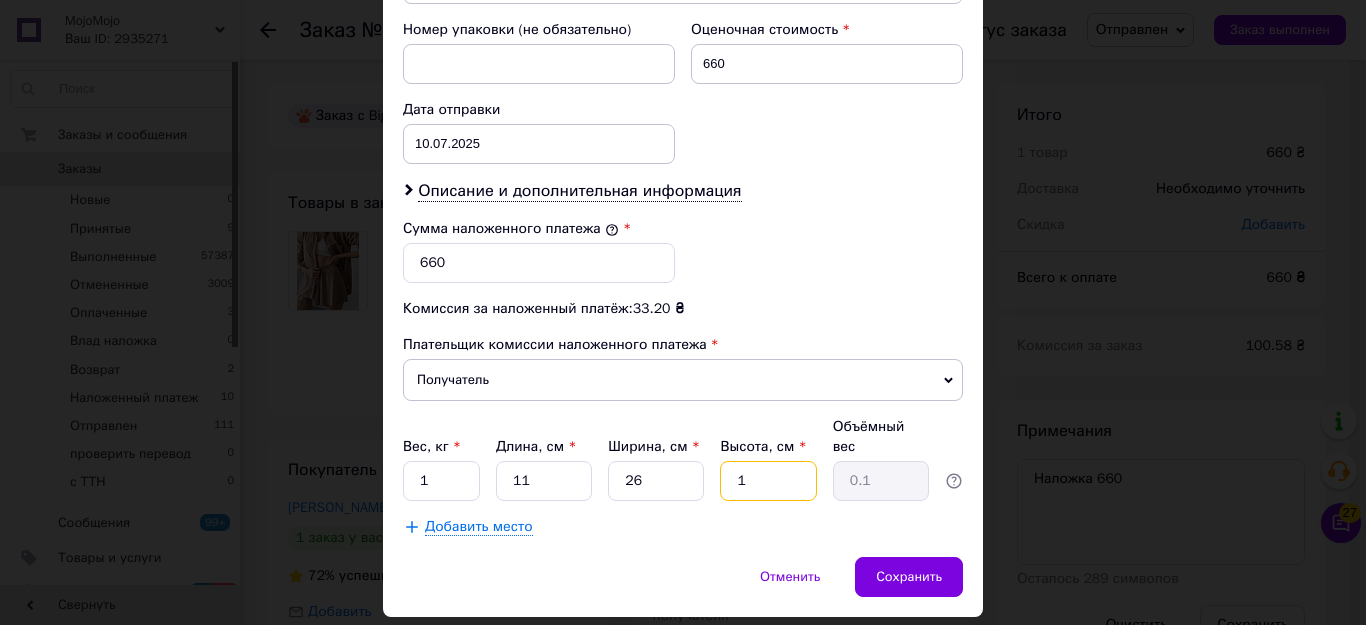 type on "14" 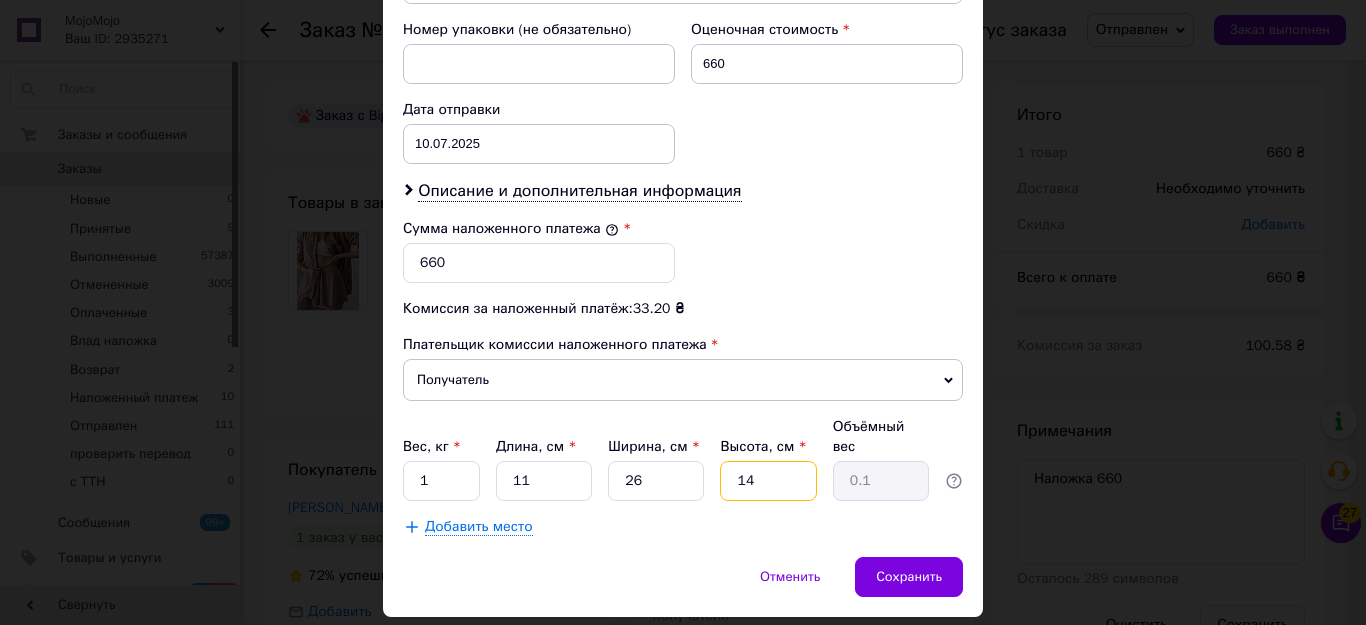 type on "1" 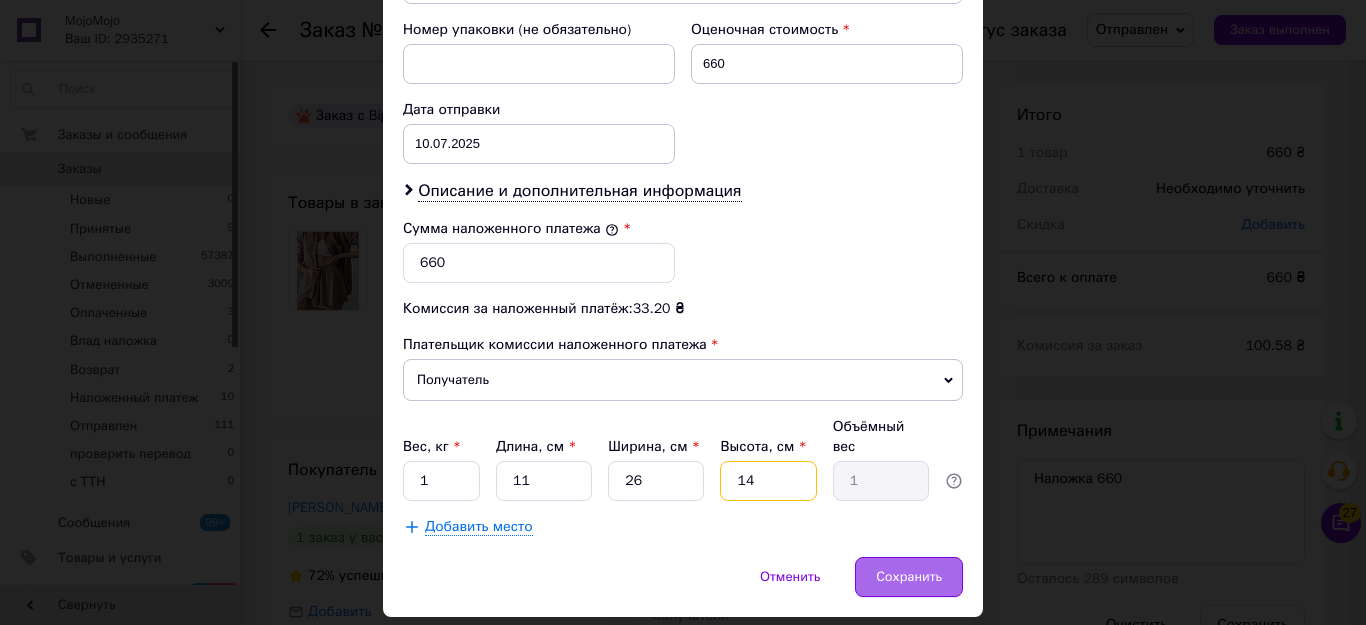 type on "14" 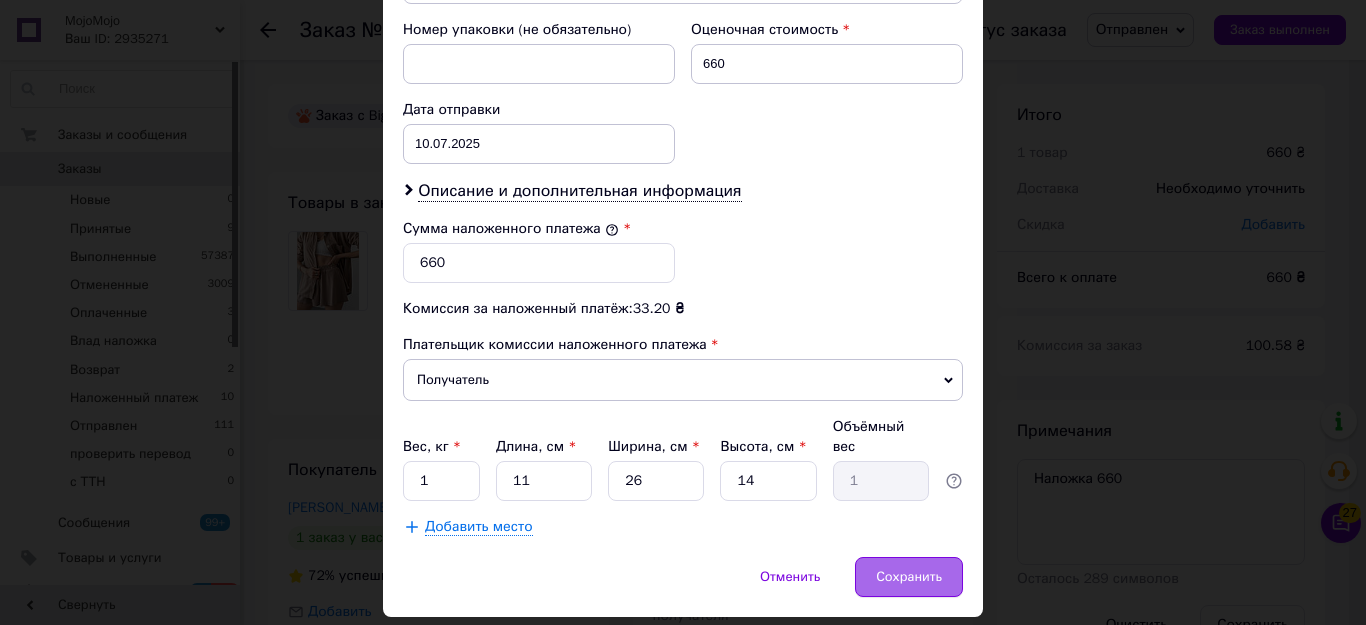 click on "Сохранить" at bounding box center [909, 577] 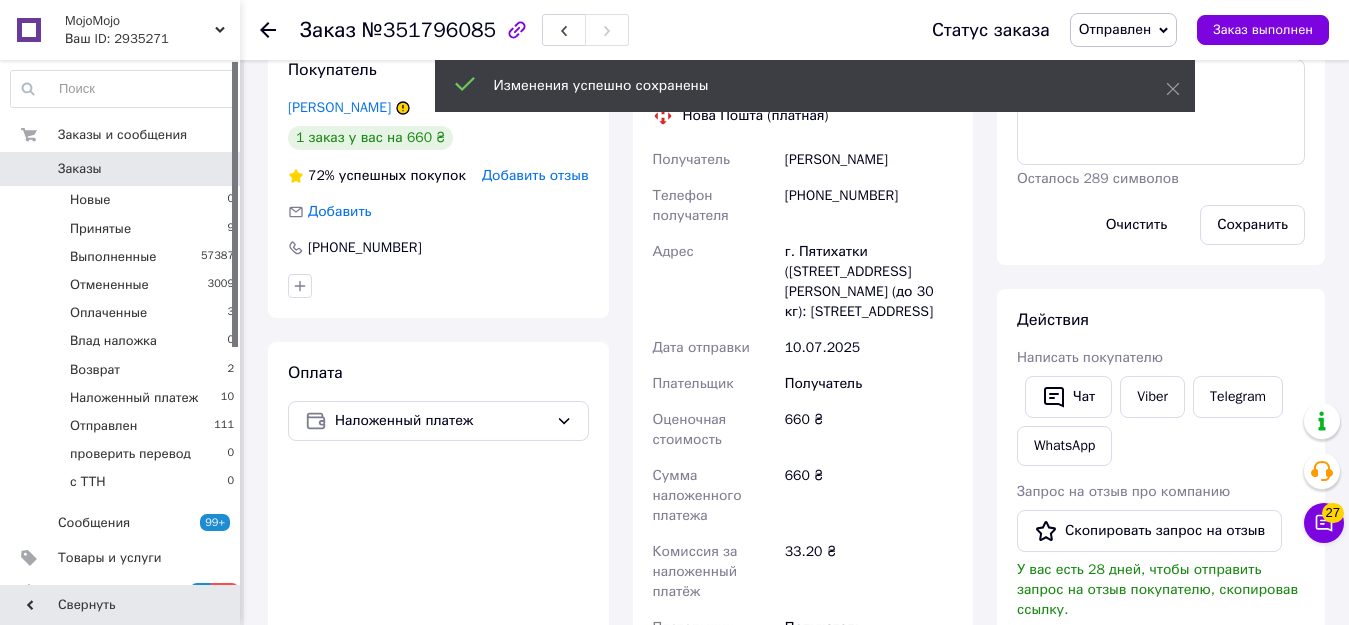 scroll, scrollTop: 700, scrollLeft: 0, axis: vertical 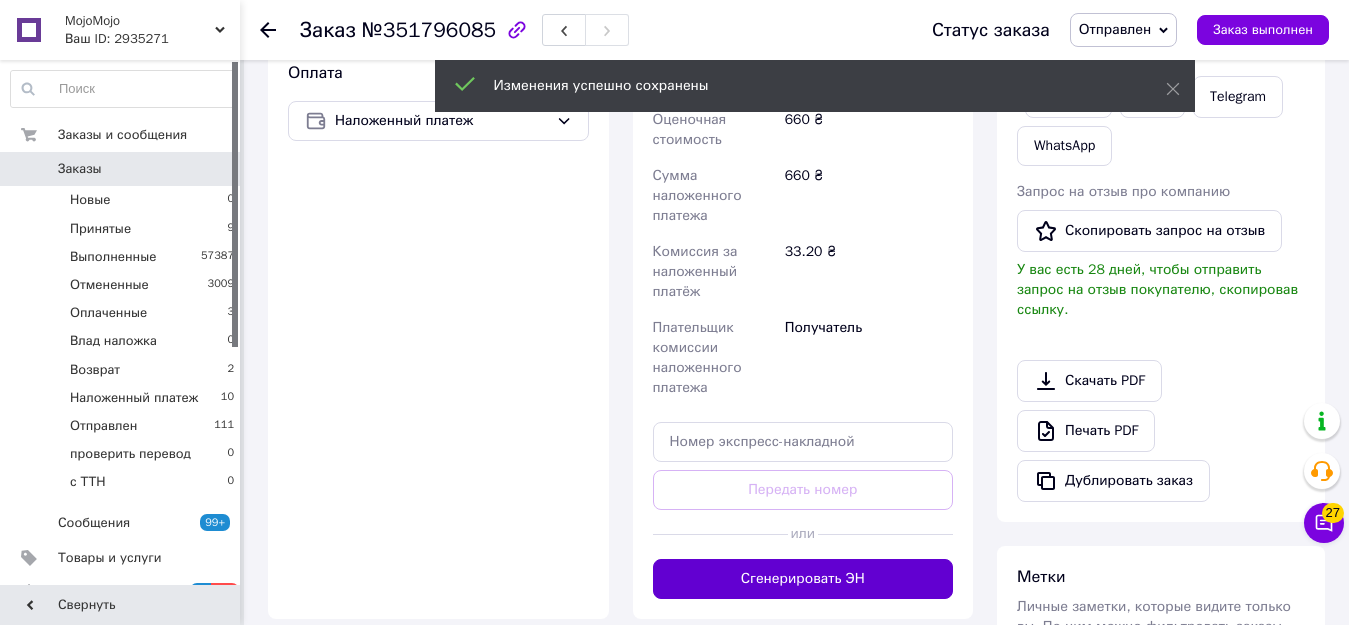 click on "Сгенерировать ЭН" at bounding box center [803, 579] 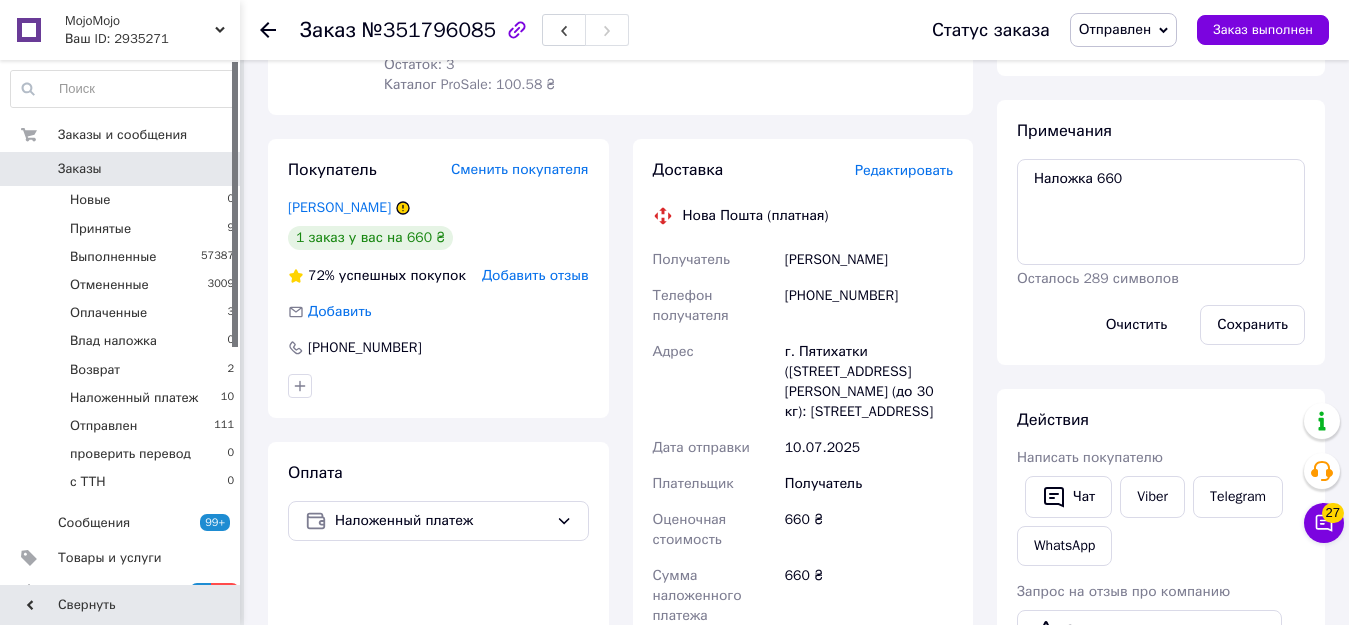 scroll, scrollTop: 100, scrollLeft: 0, axis: vertical 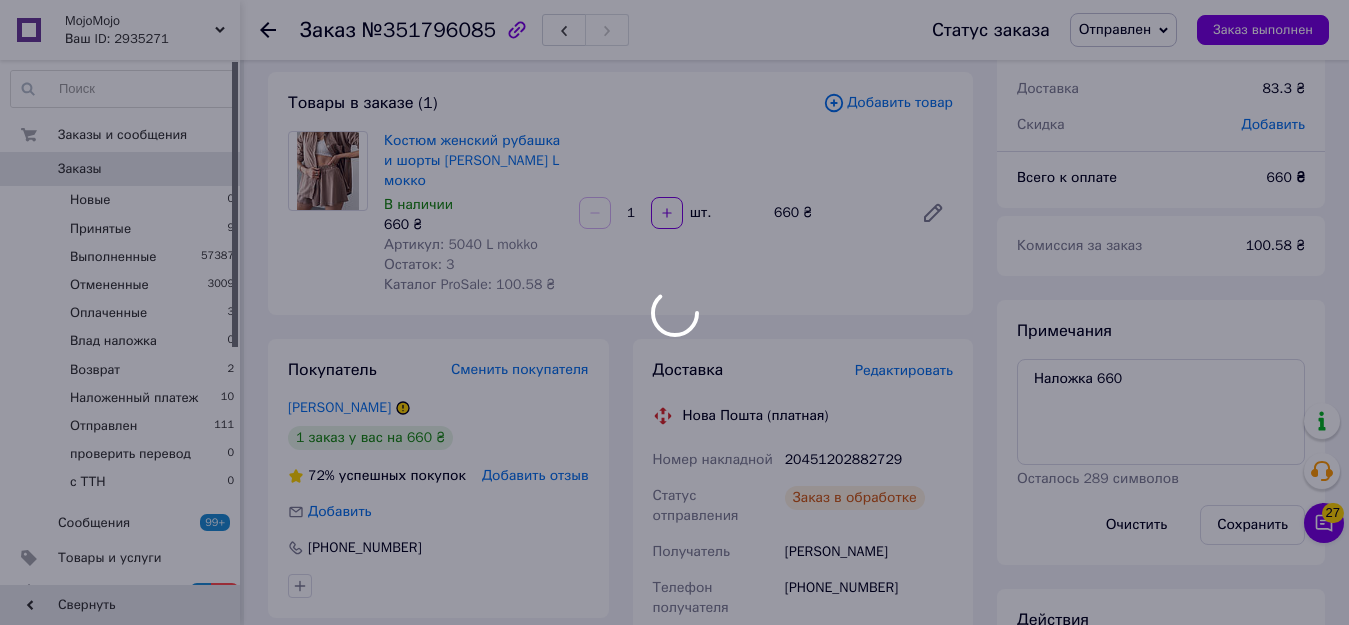 click at bounding box center (674, 312) 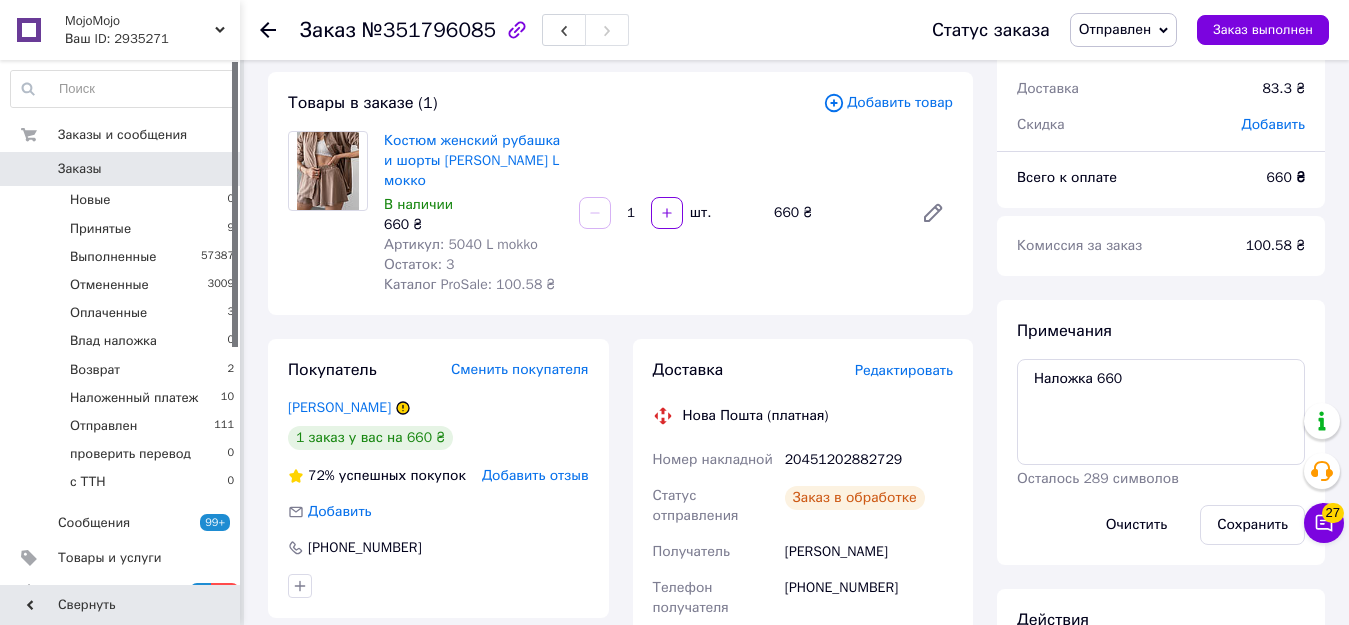 click on "20451202882729" at bounding box center (869, 460) 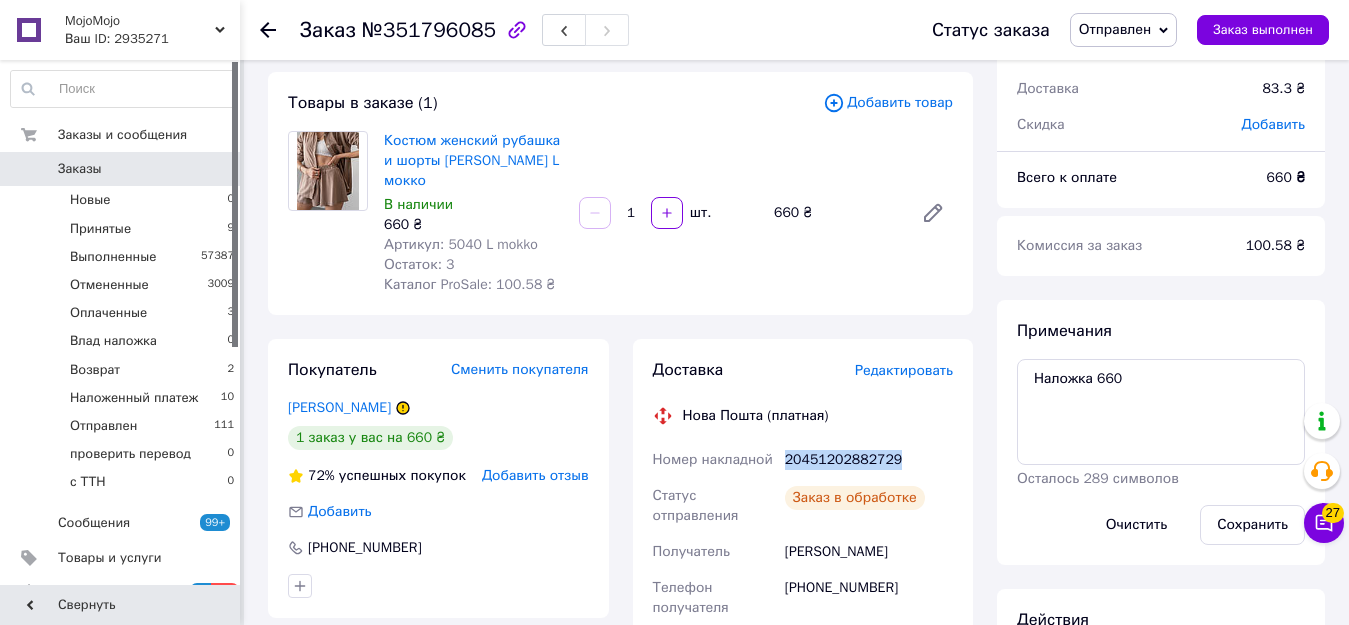 click on "20451202882729" at bounding box center [869, 460] 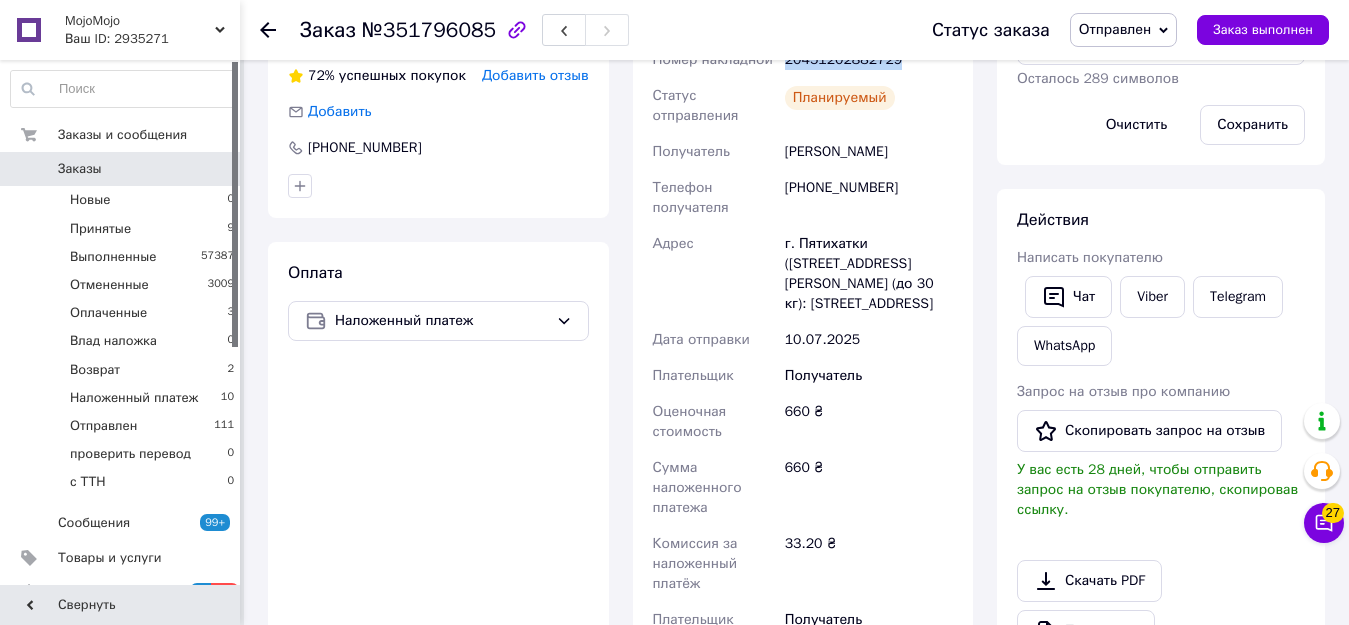 scroll, scrollTop: 800, scrollLeft: 0, axis: vertical 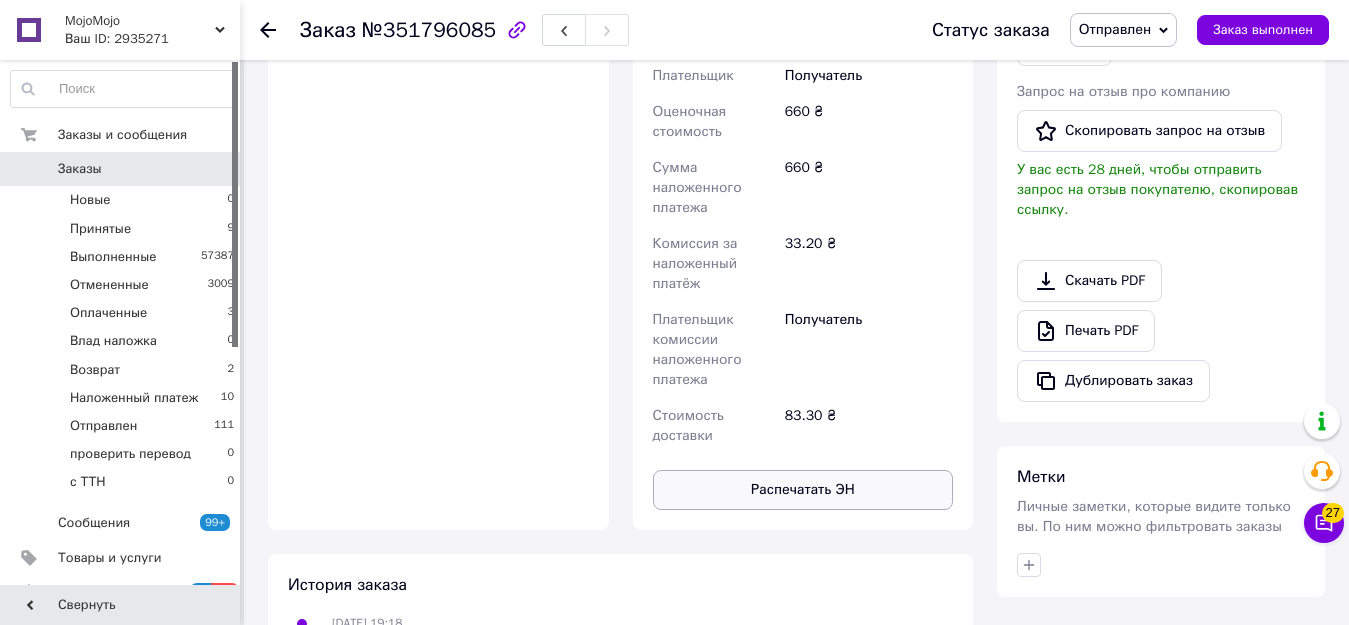 click on "Распечатать ЭН" at bounding box center (803, 490) 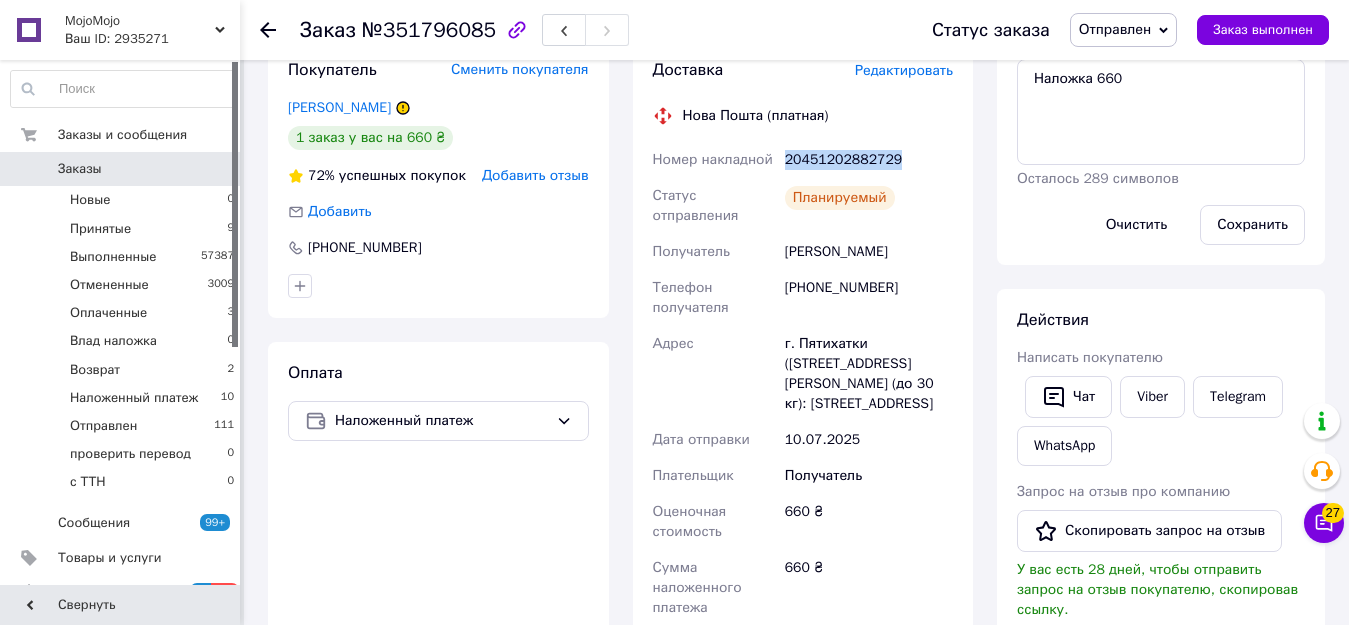 scroll, scrollTop: 200, scrollLeft: 0, axis: vertical 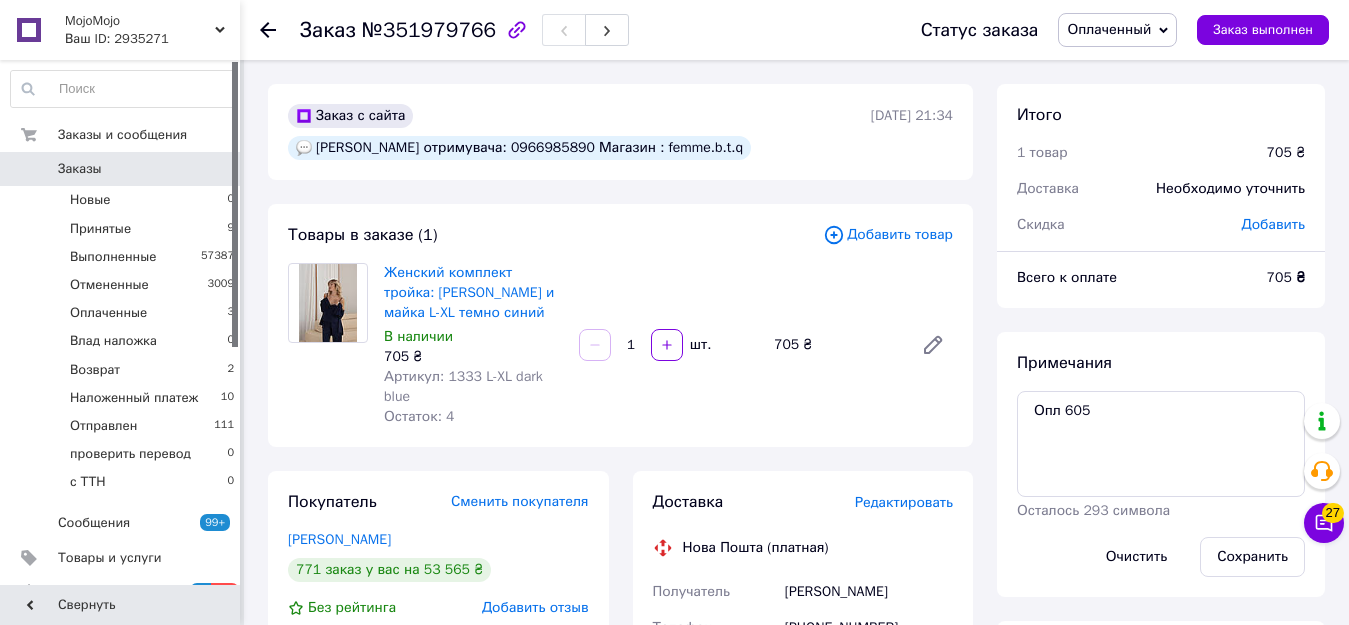 click on "Оплаченный" at bounding box center [1109, 29] 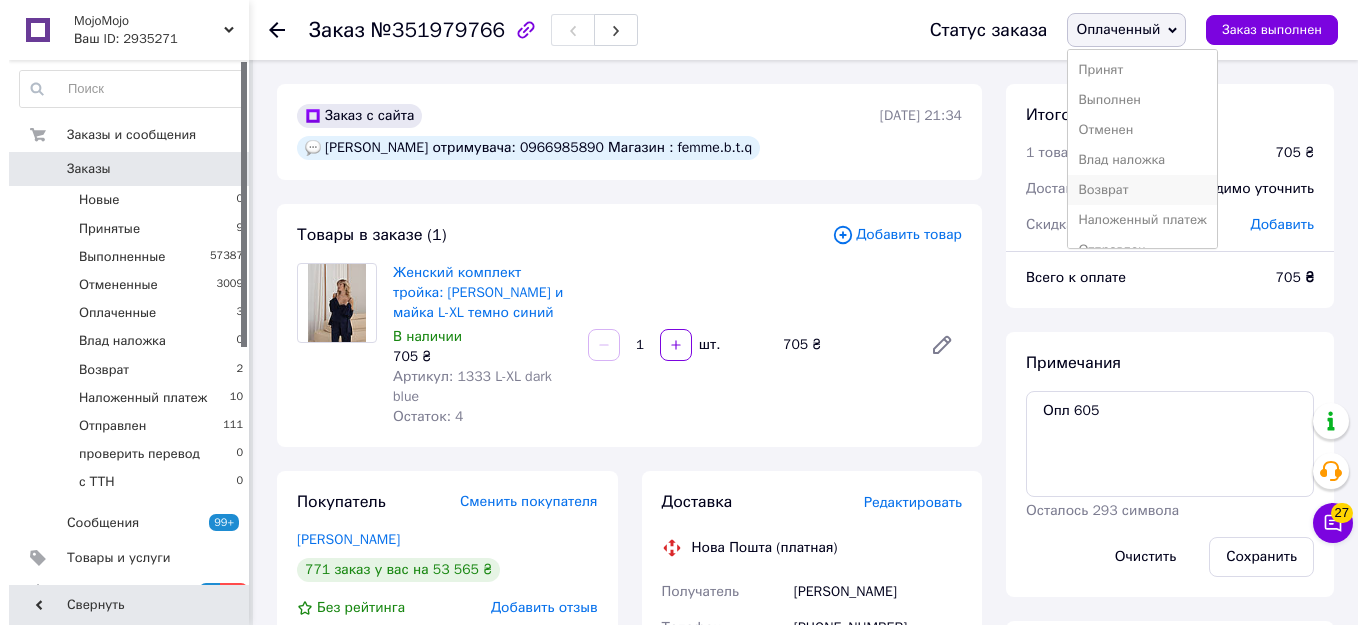 scroll, scrollTop: 82, scrollLeft: 0, axis: vertical 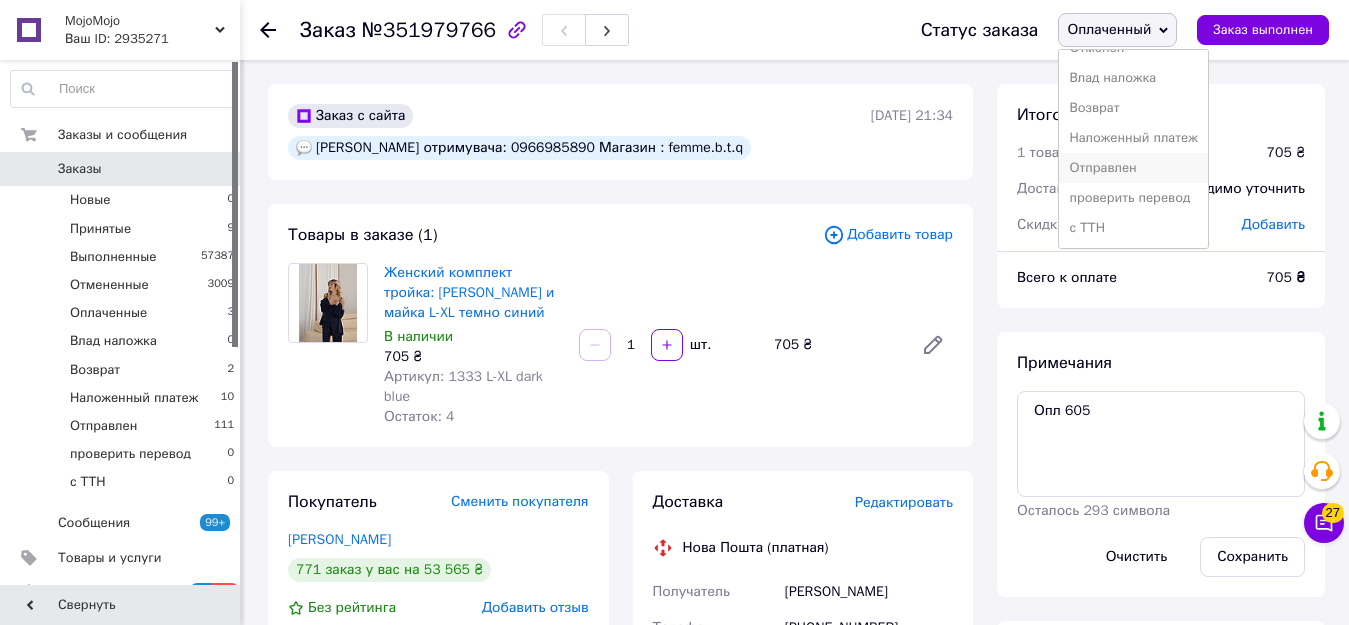 click on "Отправлен" at bounding box center [1133, 168] 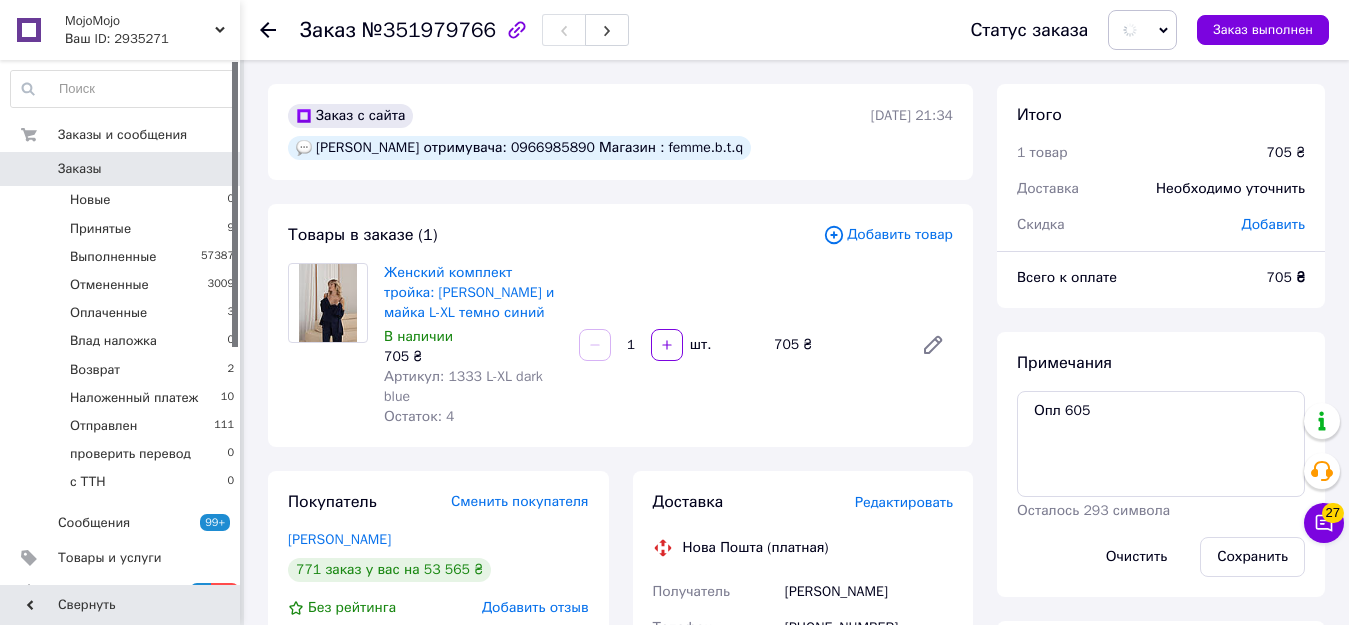 click on "№351979766" at bounding box center [429, 30] 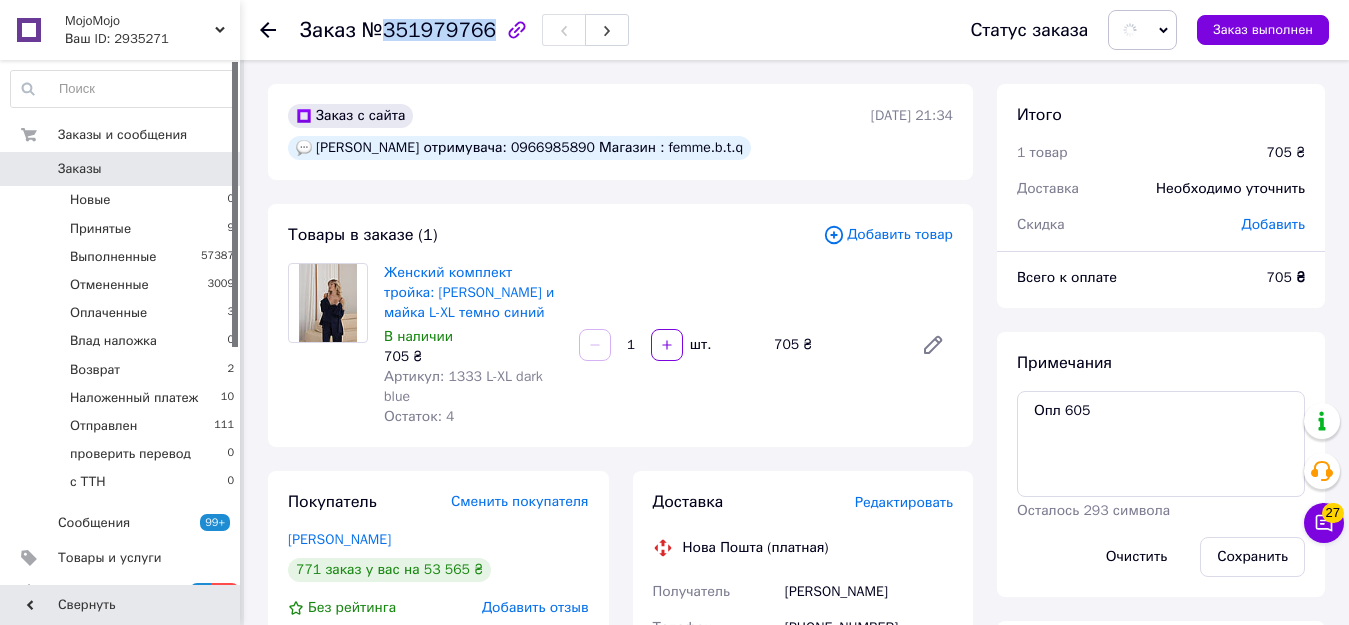 click on "№351979766" at bounding box center (429, 30) 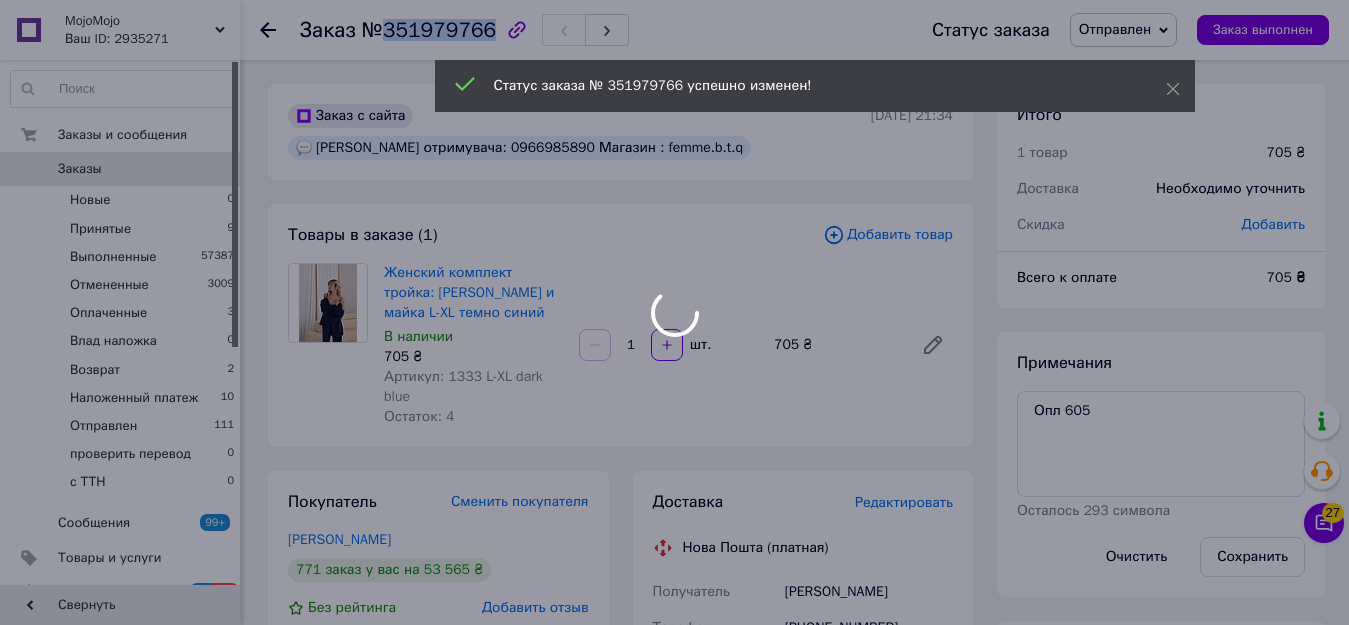 copy on "351979766" 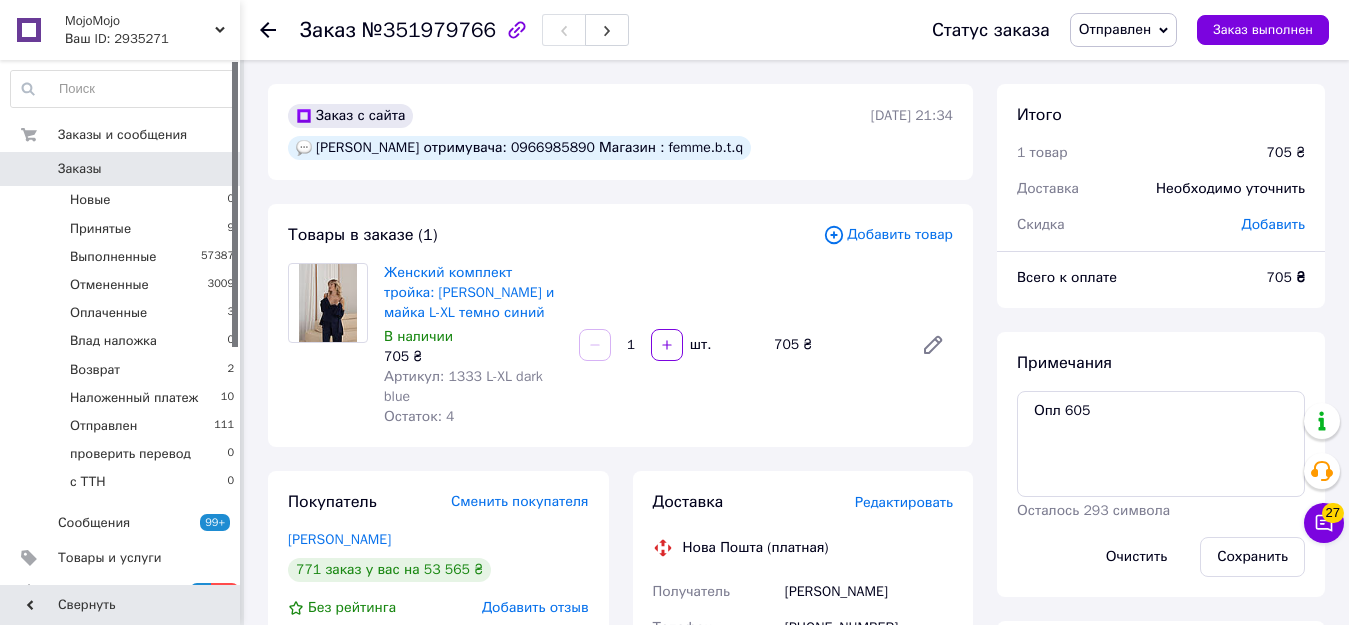 click on "Дроп
Номер отримувача: 0966985890
Магазин : femme.b.t.q" at bounding box center (519, 148) 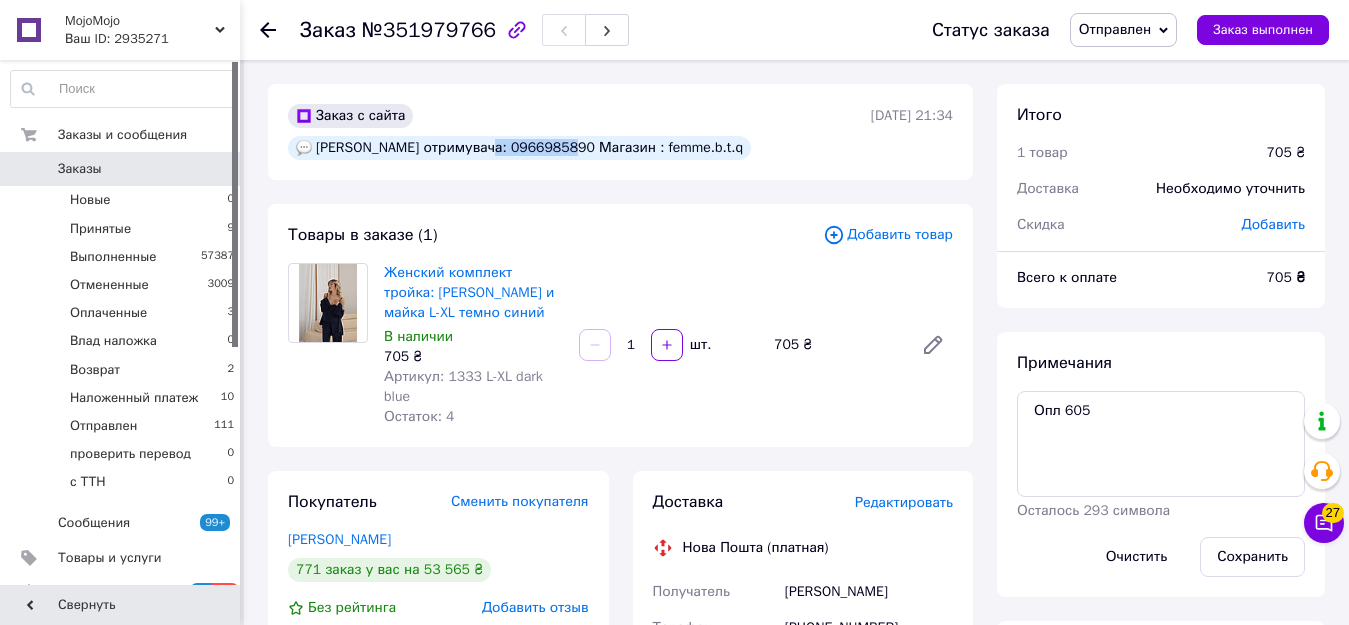 click on "Дроп
Номер отримувача: 0966985890
Магазин : femme.b.t.q" at bounding box center (519, 148) 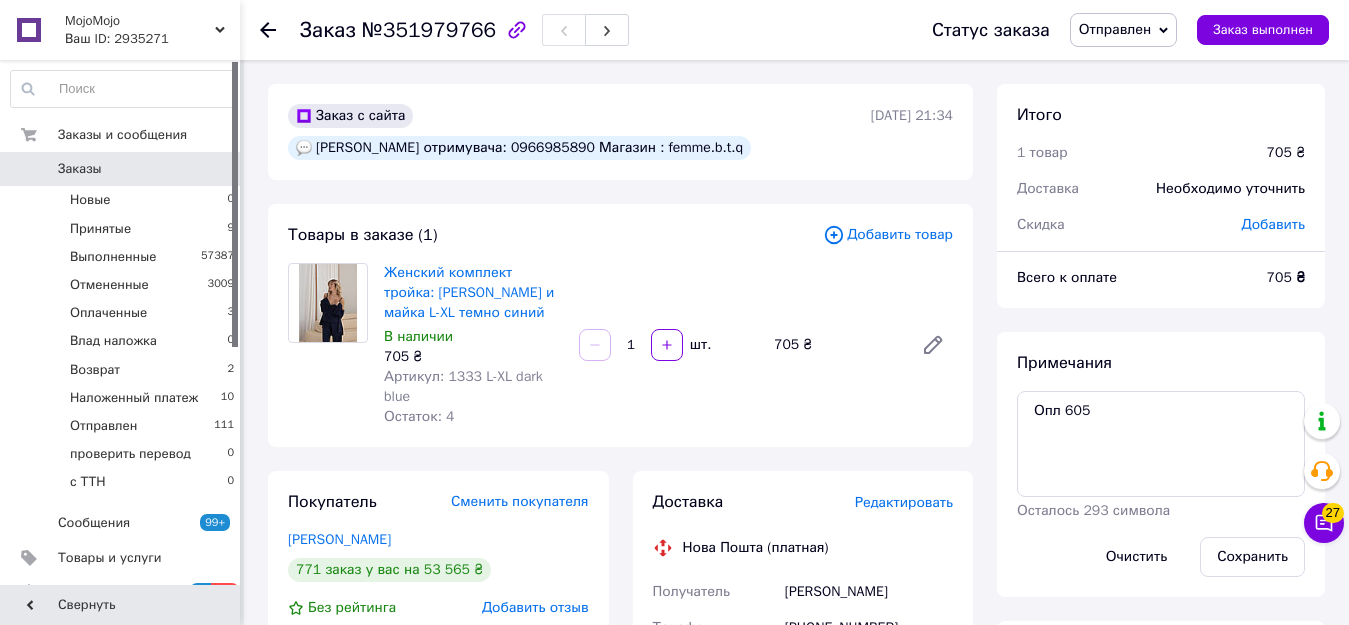 click on "Редактировать" at bounding box center (904, 502) 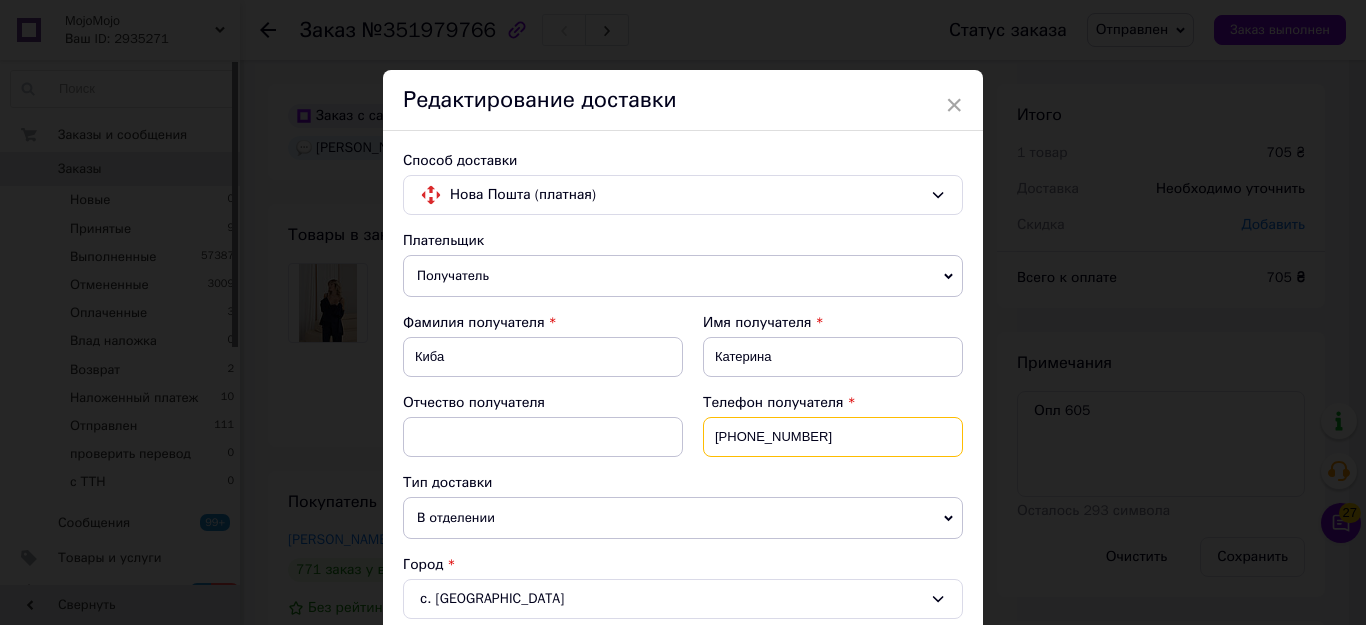 drag, startPoint x: 822, startPoint y: 442, endPoint x: 734, endPoint y: 446, distance: 88.09086 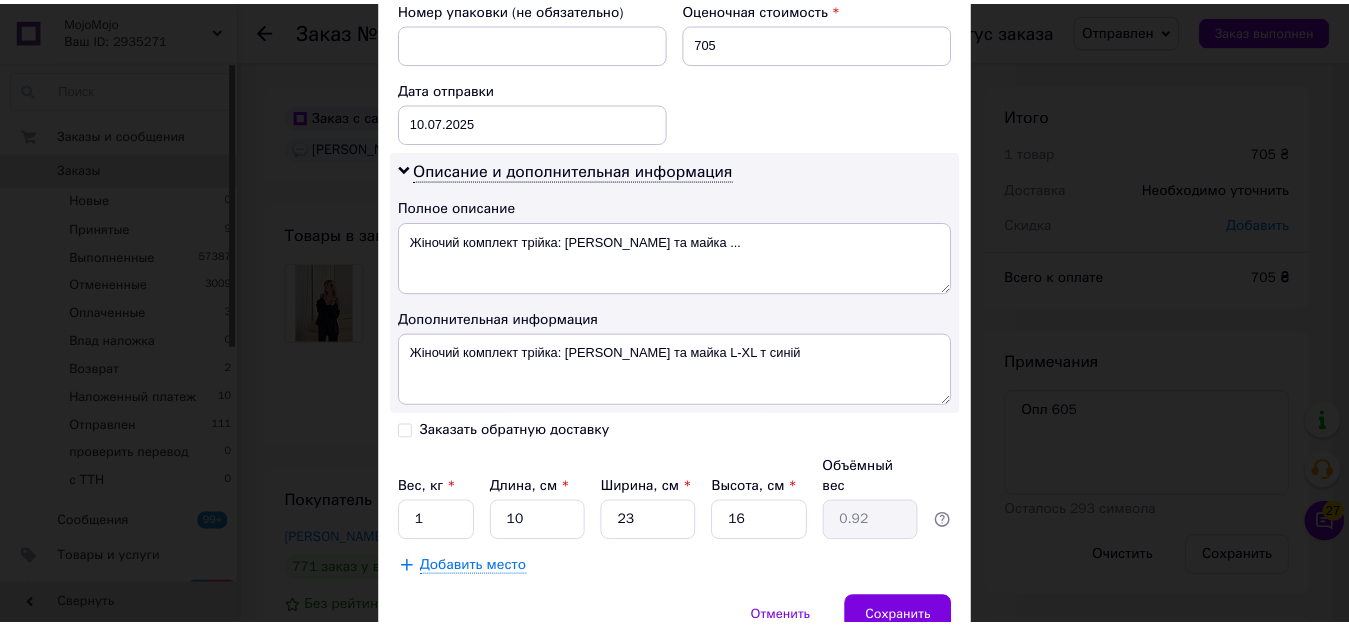 scroll, scrollTop: 963, scrollLeft: 0, axis: vertical 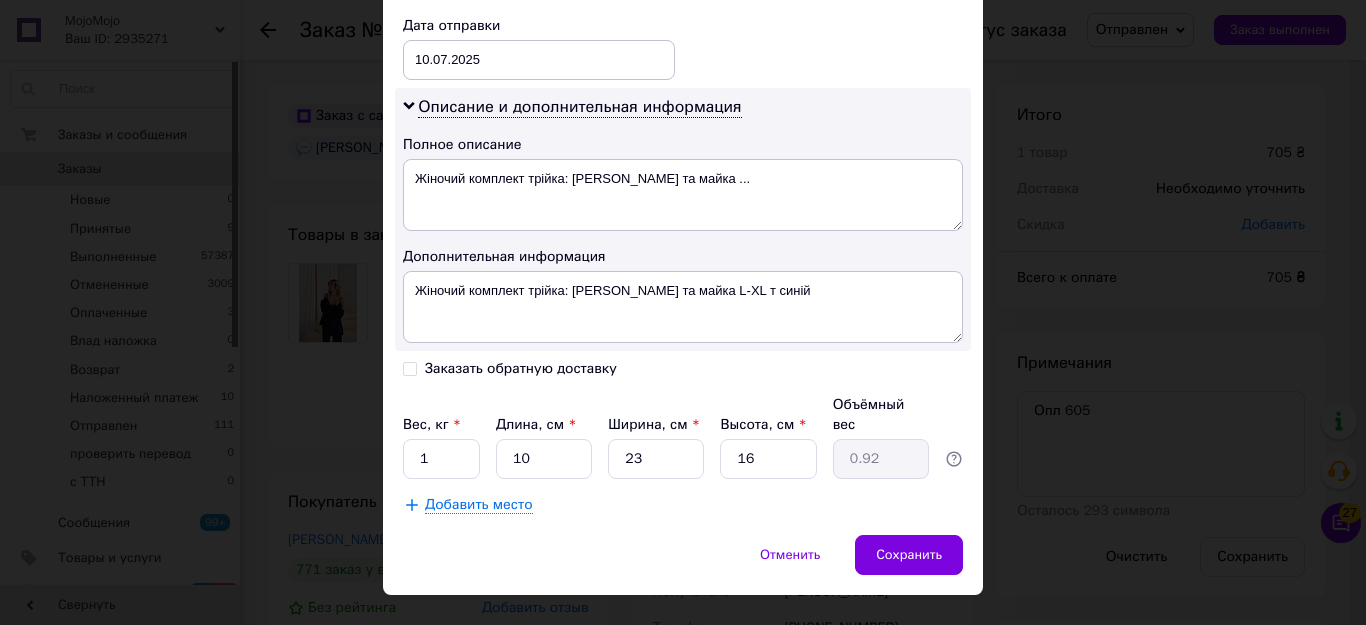 type on "+380966985890" 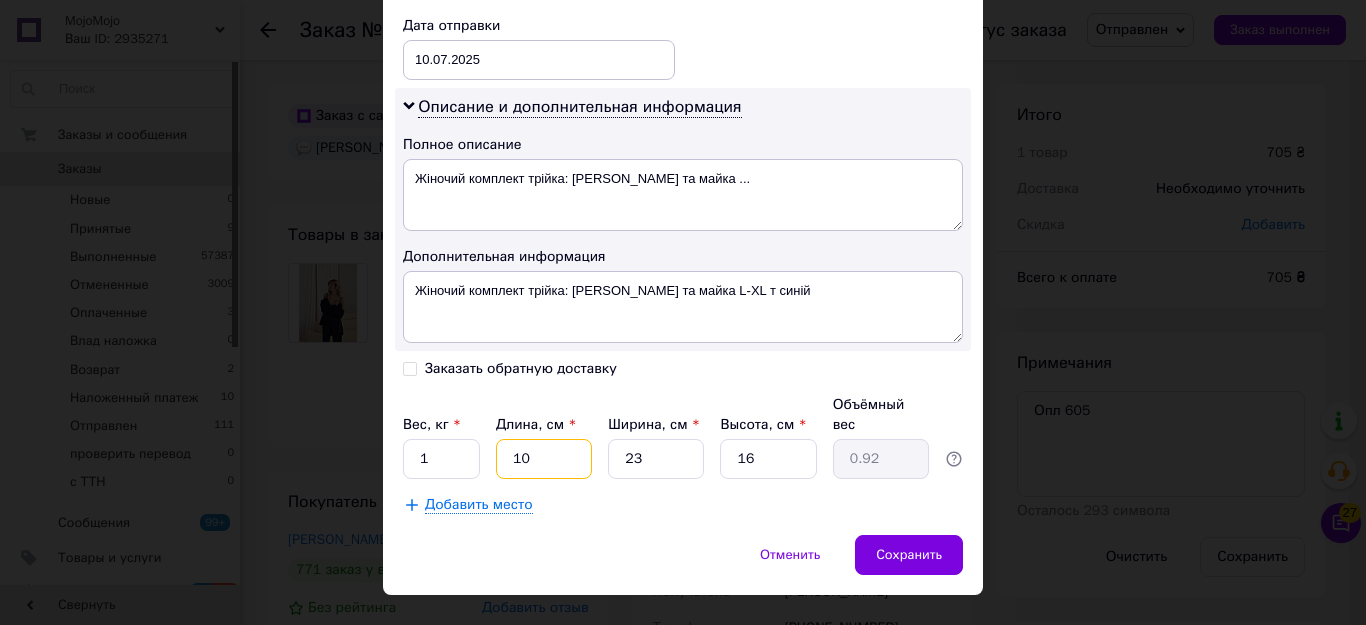 click on "10" at bounding box center [544, 459] 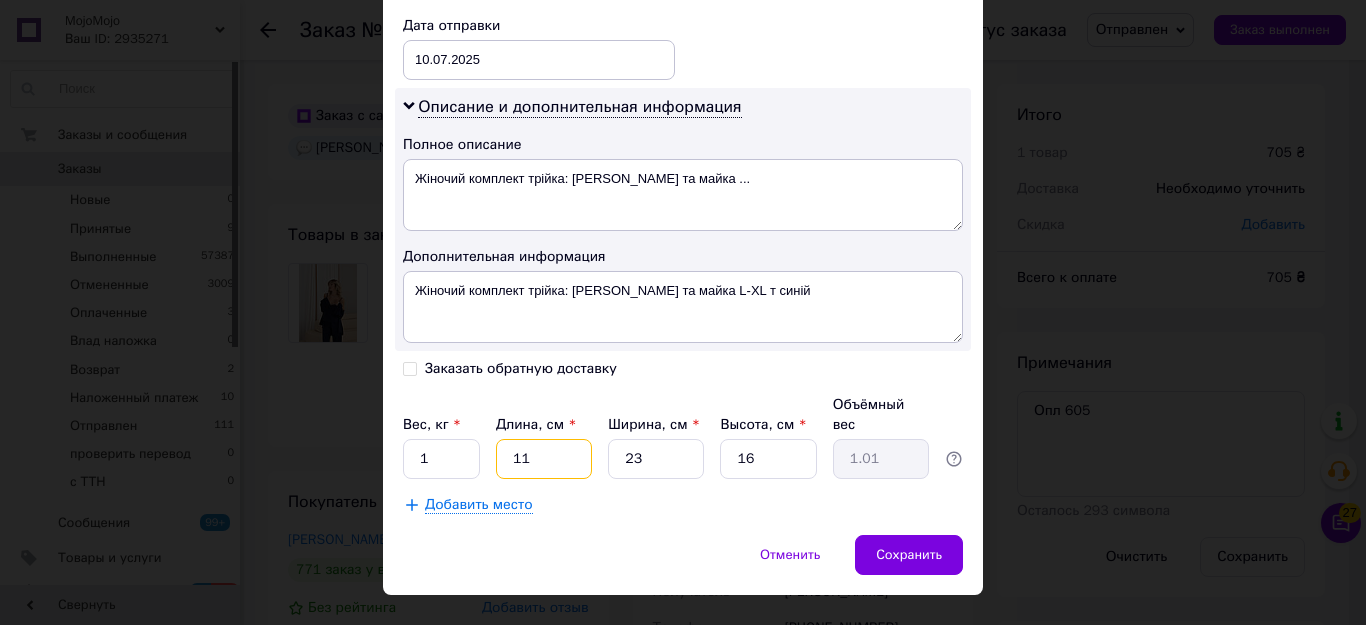type on "11" 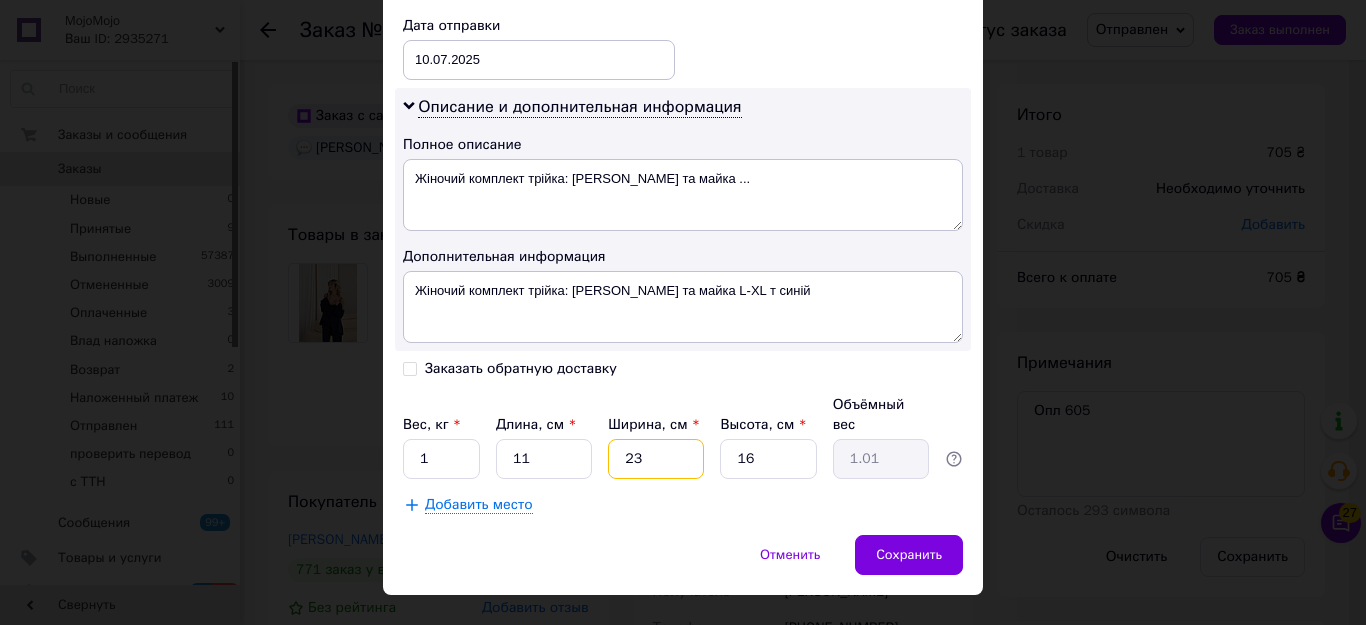 type on "2" 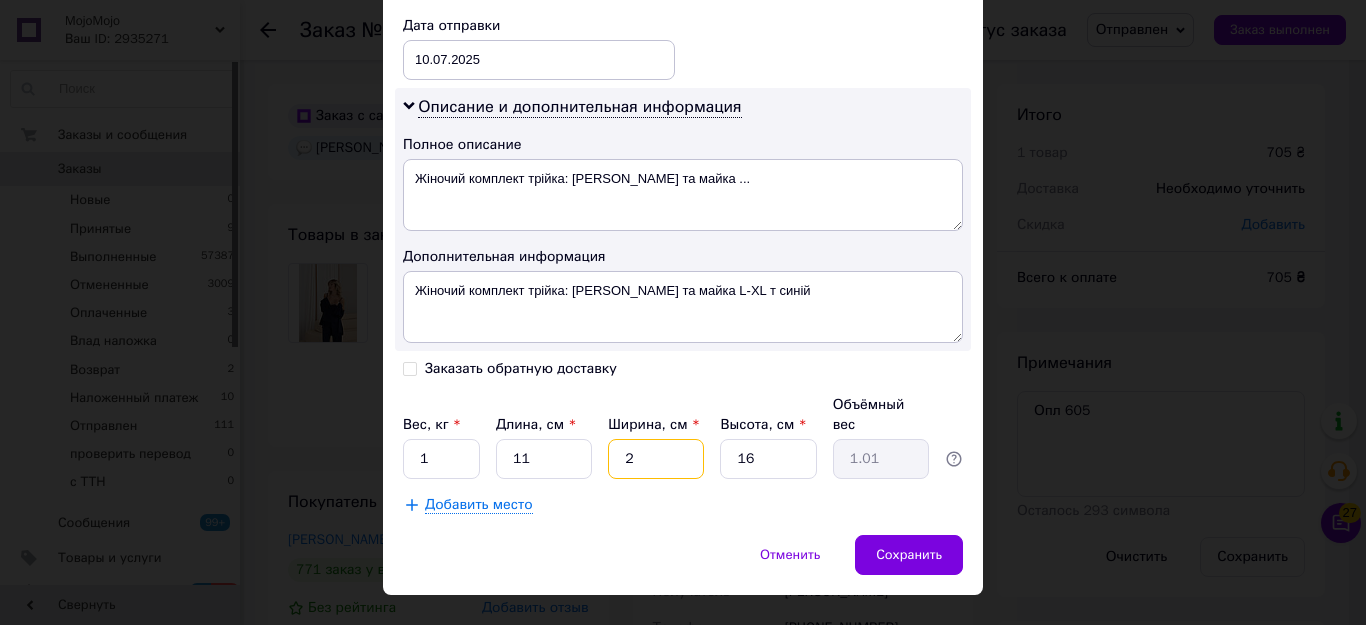 type on "0.1" 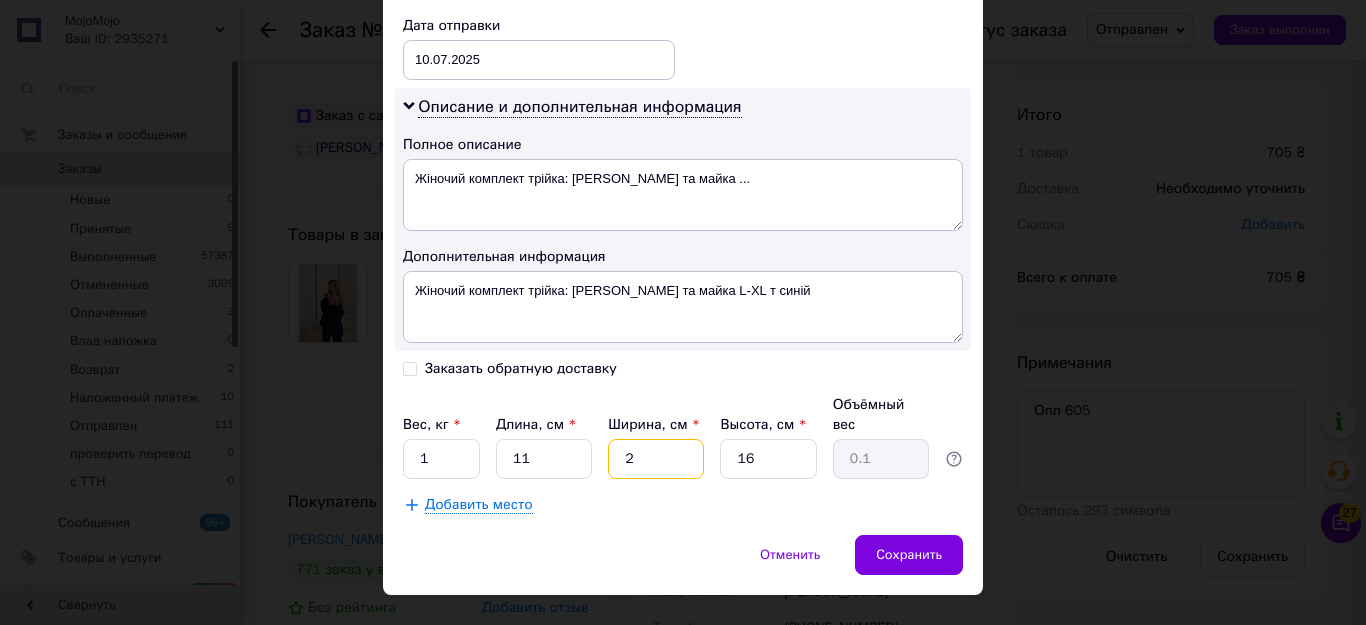 type on "26" 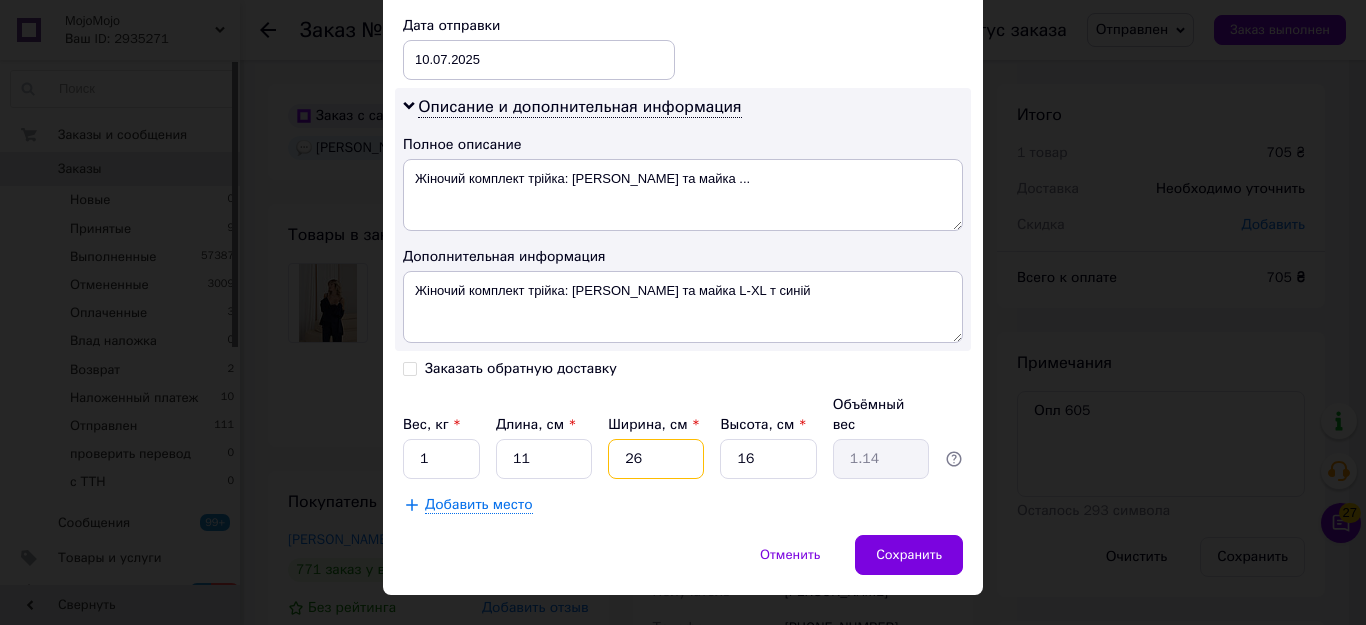 type on "26" 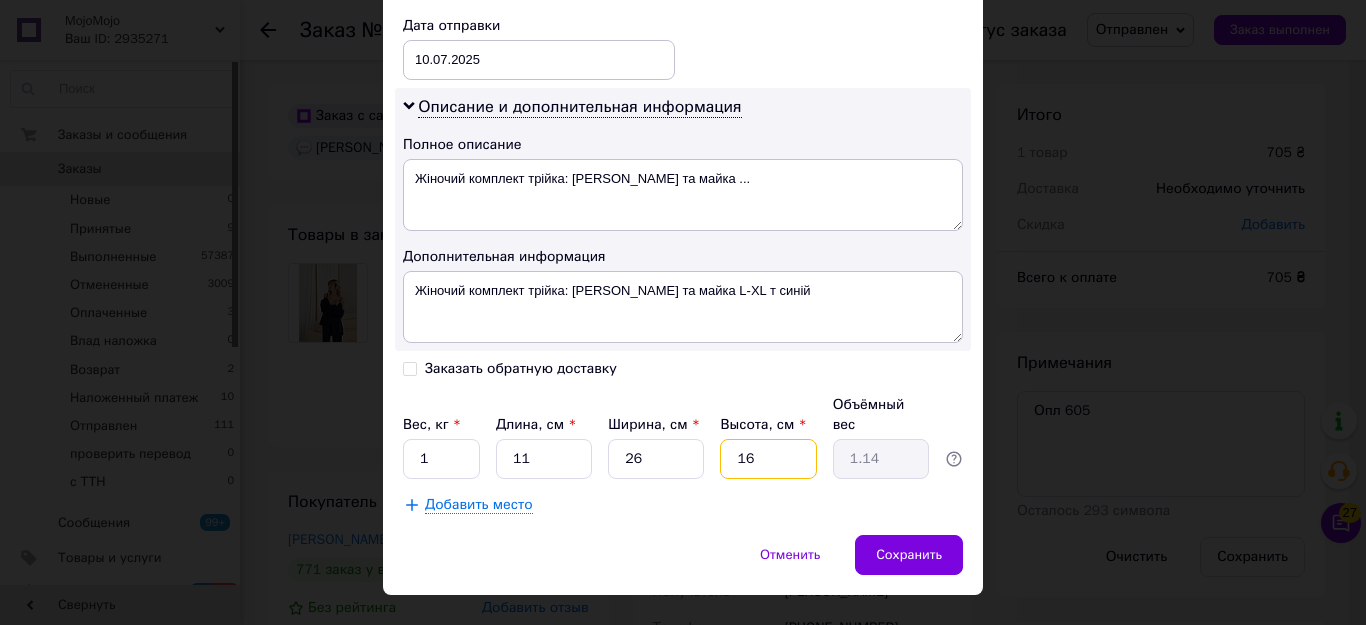 type on "1" 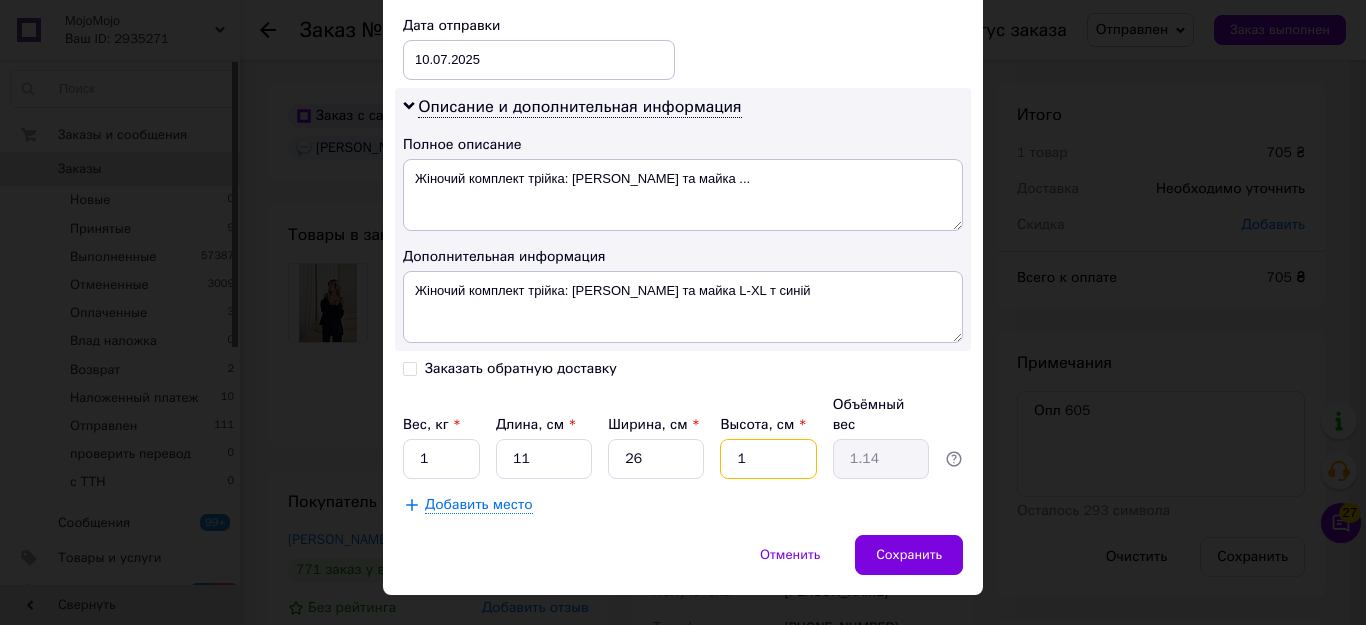 type on "0.1" 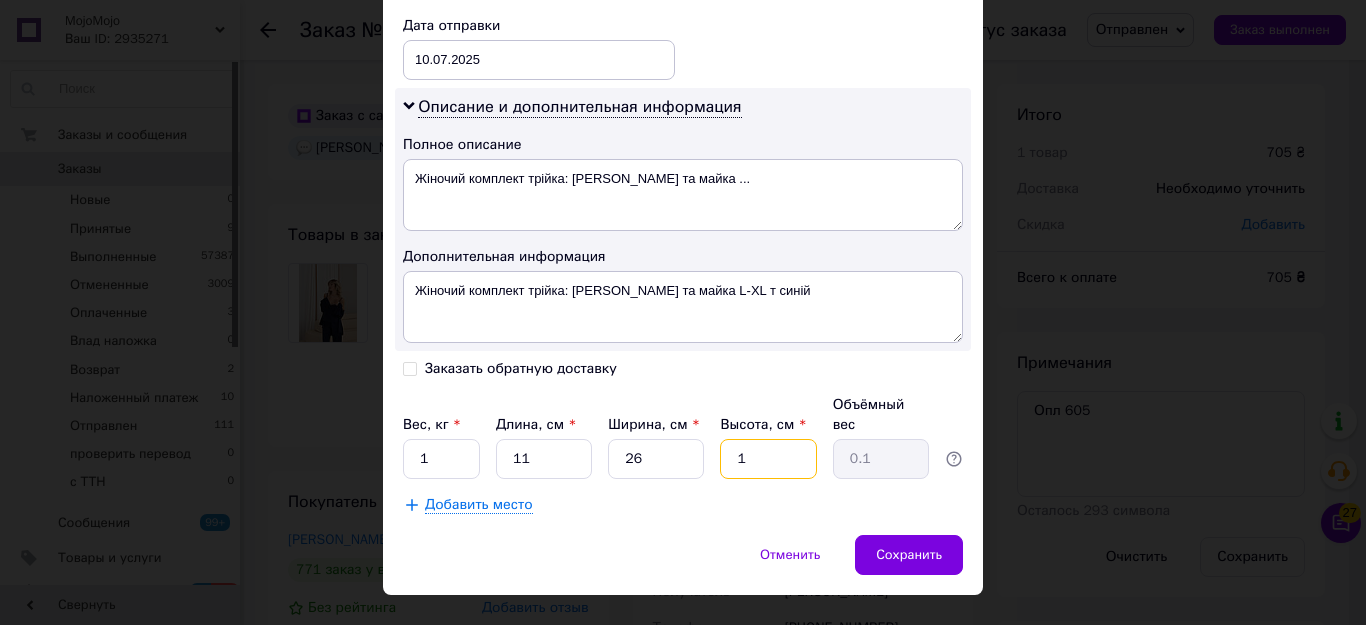 type on "14" 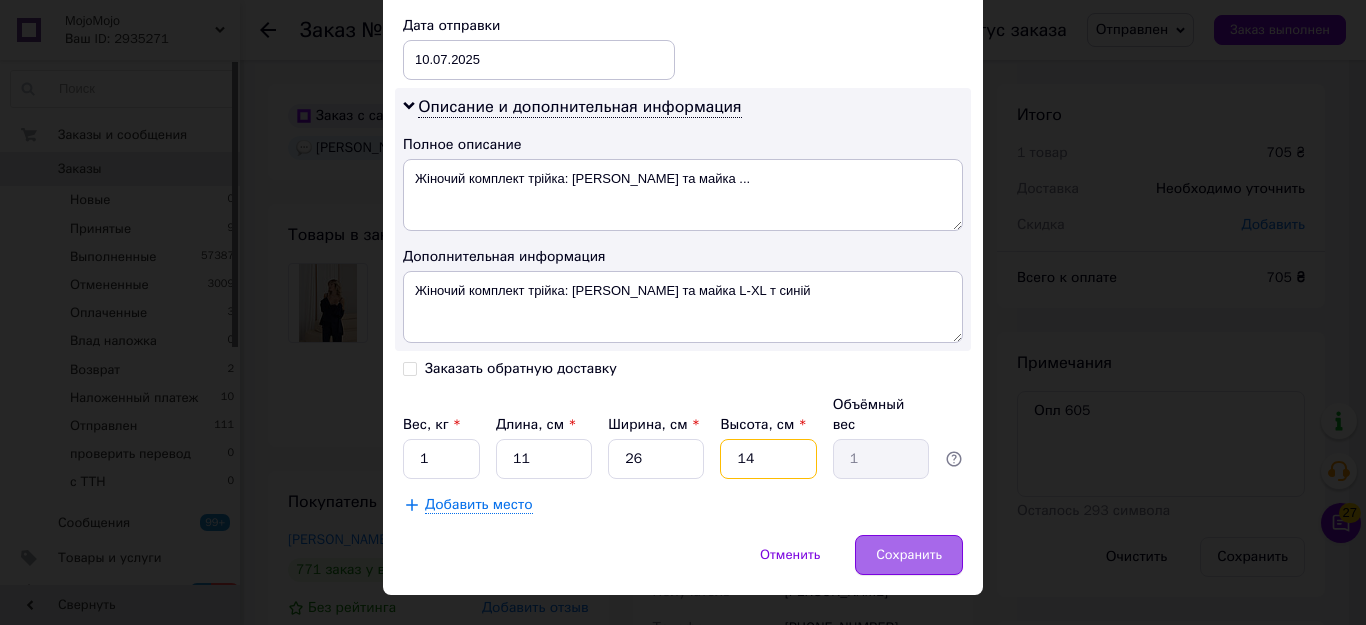 type on "14" 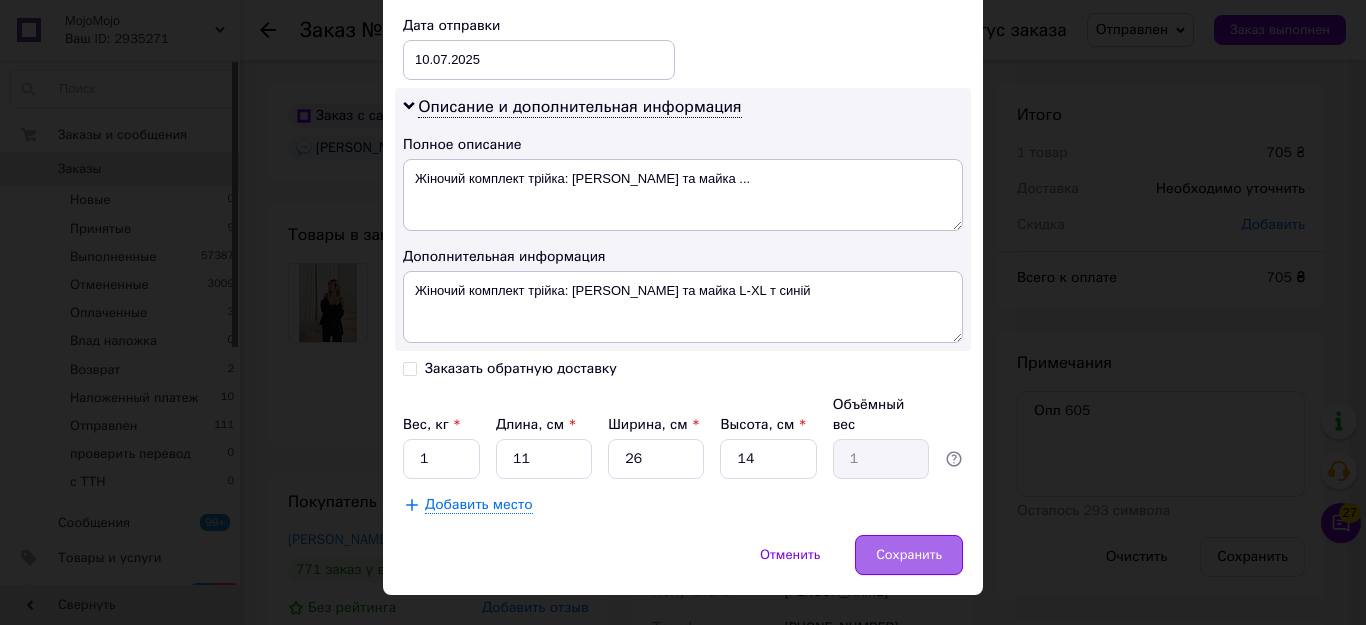 click on "Сохранить" at bounding box center (909, 555) 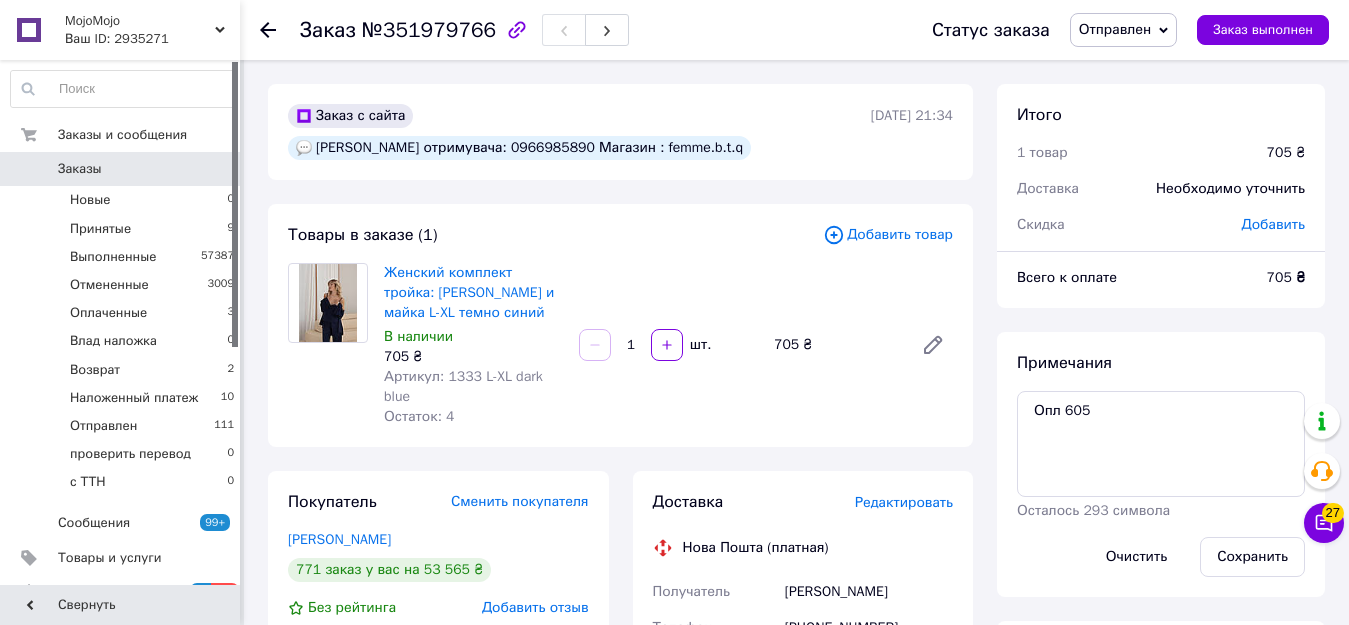 click on "Дроп
Номер отримувача: 0966985890
Магазин : femme.b.t.q" at bounding box center (519, 148) 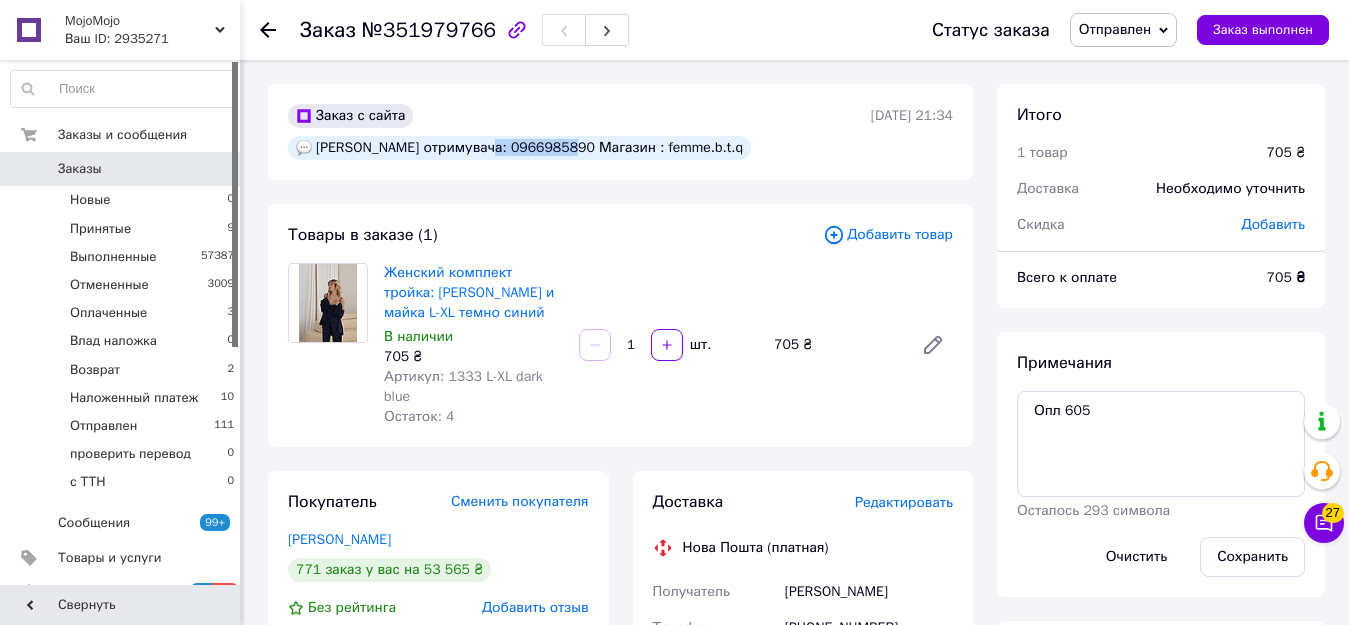 click on "Дроп
Номер отримувача: 0966985890
Магазин : femme.b.t.q" at bounding box center (519, 148) 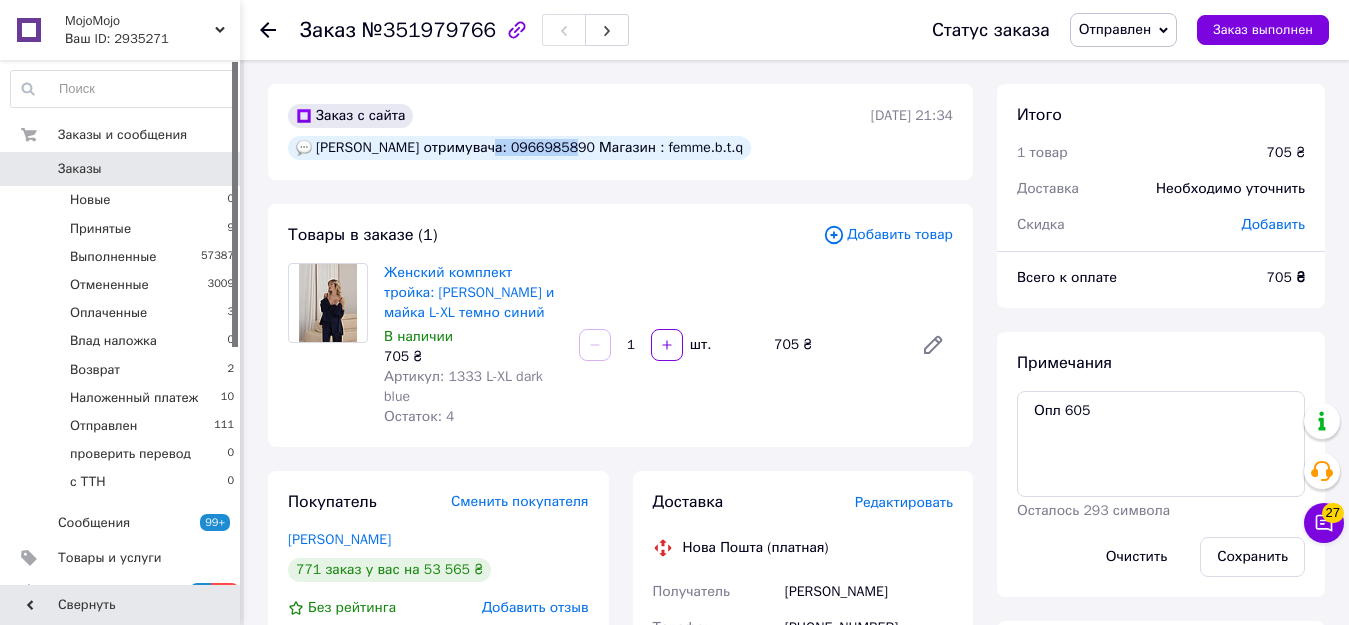 scroll, scrollTop: 500, scrollLeft: 0, axis: vertical 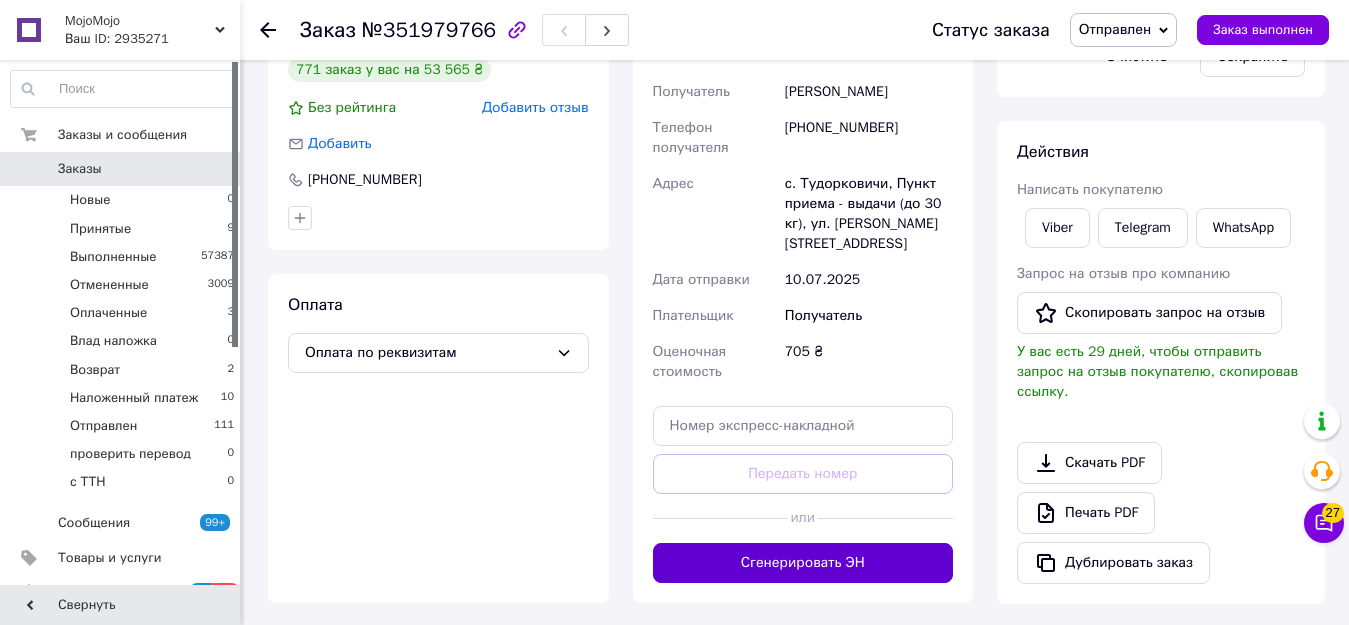 click on "Сгенерировать ЭН" at bounding box center [803, 563] 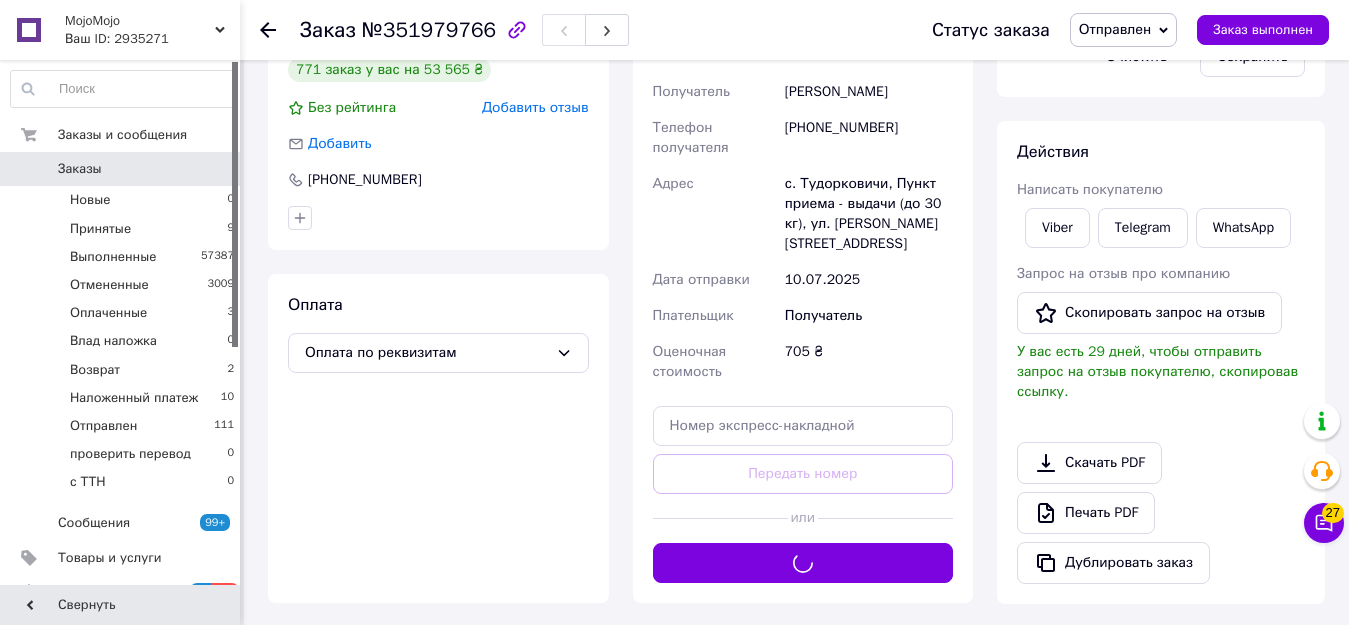 scroll, scrollTop: 100, scrollLeft: 0, axis: vertical 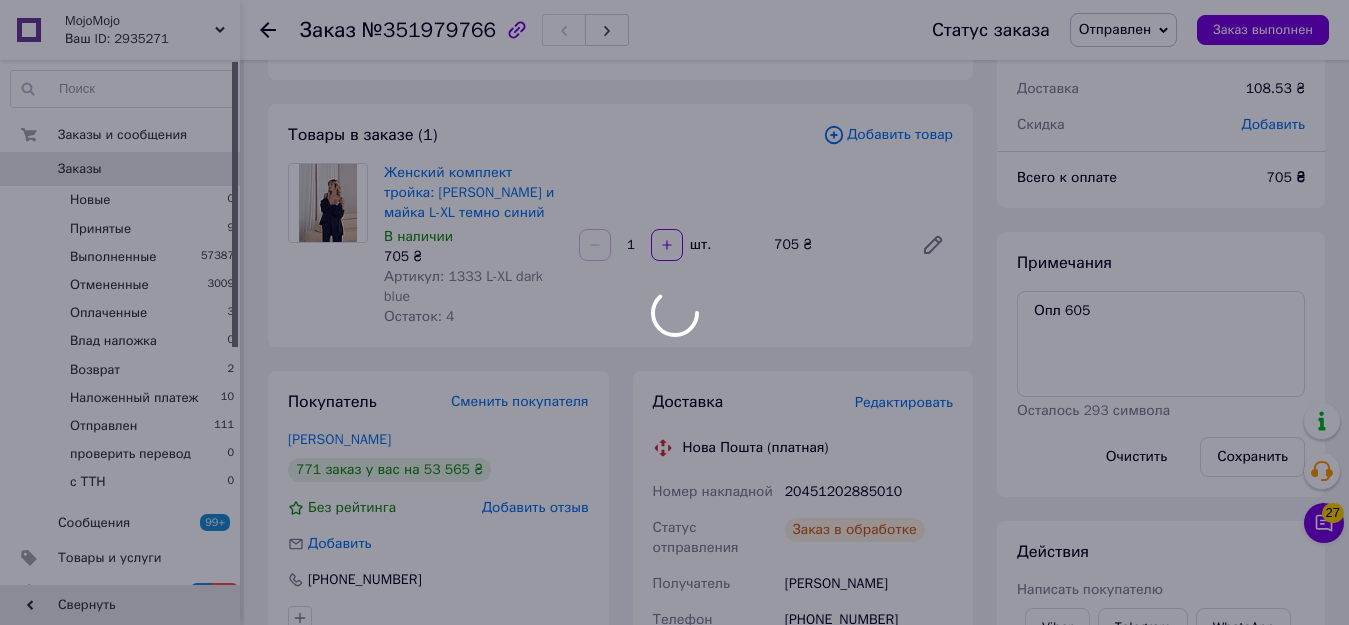 click at bounding box center (674, 312) 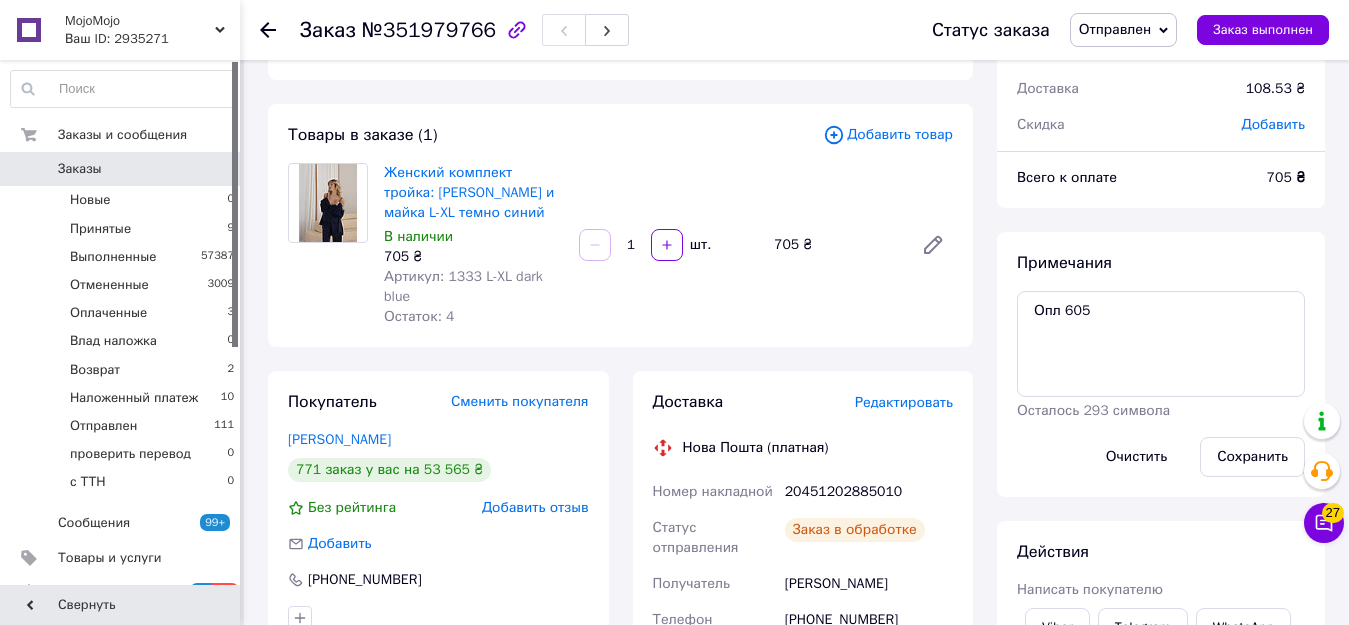 click on "20451202885010" at bounding box center [869, 492] 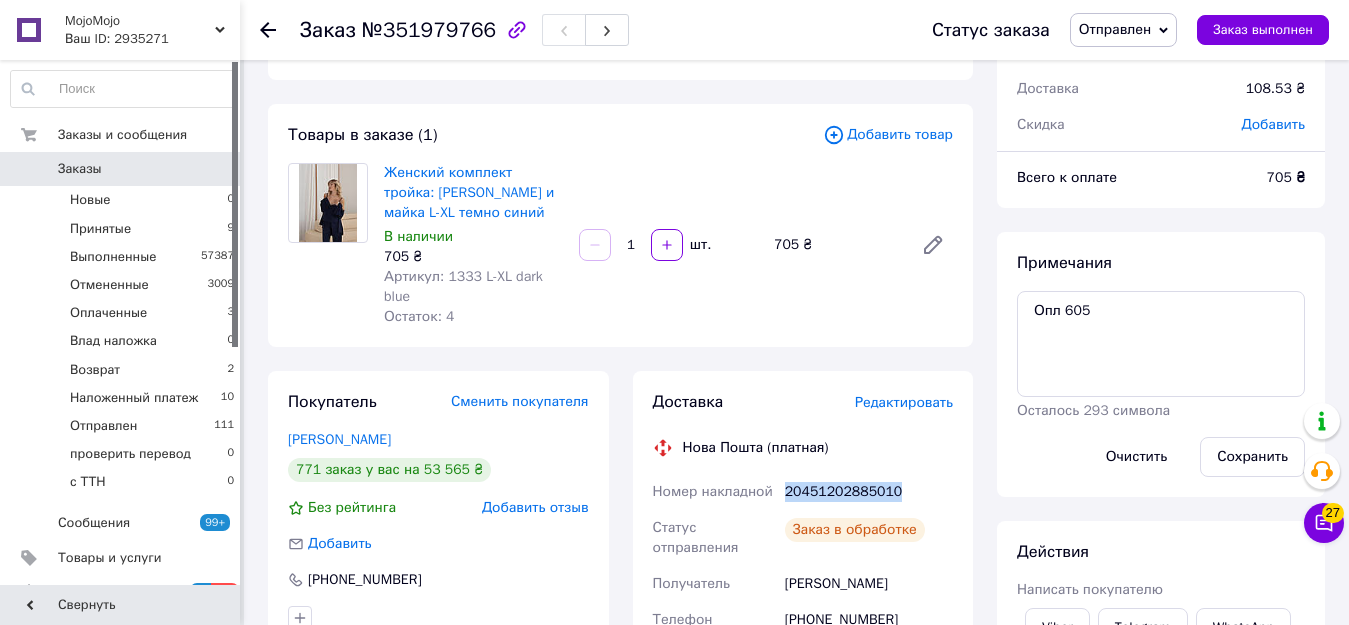 click on "20451202885010" at bounding box center (869, 492) 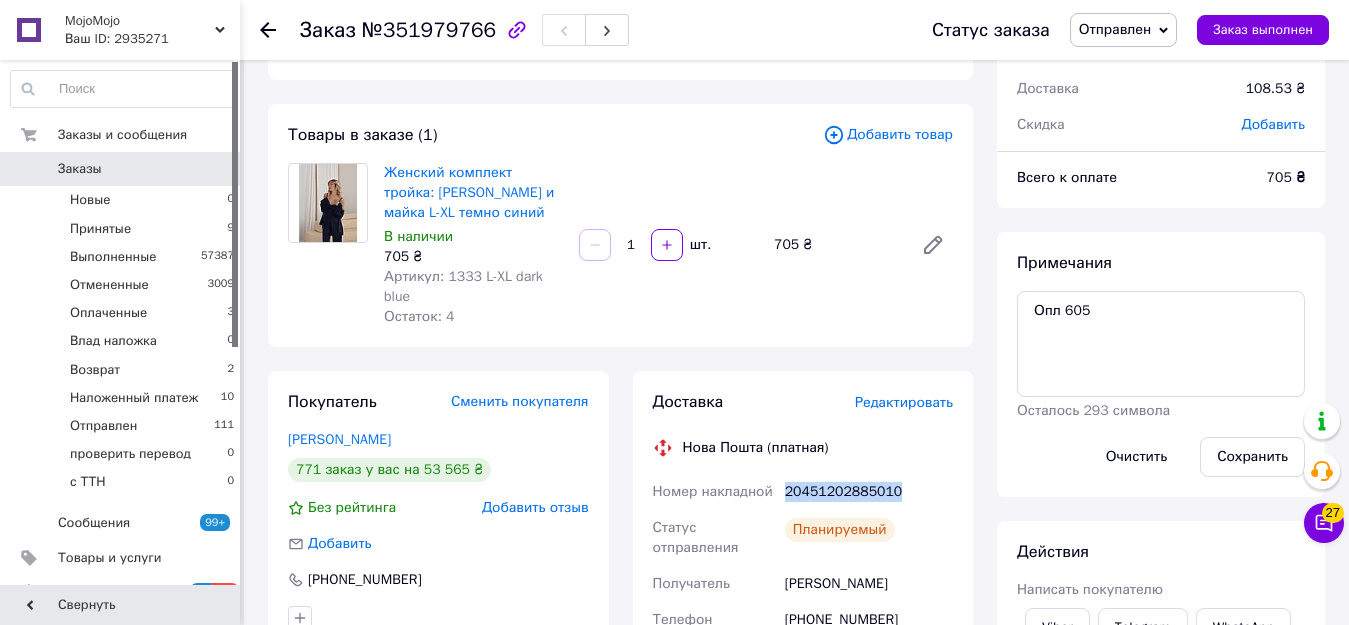 copy on "20451202885010" 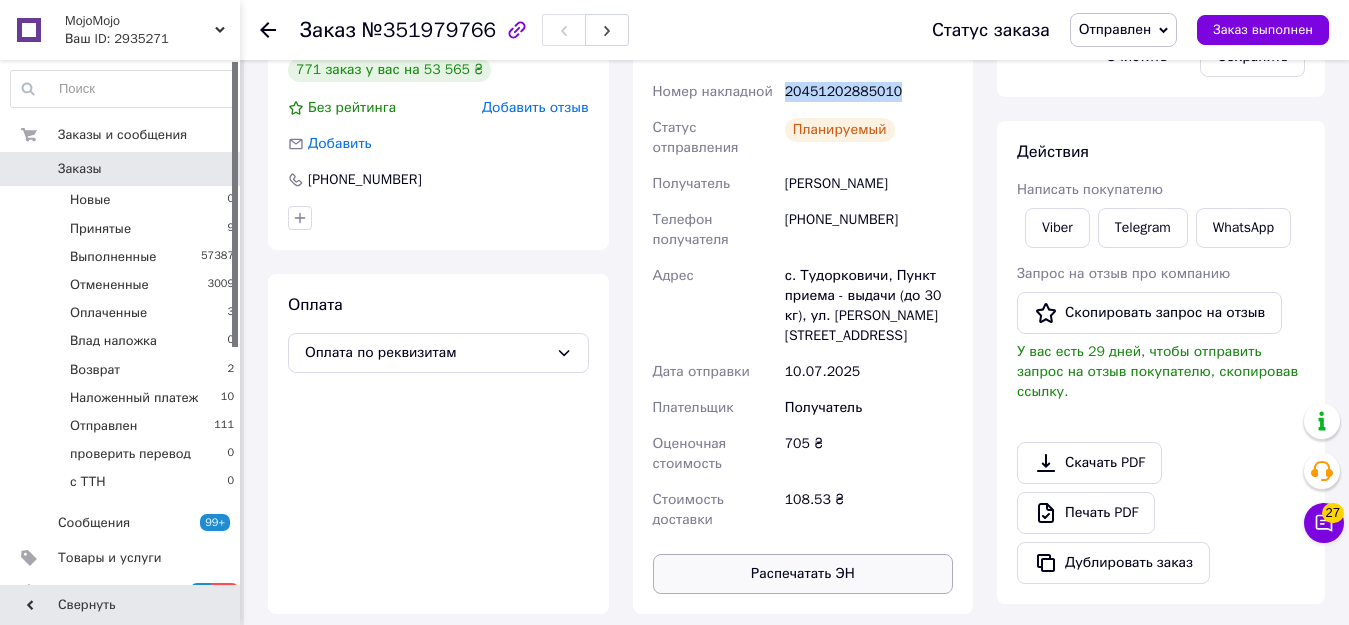 click on "Распечатать ЭН" at bounding box center (803, 574) 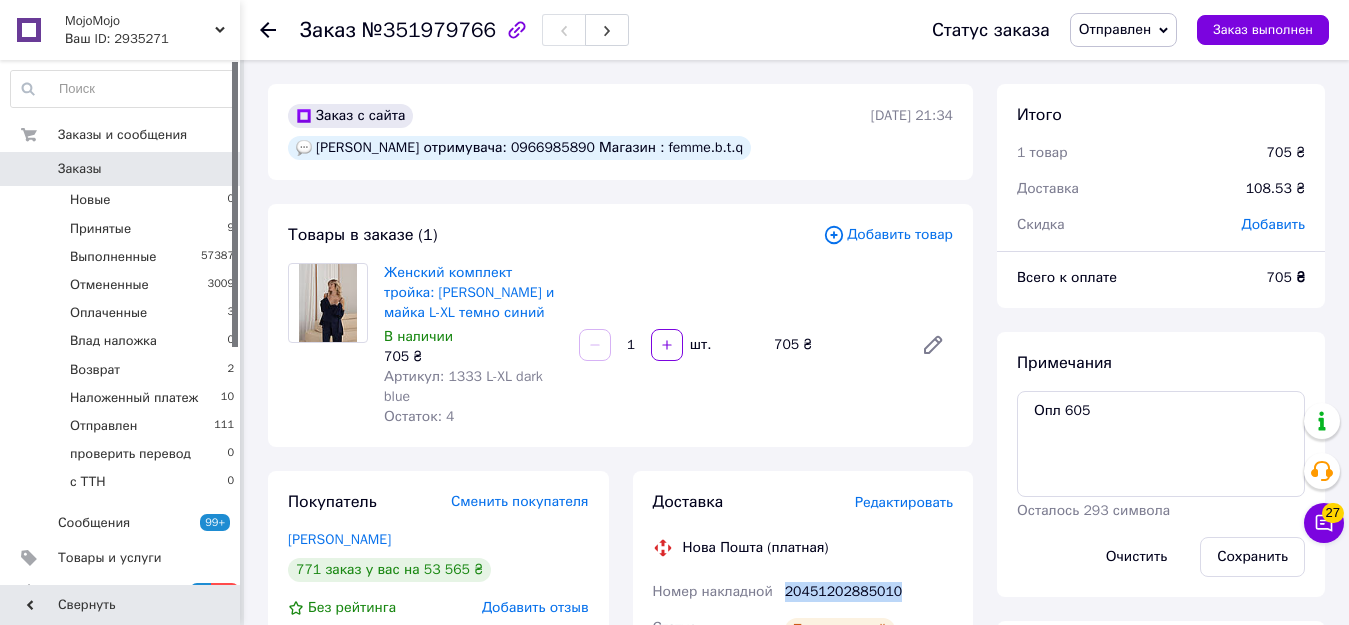 scroll, scrollTop: 200, scrollLeft: 0, axis: vertical 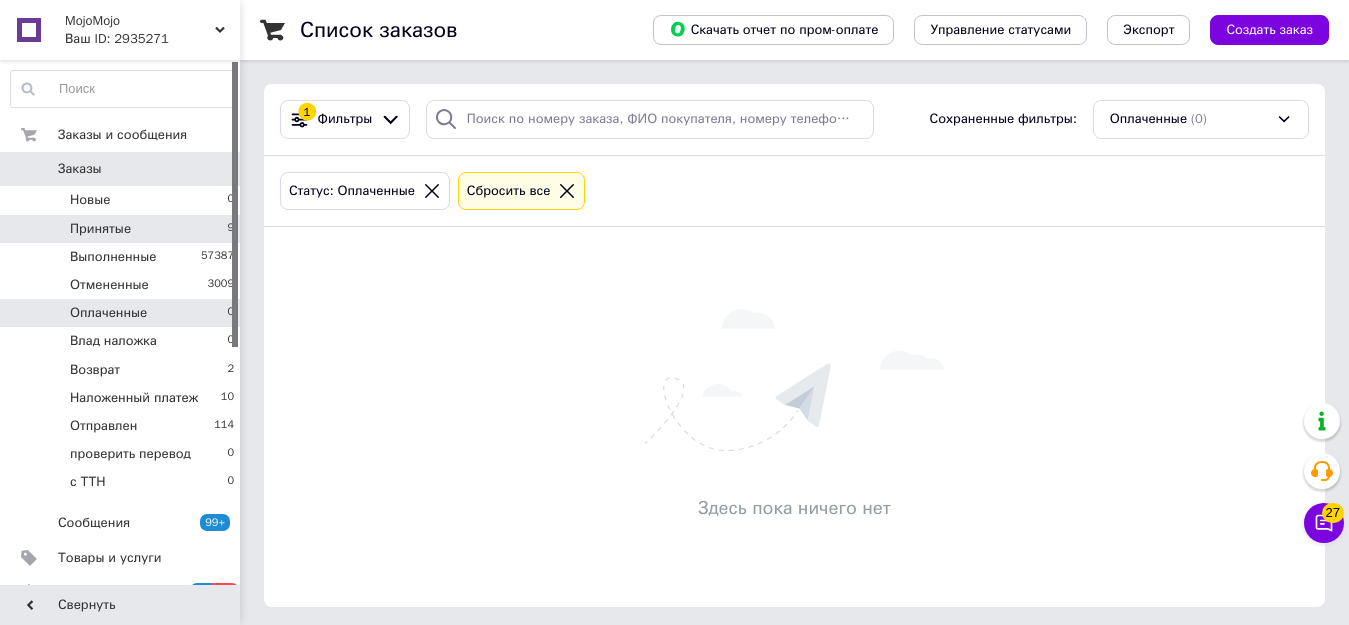 click on "9" at bounding box center [230, 229] 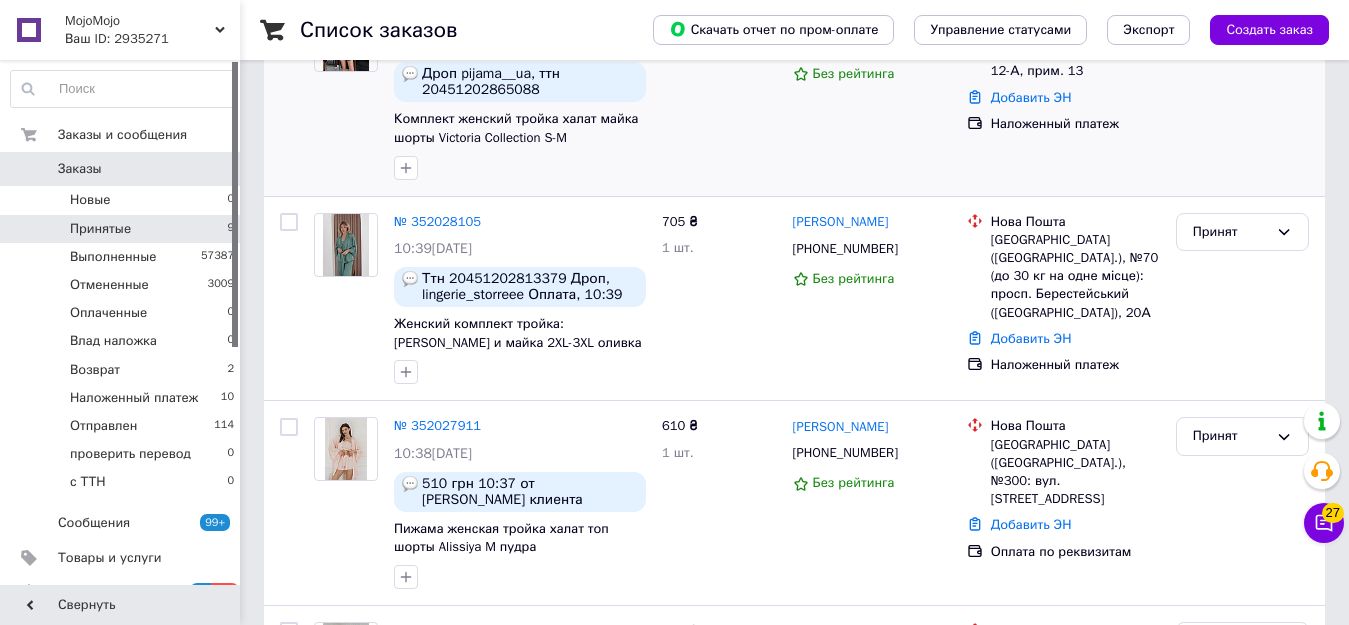 scroll, scrollTop: 900, scrollLeft: 0, axis: vertical 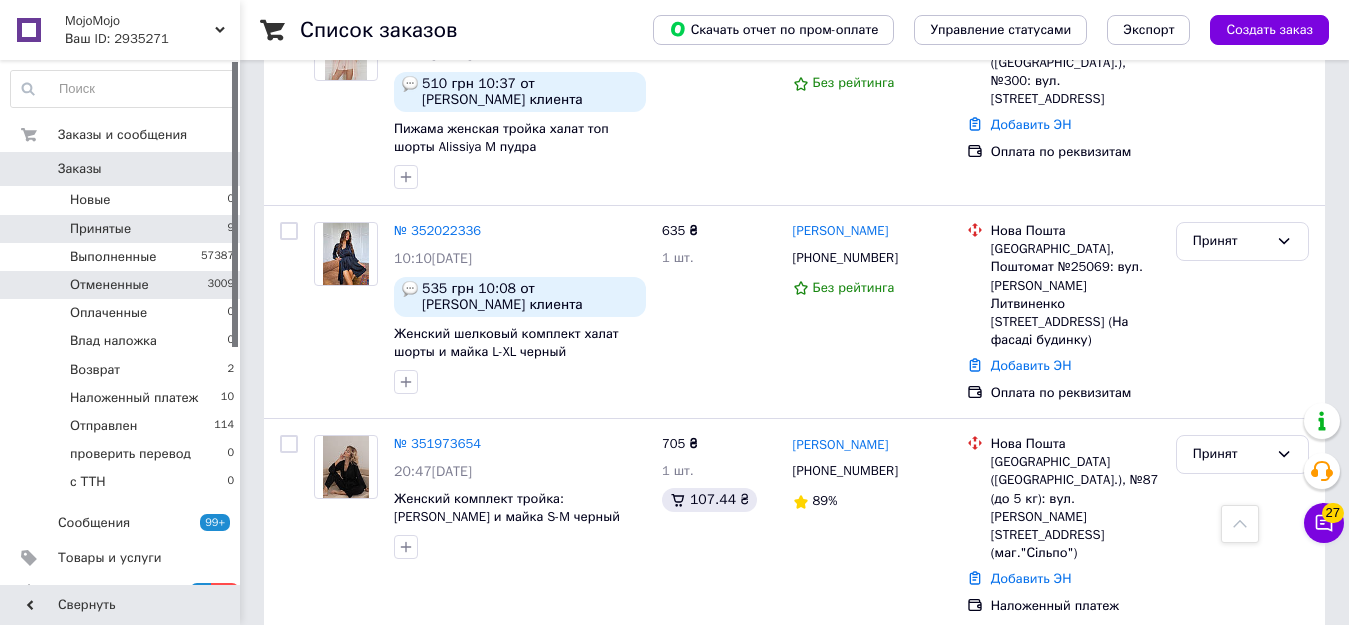 click on "Отмененные 3009" at bounding box center (123, 285) 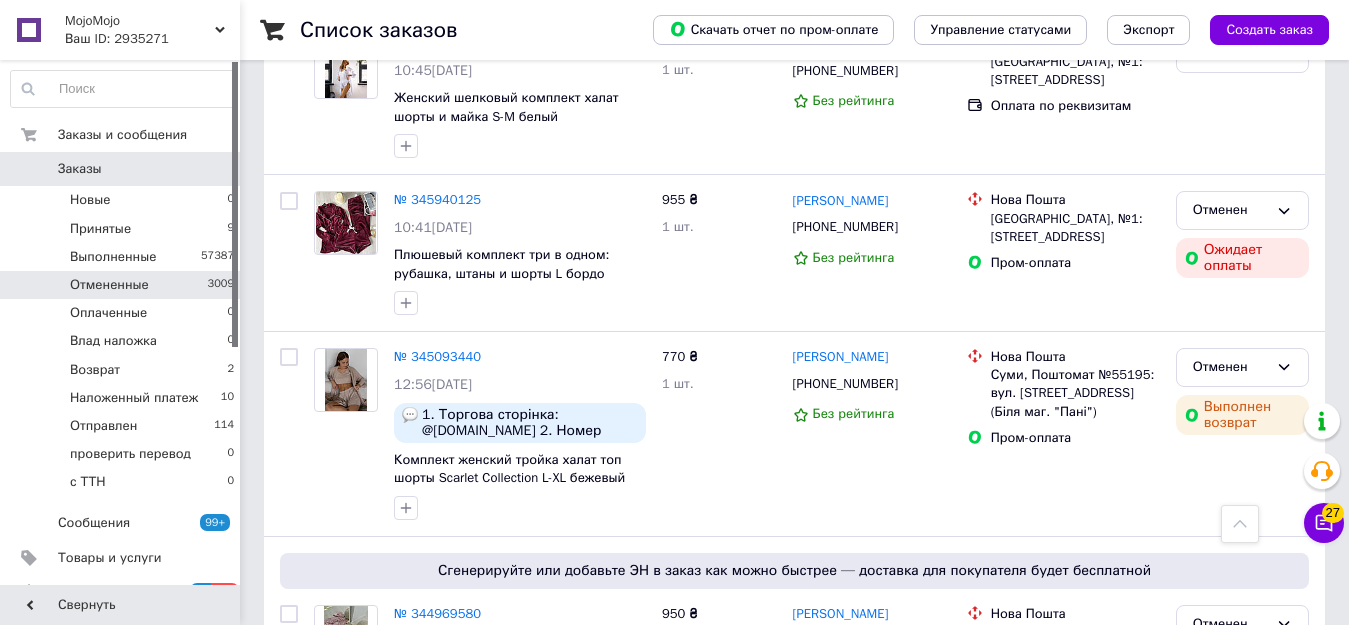 scroll, scrollTop: 6500, scrollLeft: 0, axis: vertical 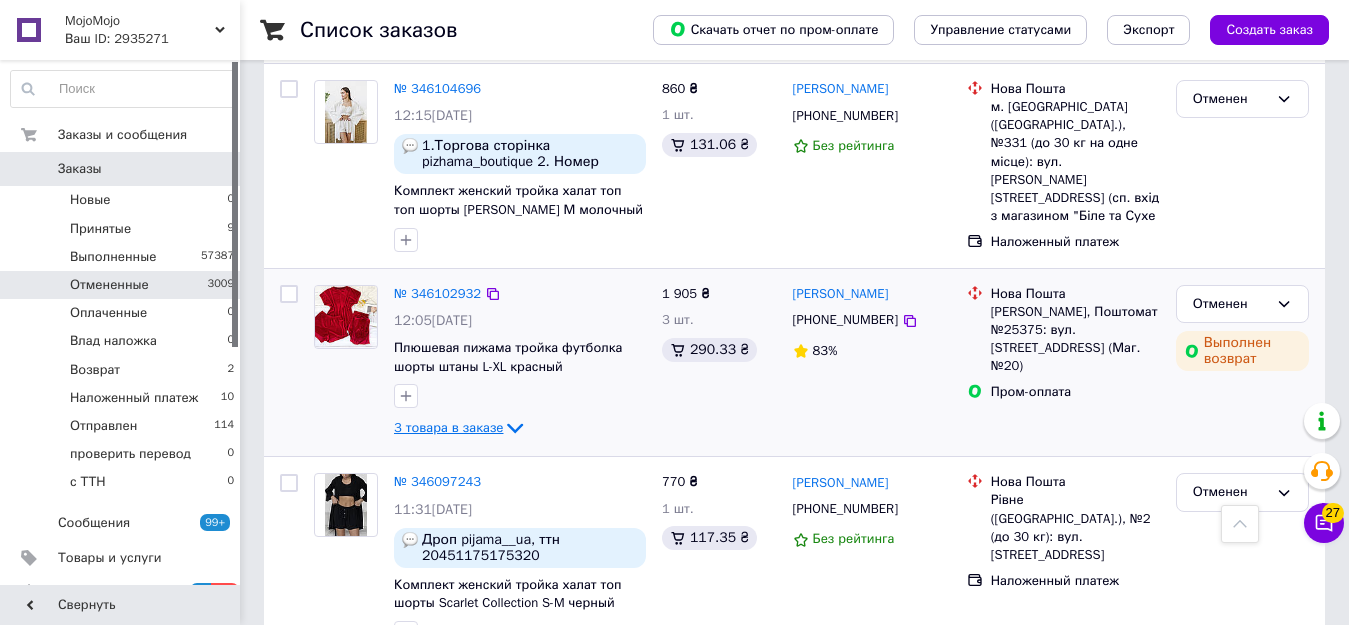 click 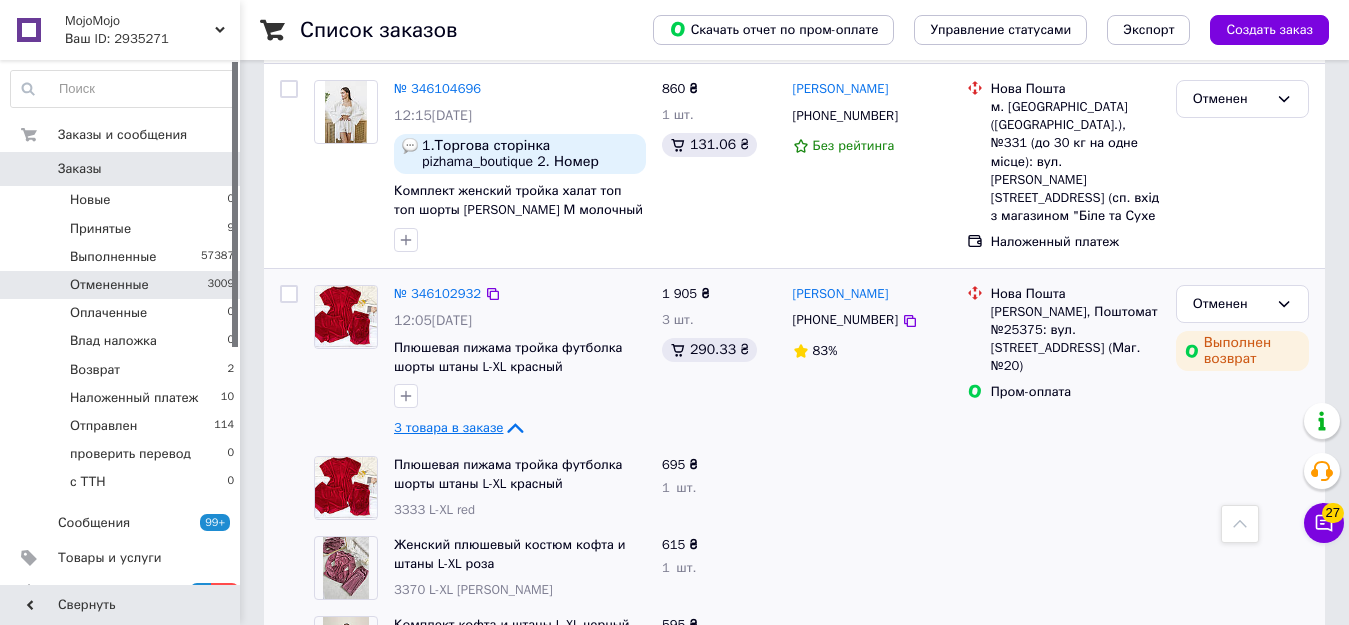 click 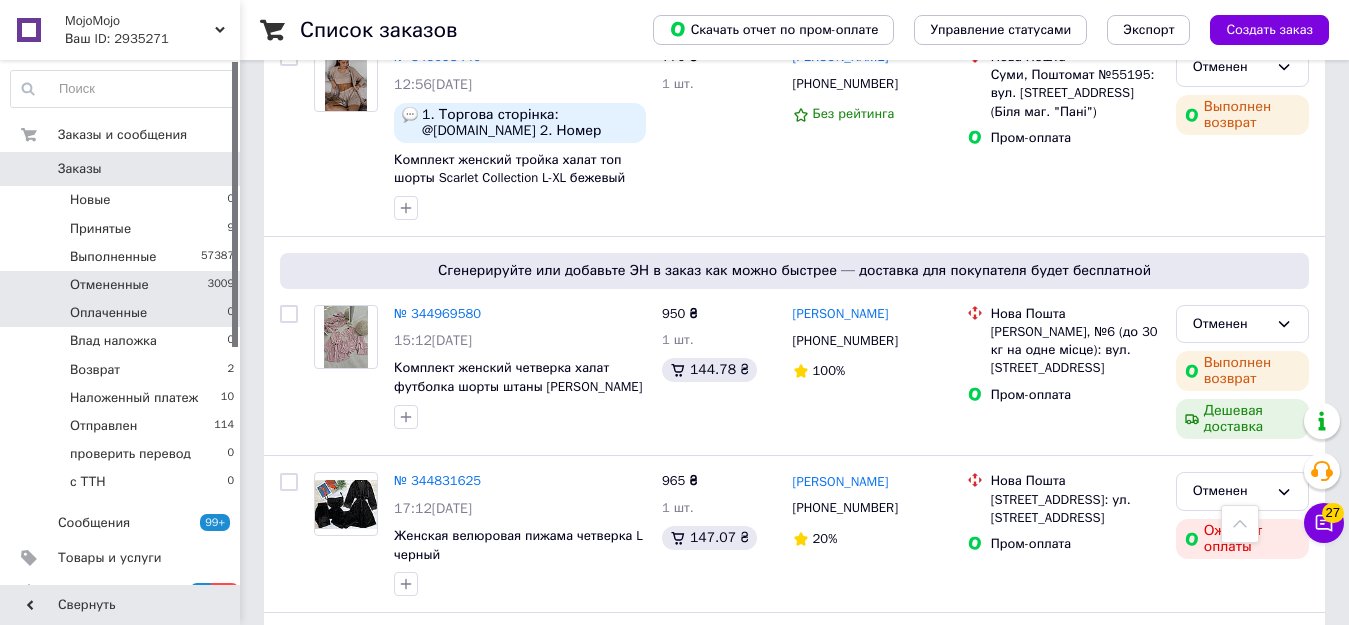 scroll, scrollTop: 6500, scrollLeft: 0, axis: vertical 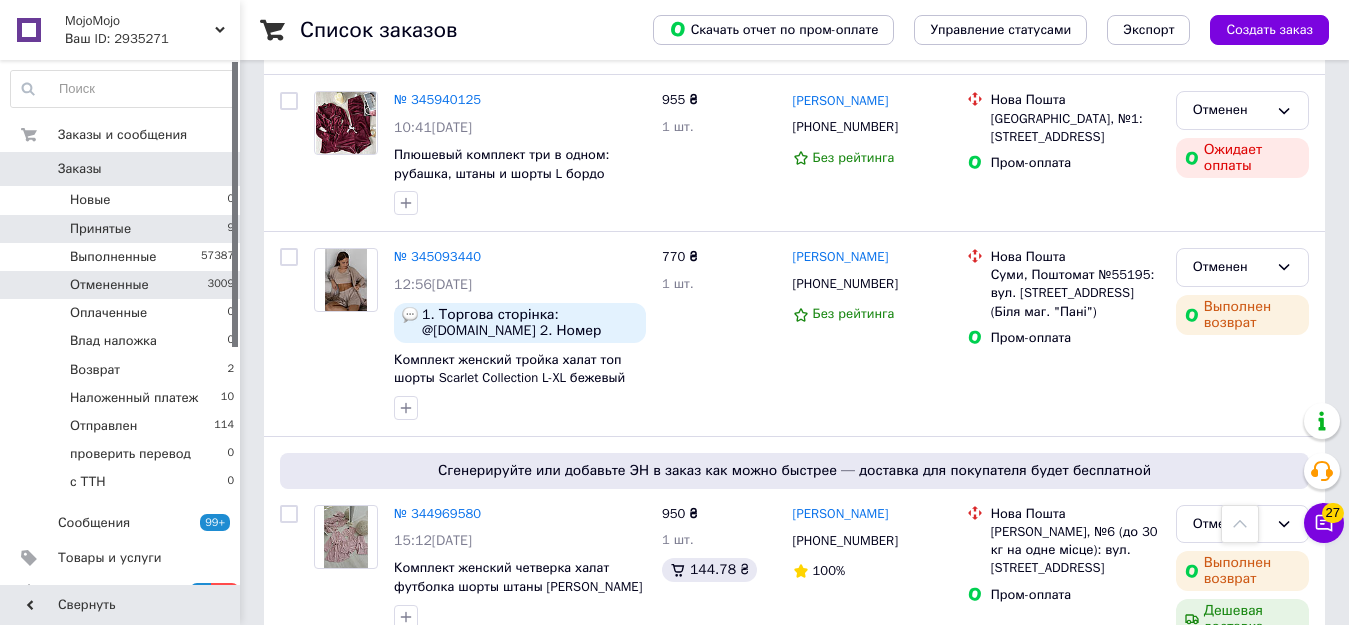click on "Принятые 9" at bounding box center [123, 229] 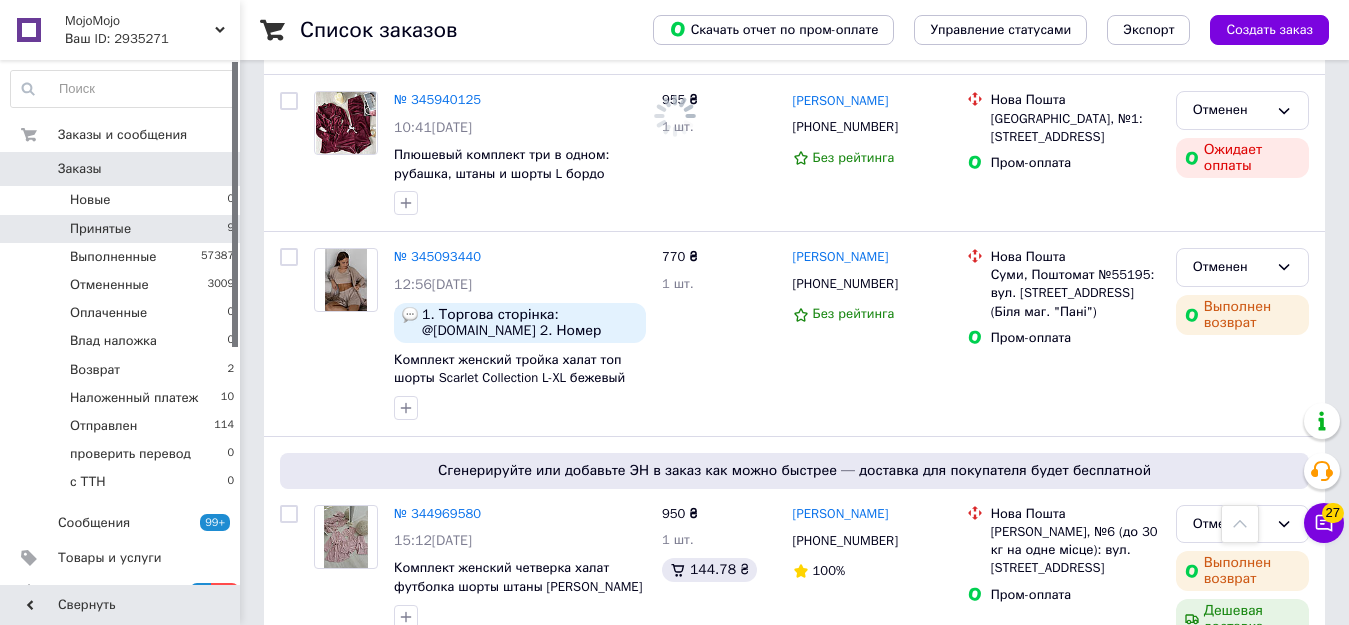 scroll, scrollTop: 0, scrollLeft: 0, axis: both 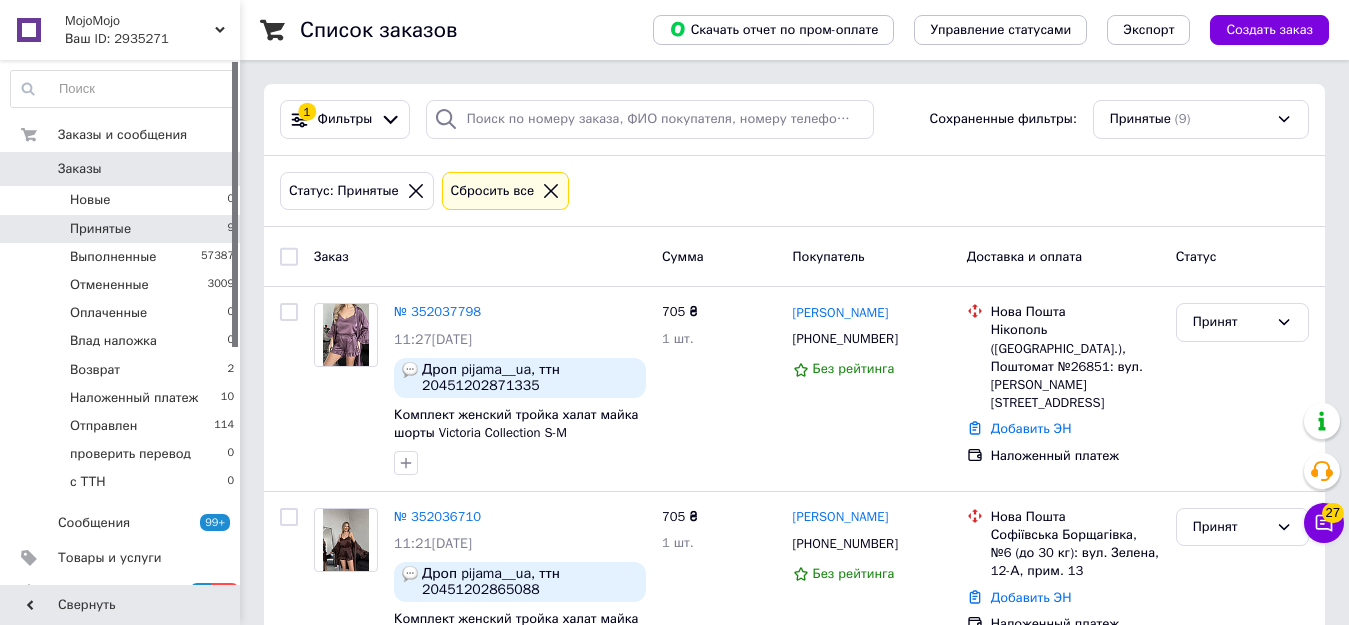 click on "Статус: Принятые Сбросить все" at bounding box center (794, 192) 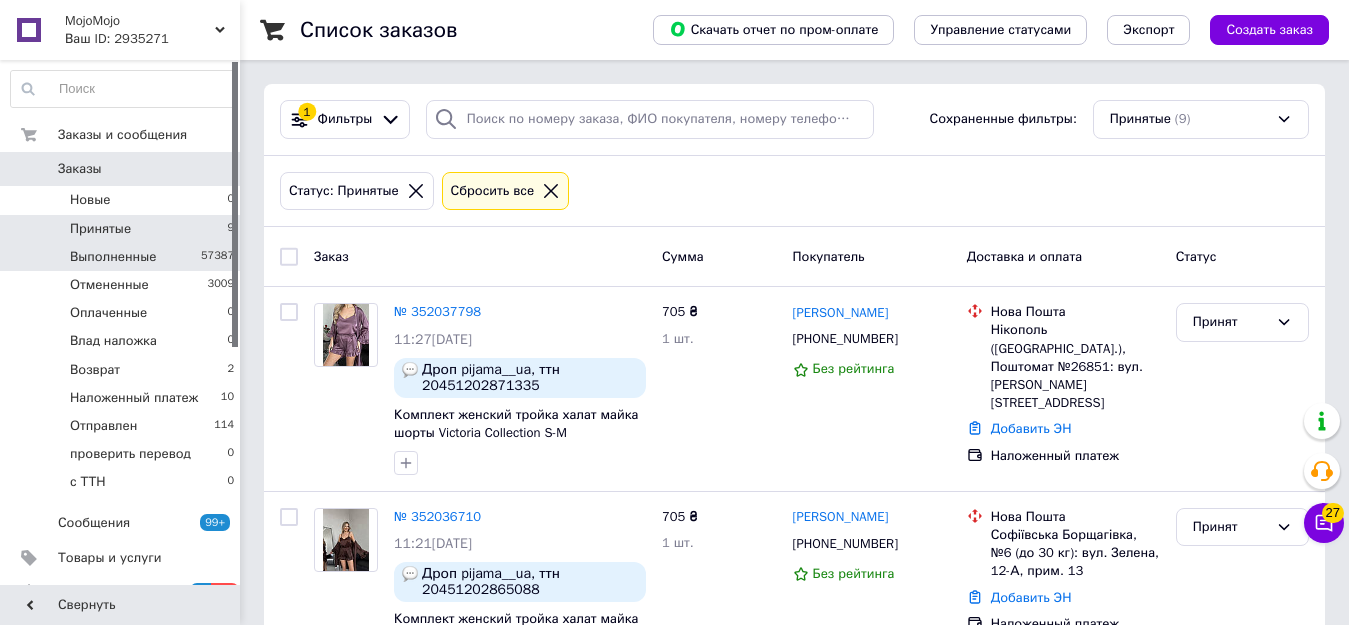 click on "Выполненные 57387" at bounding box center [123, 257] 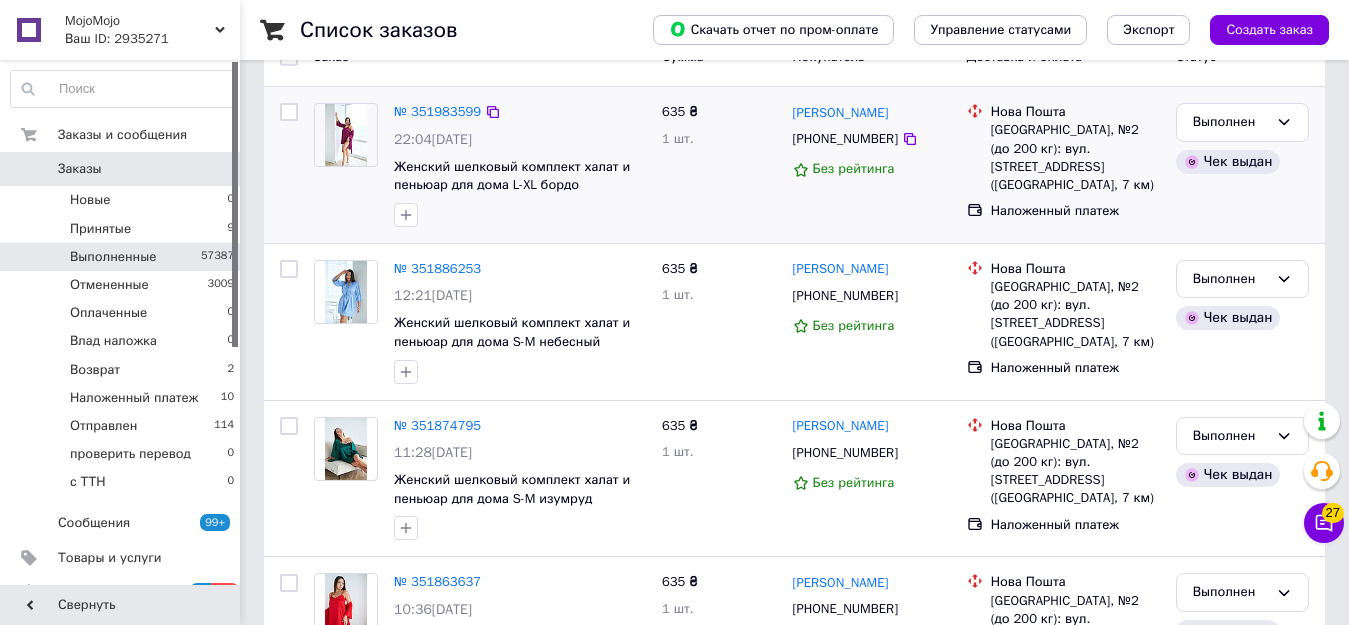 scroll, scrollTop: 300, scrollLeft: 0, axis: vertical 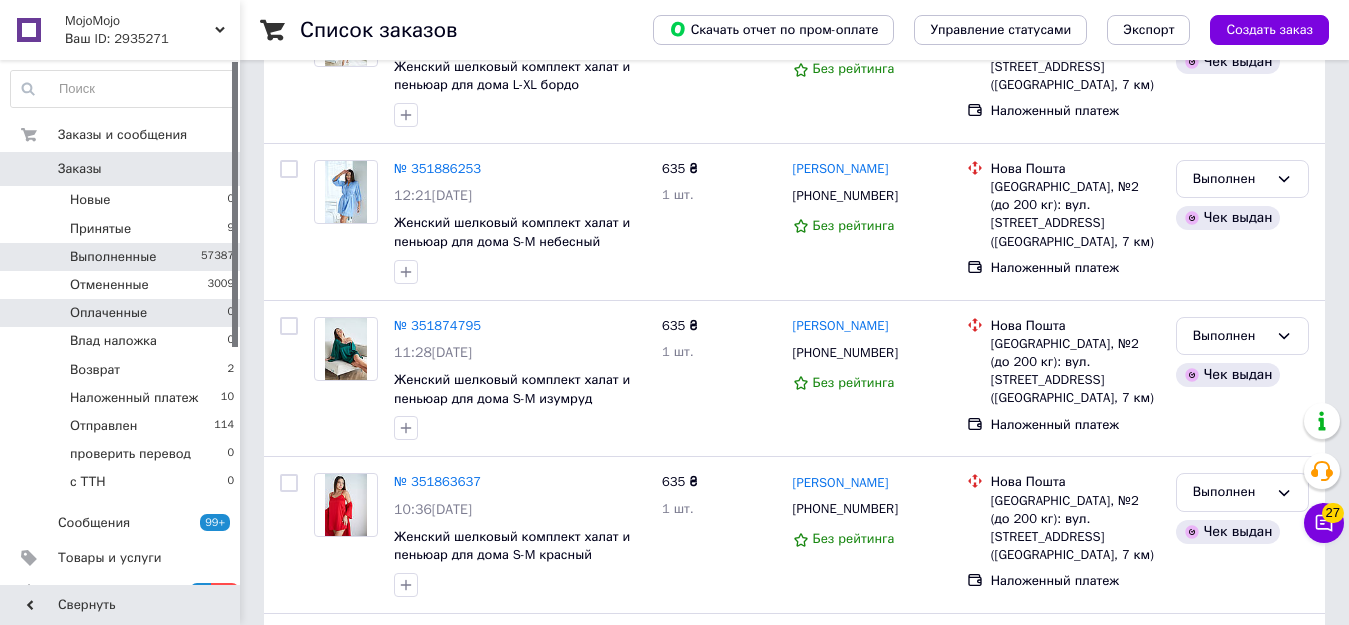 click on "Оплаченные 0" at bounding box center [123, 313] 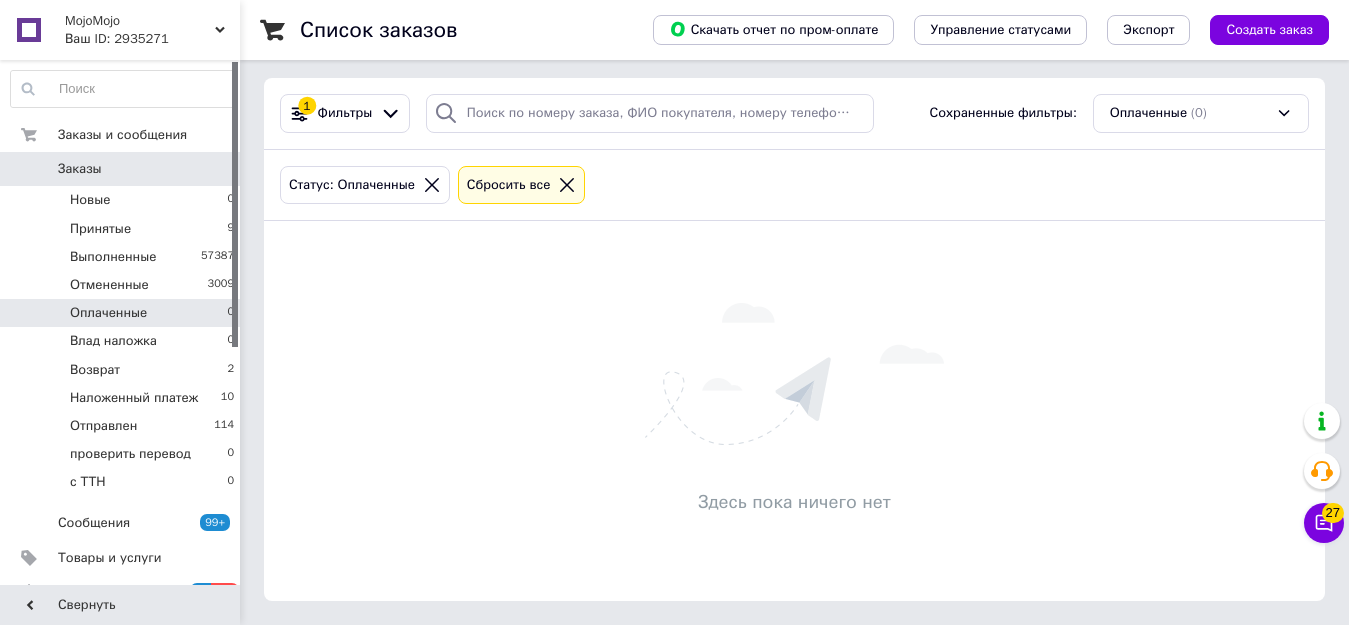 scroll, scrollTop: 0, scrollLeft: 0, axis: both 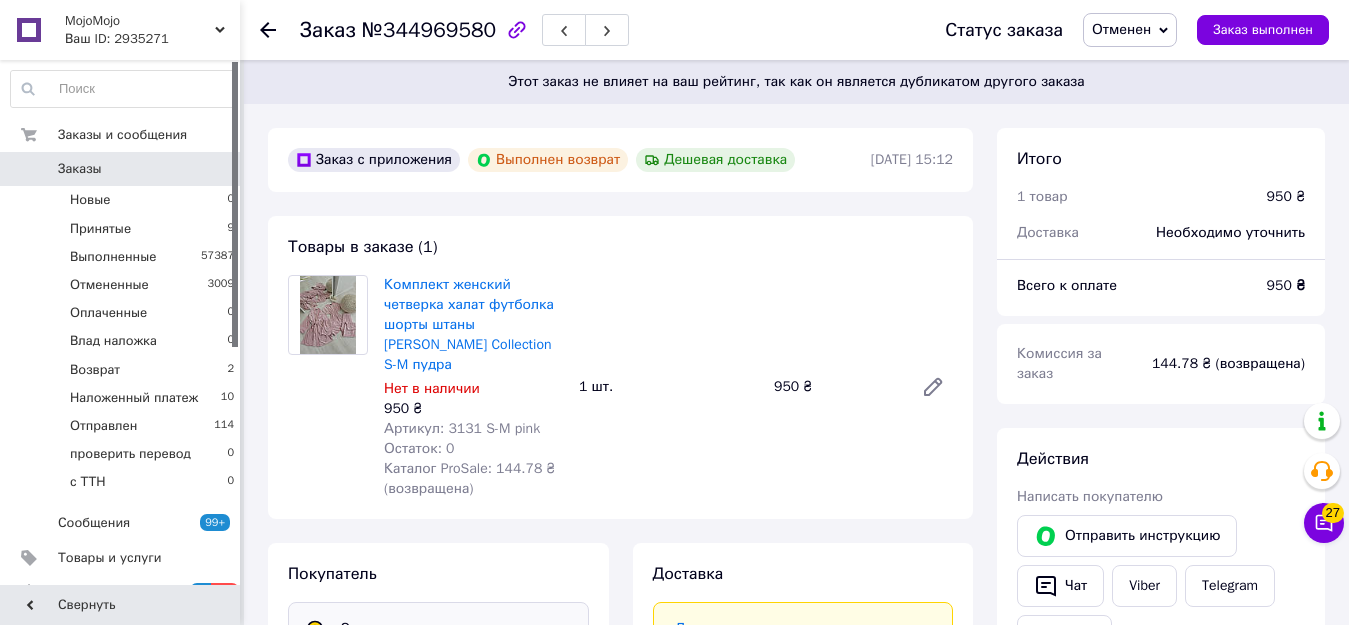 click on "№344969580" at bounding box center (429, 30) 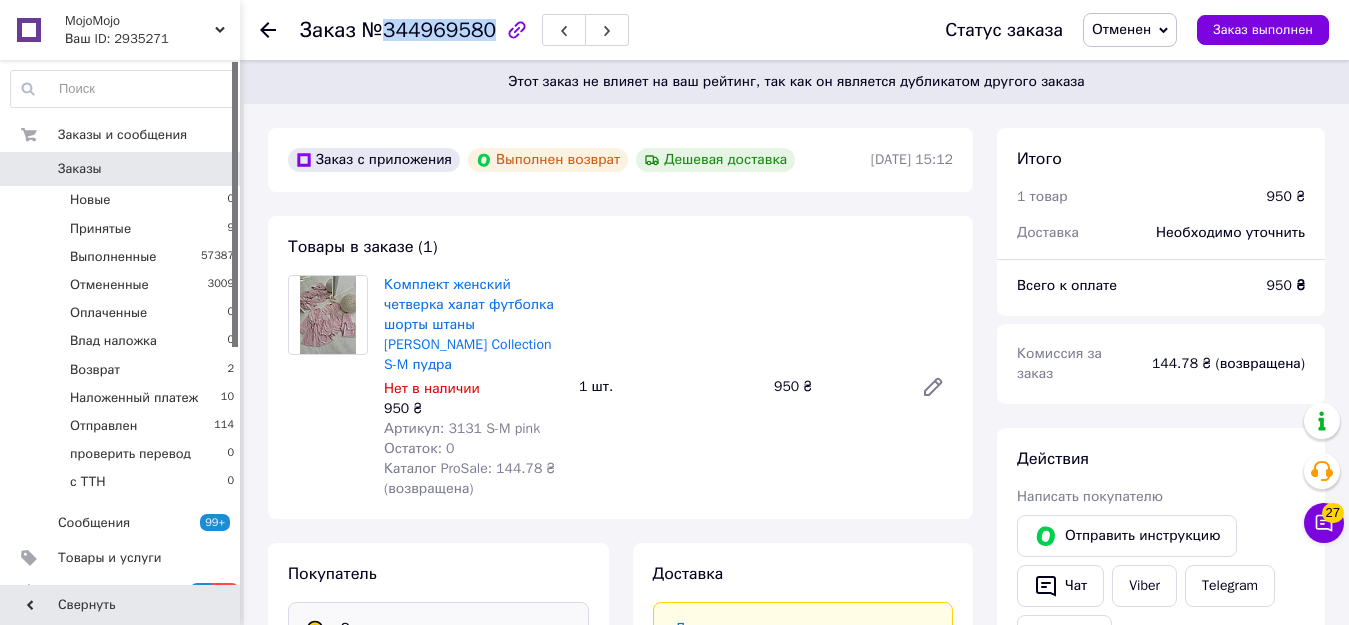 click on "№344969580" at bounding box center [429, 30] 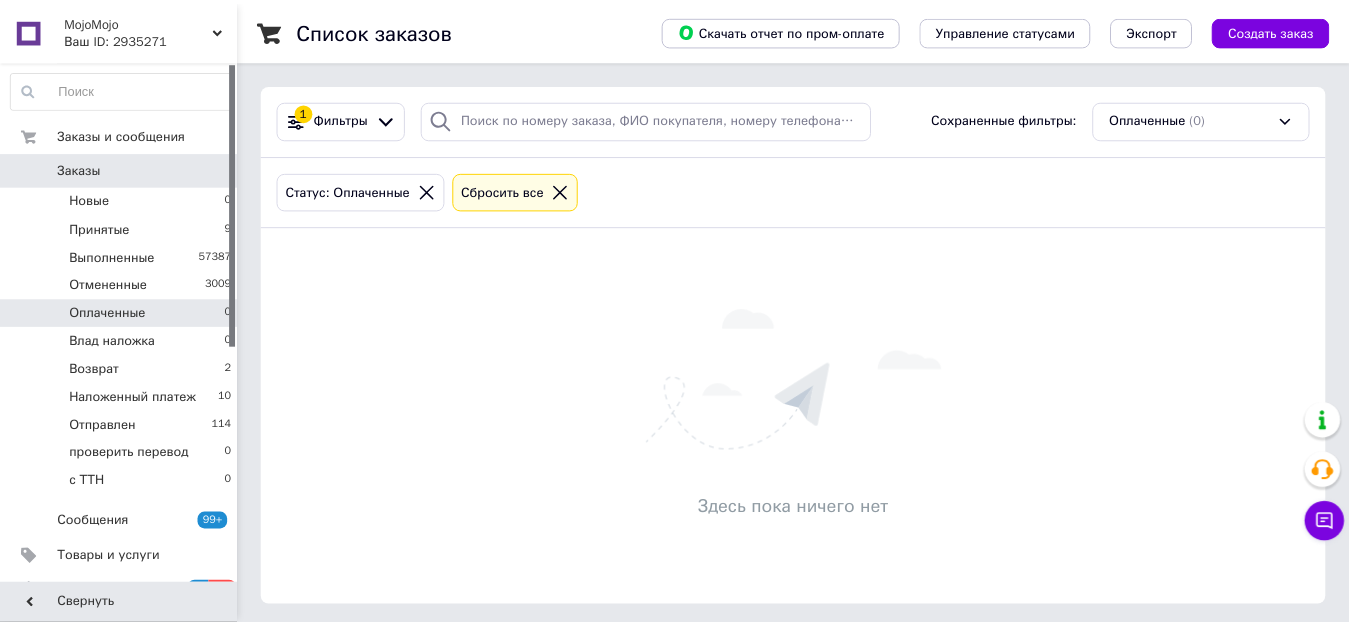 scroll, scrollTop: 0, scrollLeft: 0, axis: both 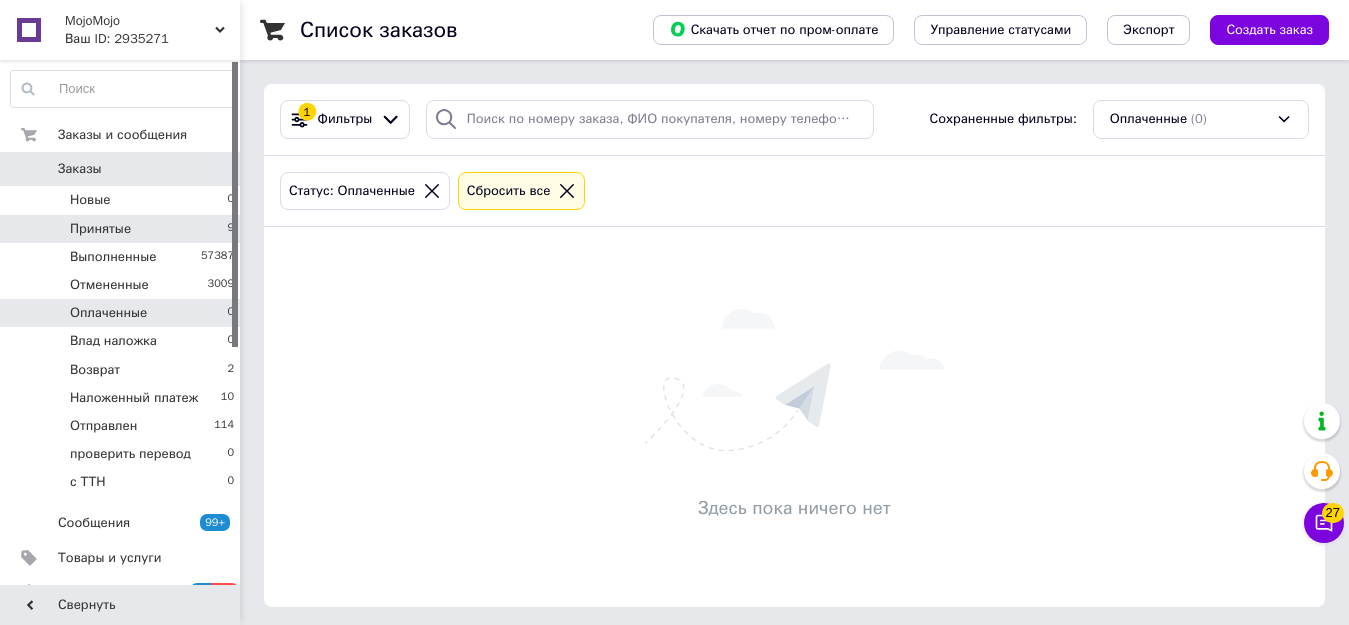 click on "Принятые 9" at bounding box center [123, 229] 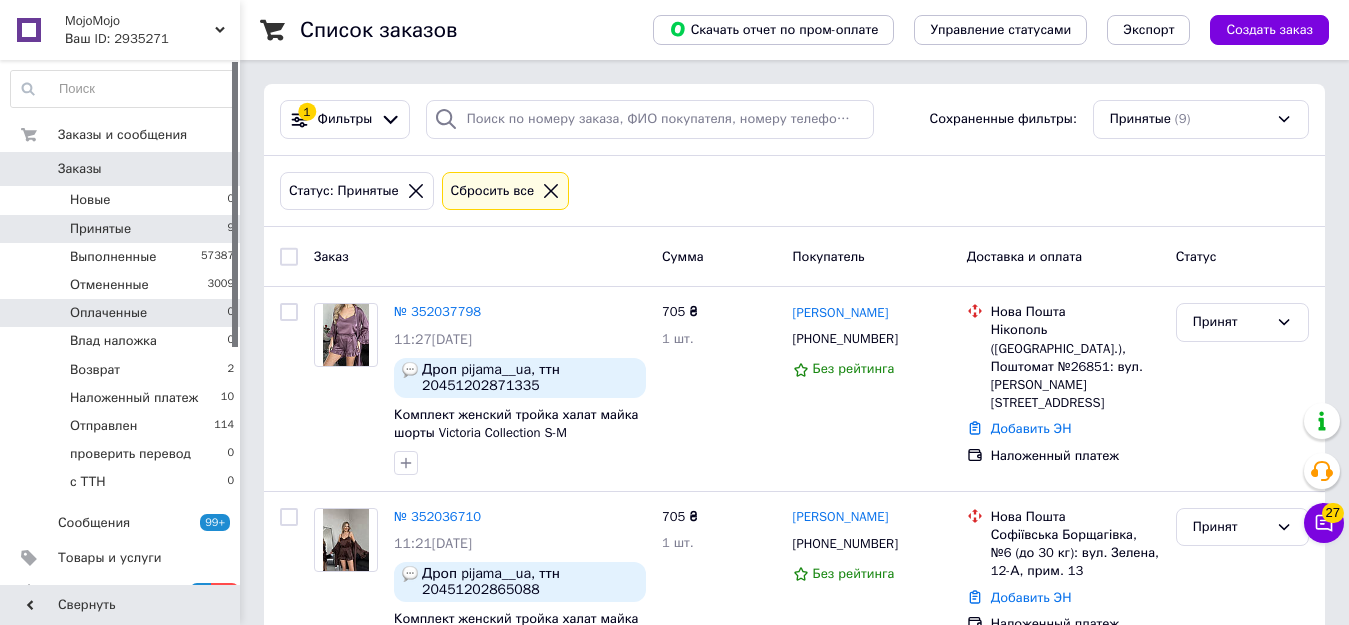 click on "Оплаченные 0" at bounding box center [123, 313] 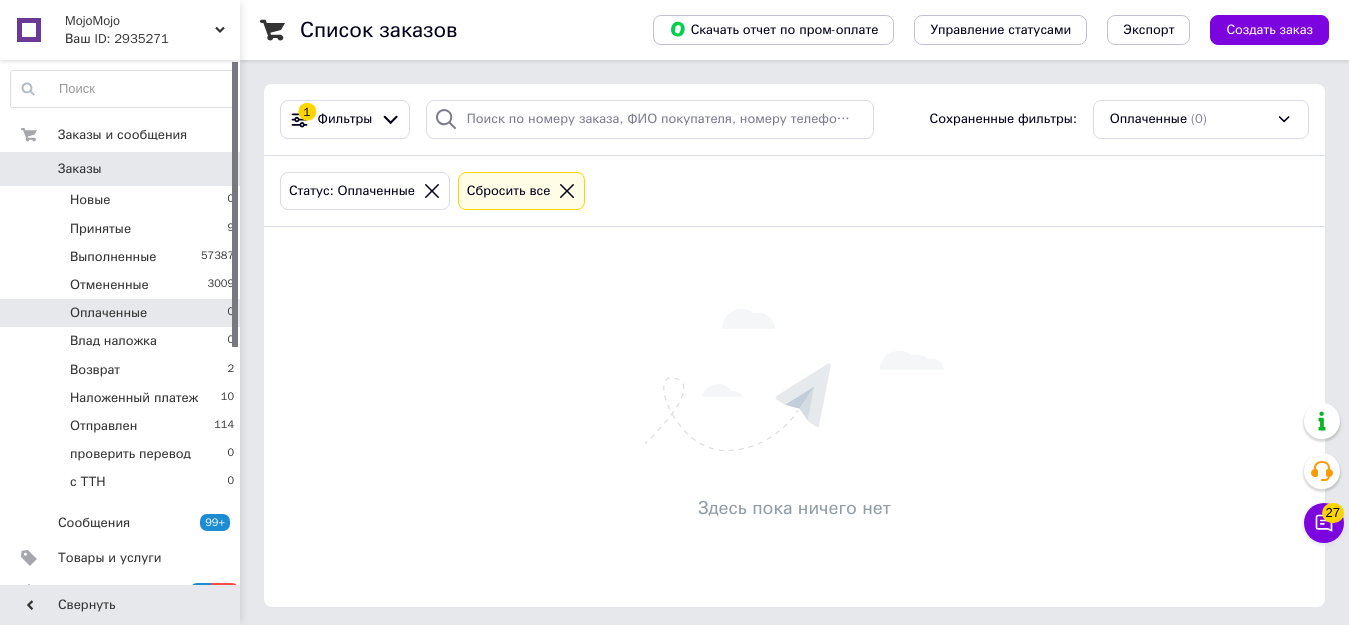 scroll, scrollTop: 6, scrollLeft: 0, axis: vertical 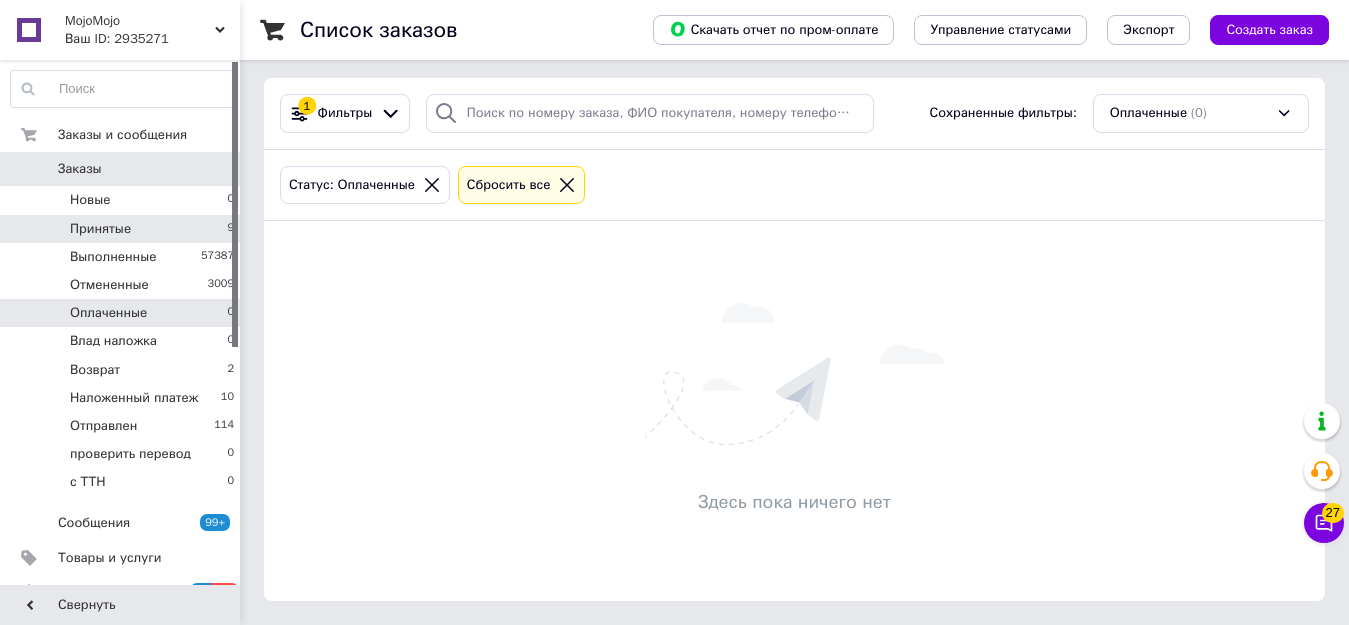 click on "Принятые 9" at bounding box center [123, 229] 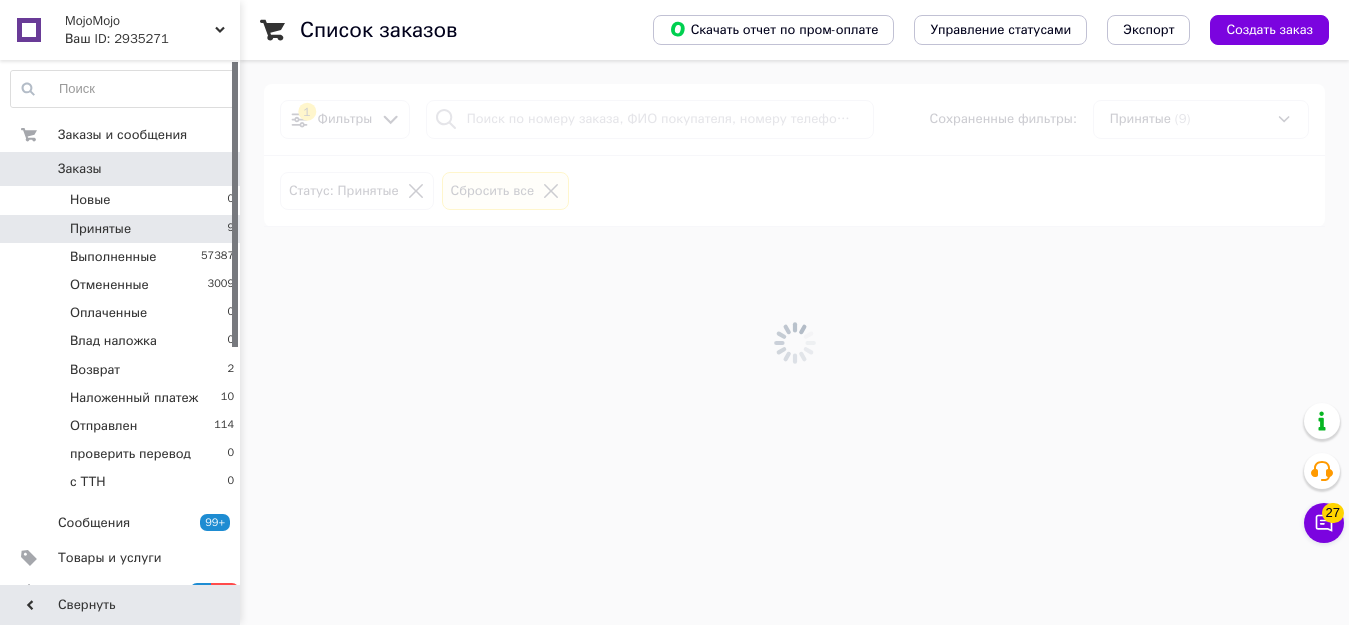 scroll, scrollTop: 0, scrollLeft: 0, axis: both 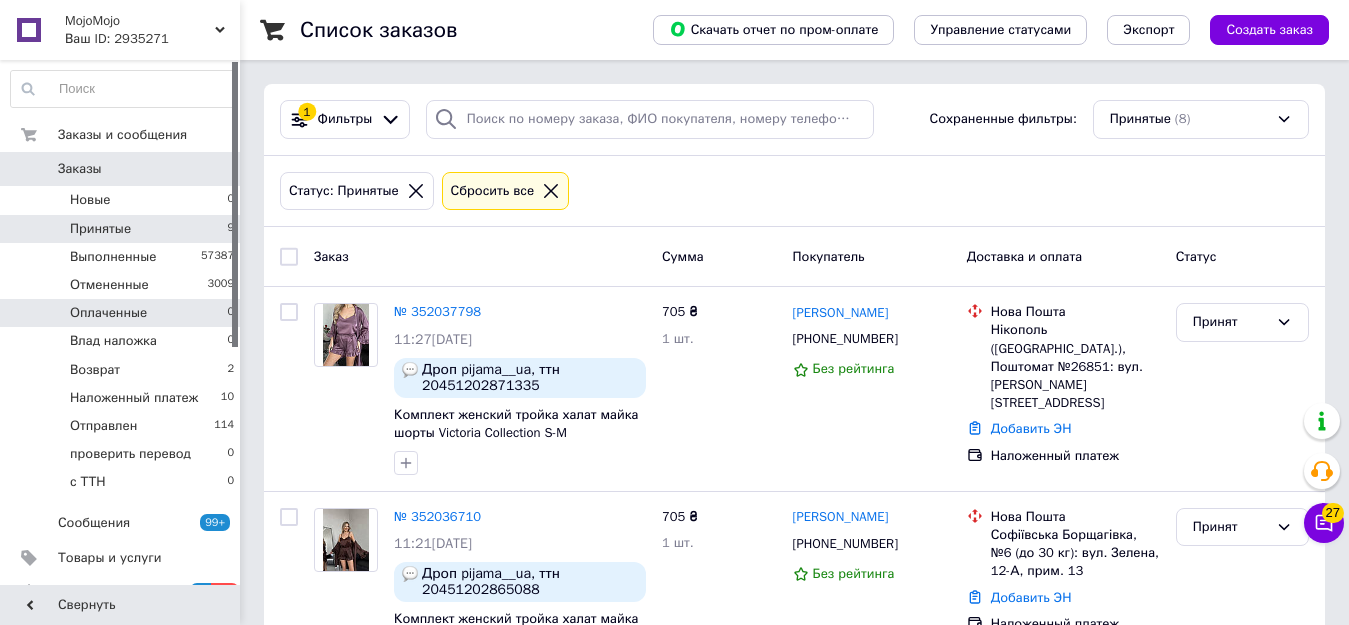 click on "Оплаченные 0" at bounding box center [123, 313] 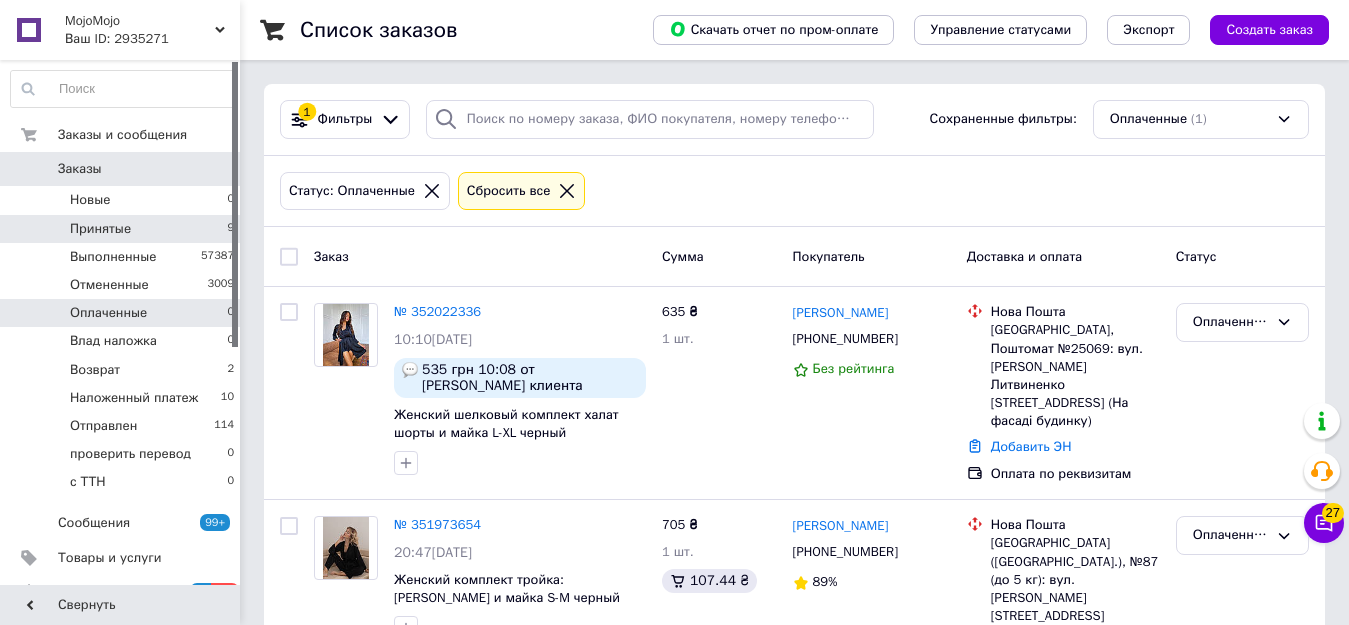 click on "Принятые 9" at bounding box center (123, 229) 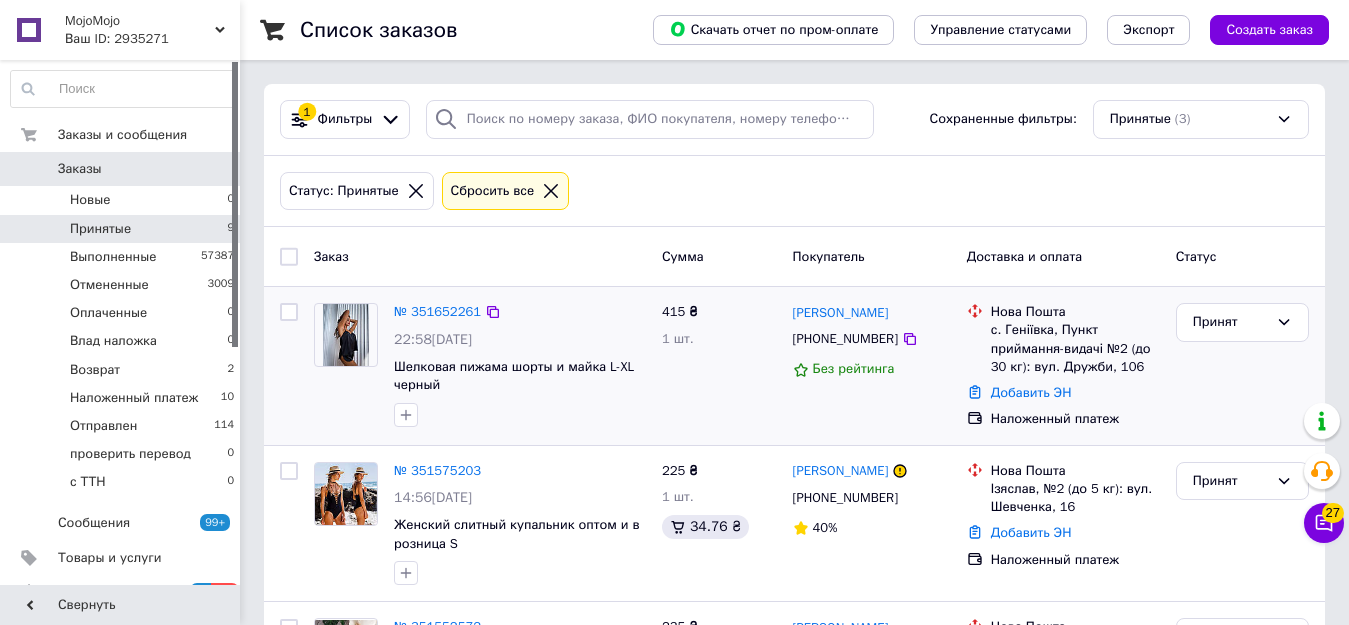 scroll, scrollTop: 195, scrollLeft: 0, axis: vertical 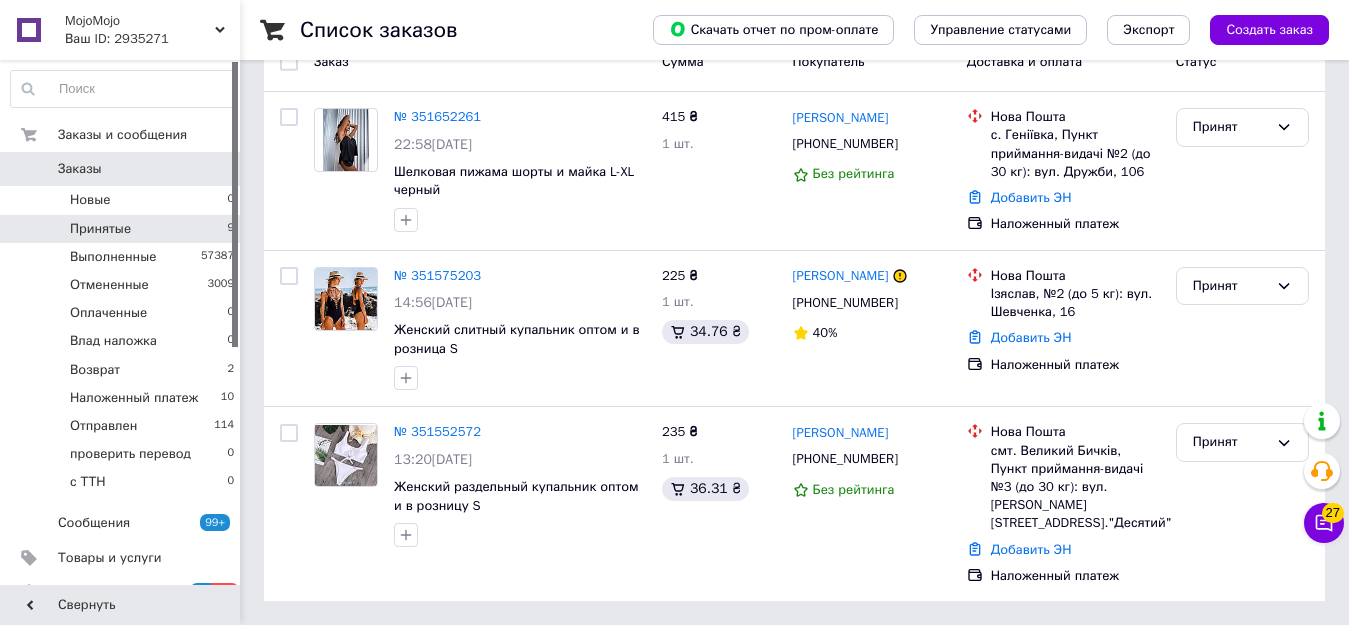 click on "MojoMojo Ваш ID: 2935271" at bounding box center (149, 30) 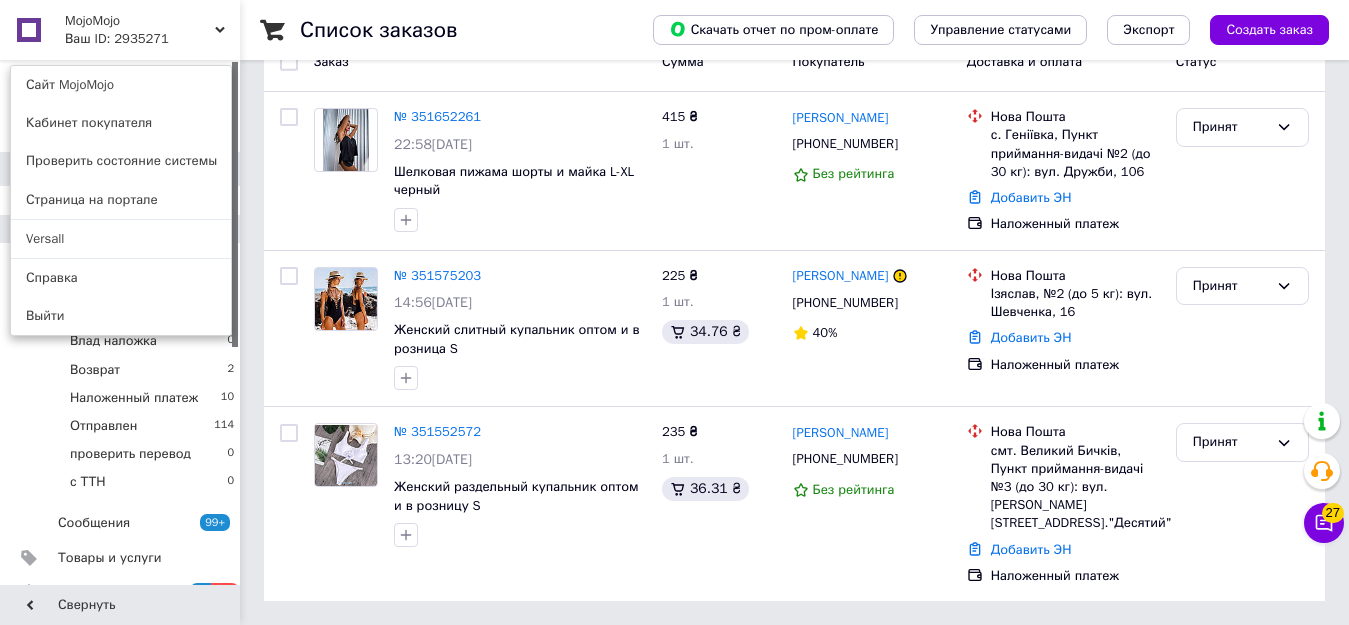 click on "MojoMojo Ваш ID: 2935271 Сайт MojoMojo Кабинет покупателя Проверить состояние системы Страница на портале Versall Справка Выйти" at bounding box center [120, 30] 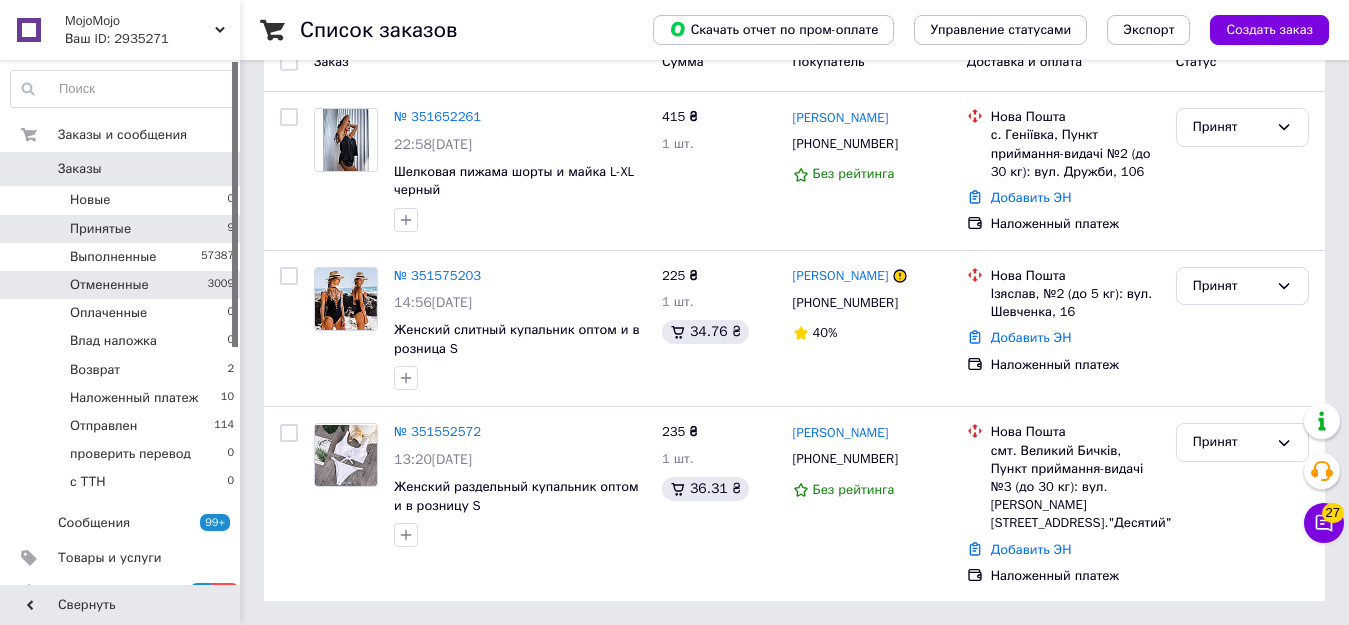 click on "Отмененные 3009" at bounding box center [123, 285] 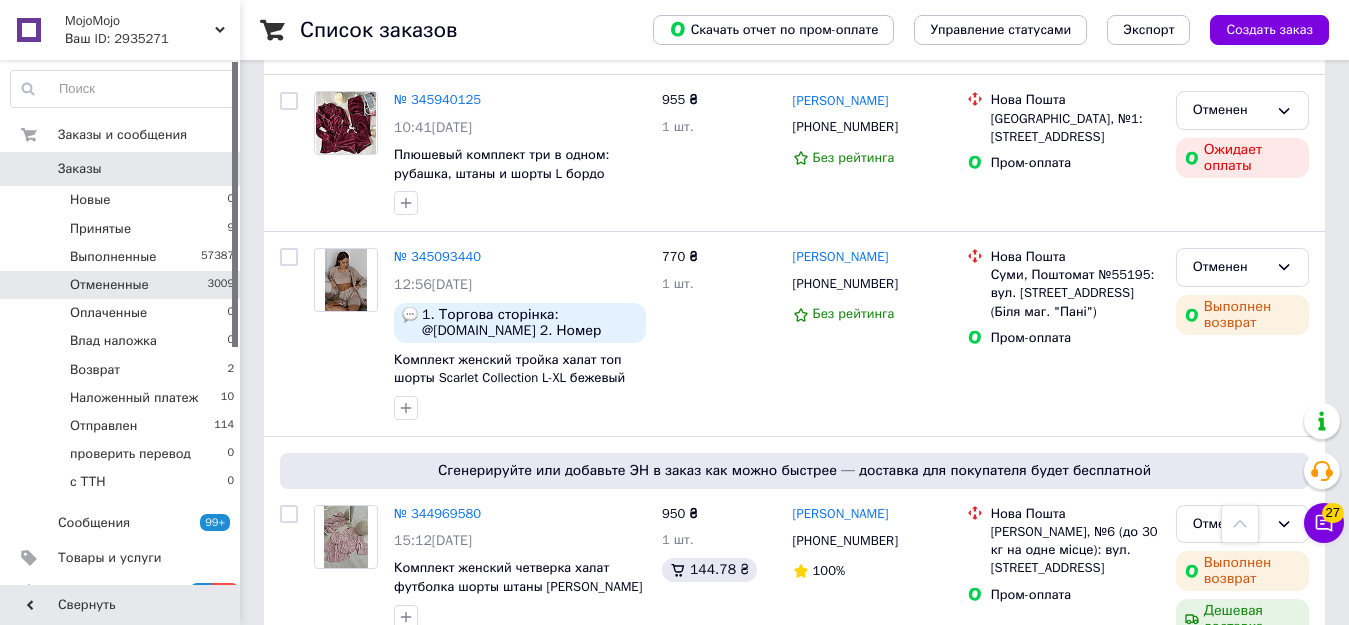 scroll, scrollTop: 6600, scrollLeft: 0, axis: vertical 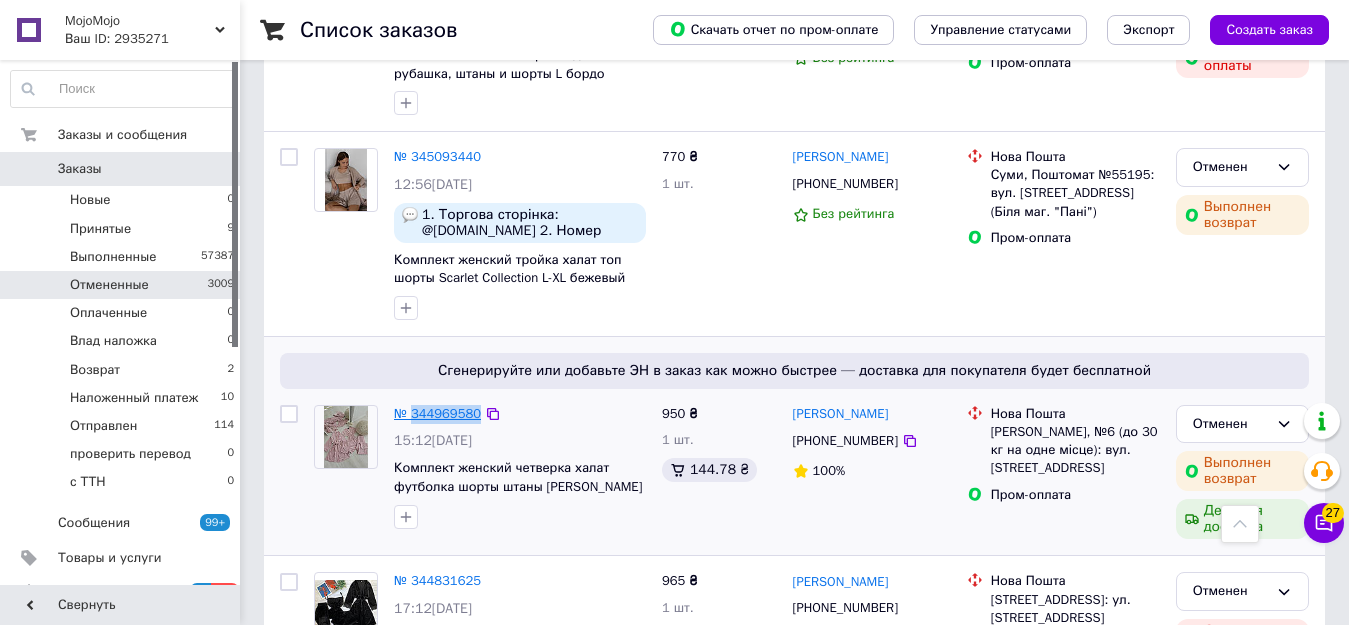 drag, startPoint x: 476, startPoint y: 309, endPoint x: 411, endPoint y: 309, distance: 65 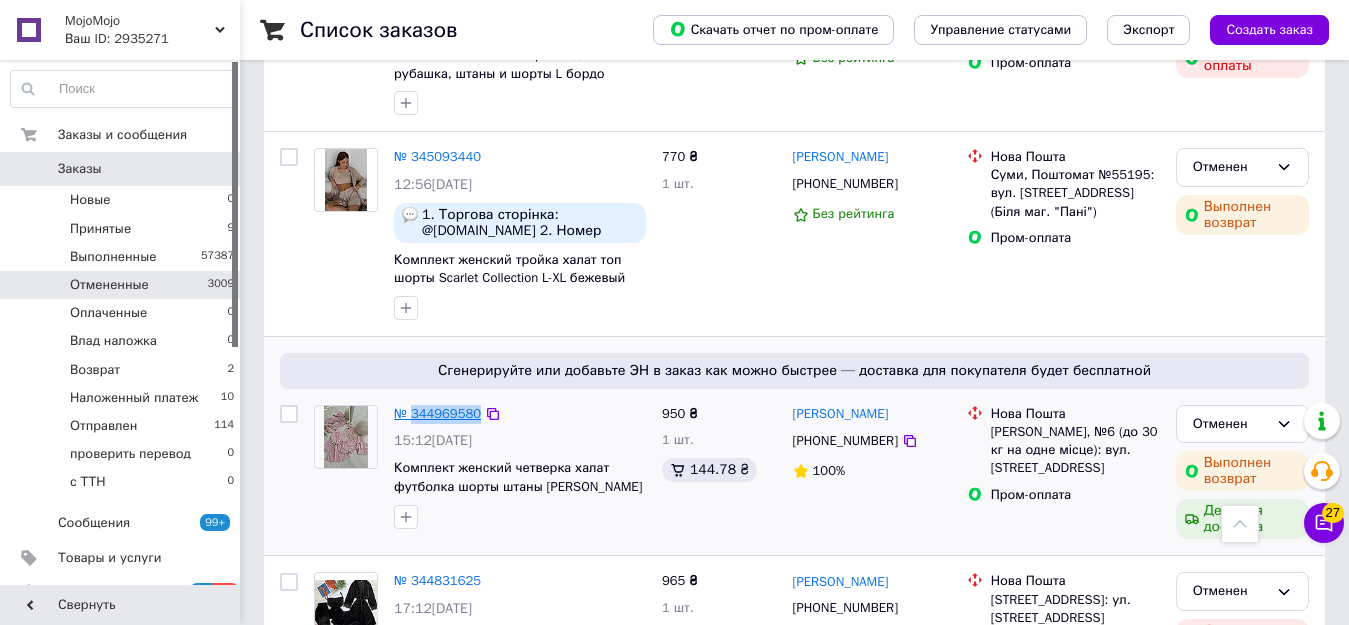 click on "№ 344969580" at bounding box center [437, 414] 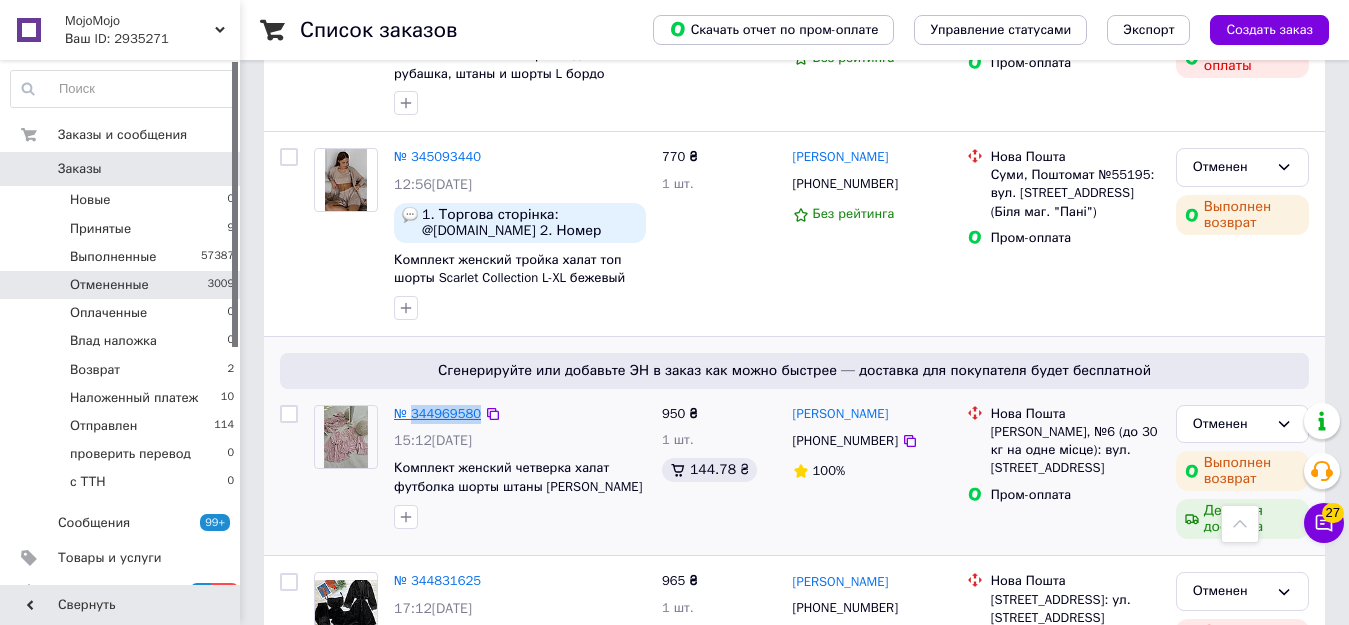 copy on "344969580" 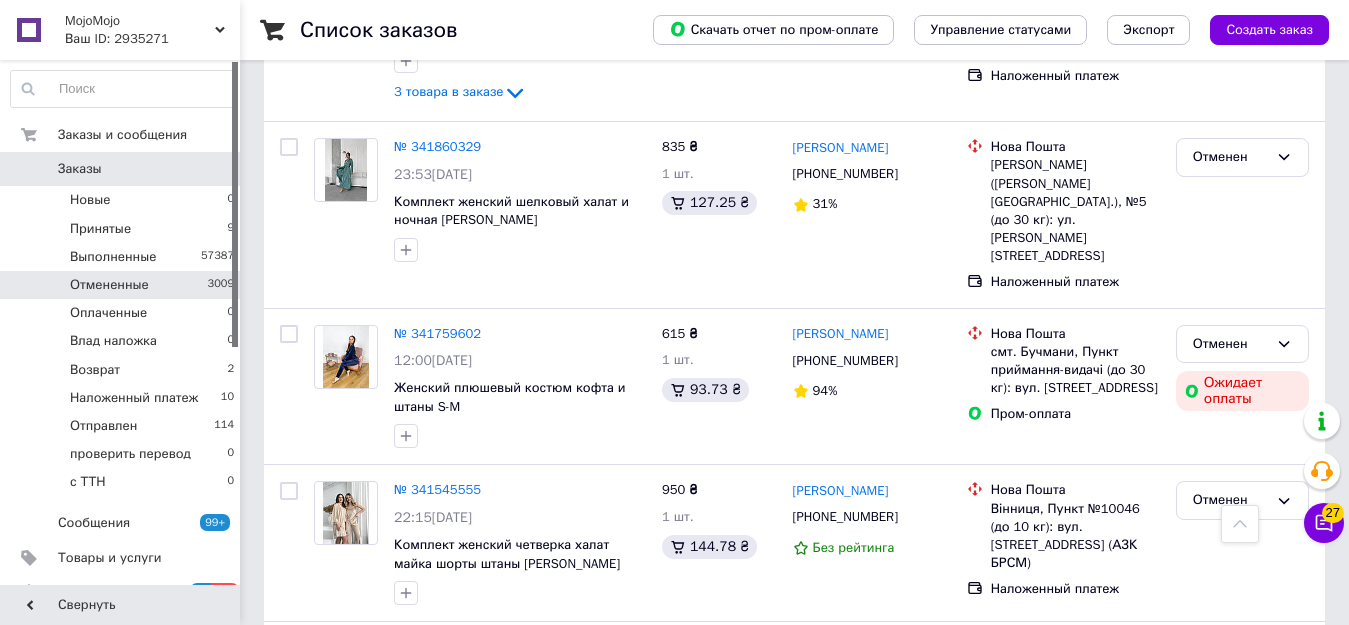 scroll, scrollTop: 8489, scrollLeft: 0, axis: vertical 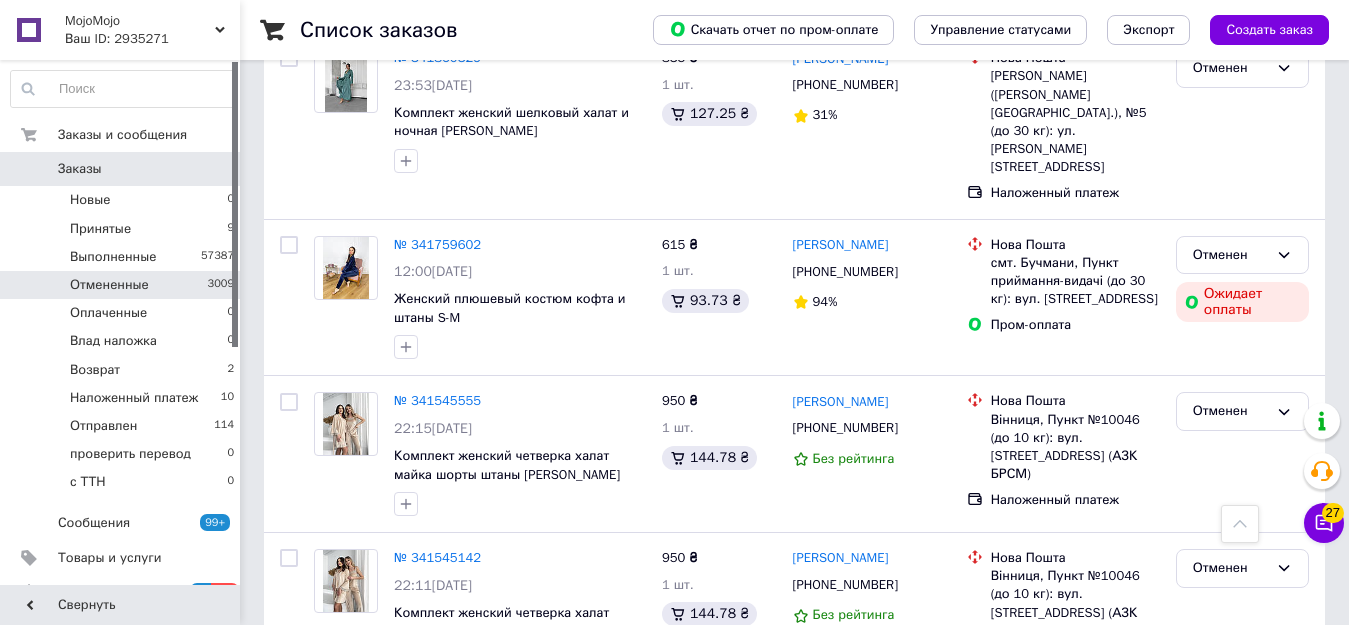 click on "2" at bounding box center [327, 734] 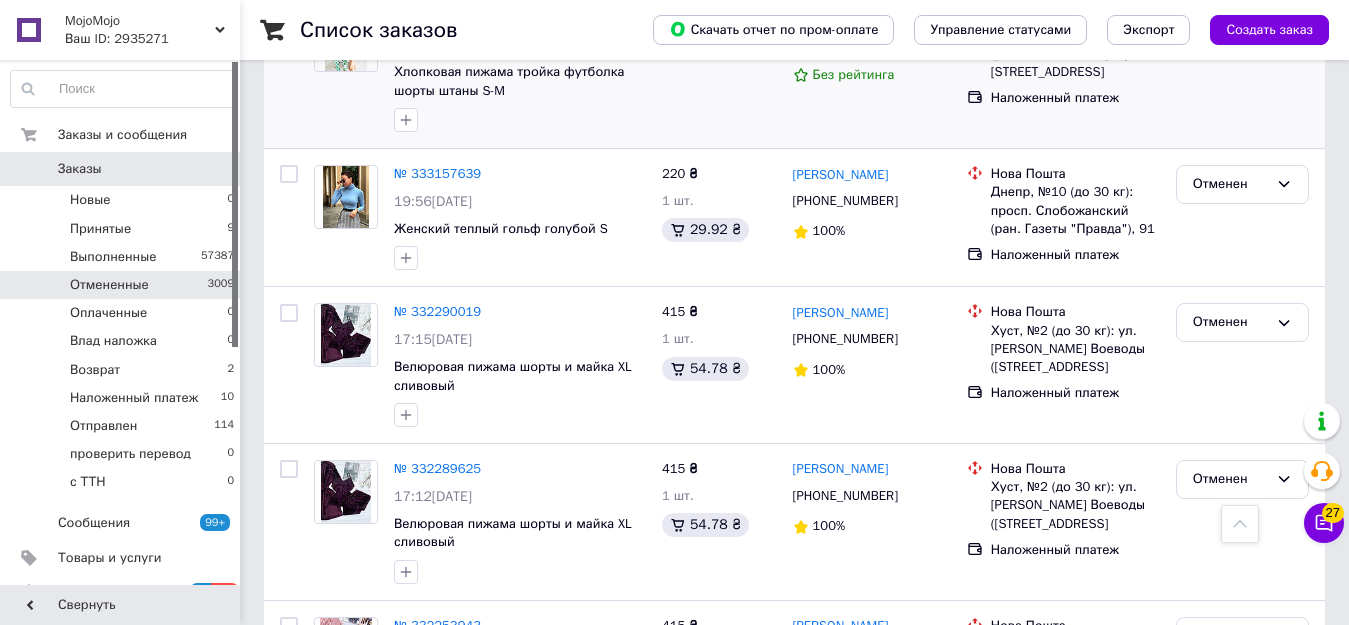 scroll, scrollTop: 7840, scrollLeft: 0, axis: vertical 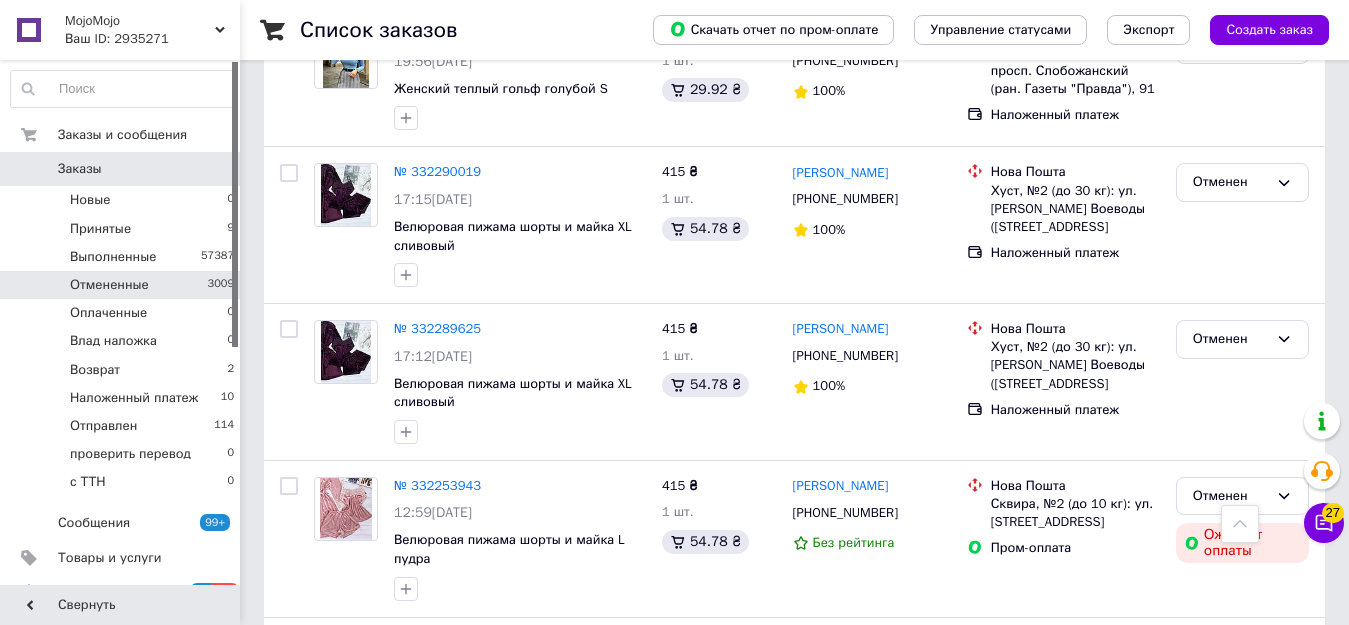 click on "3" at bounding box center (505, 818) 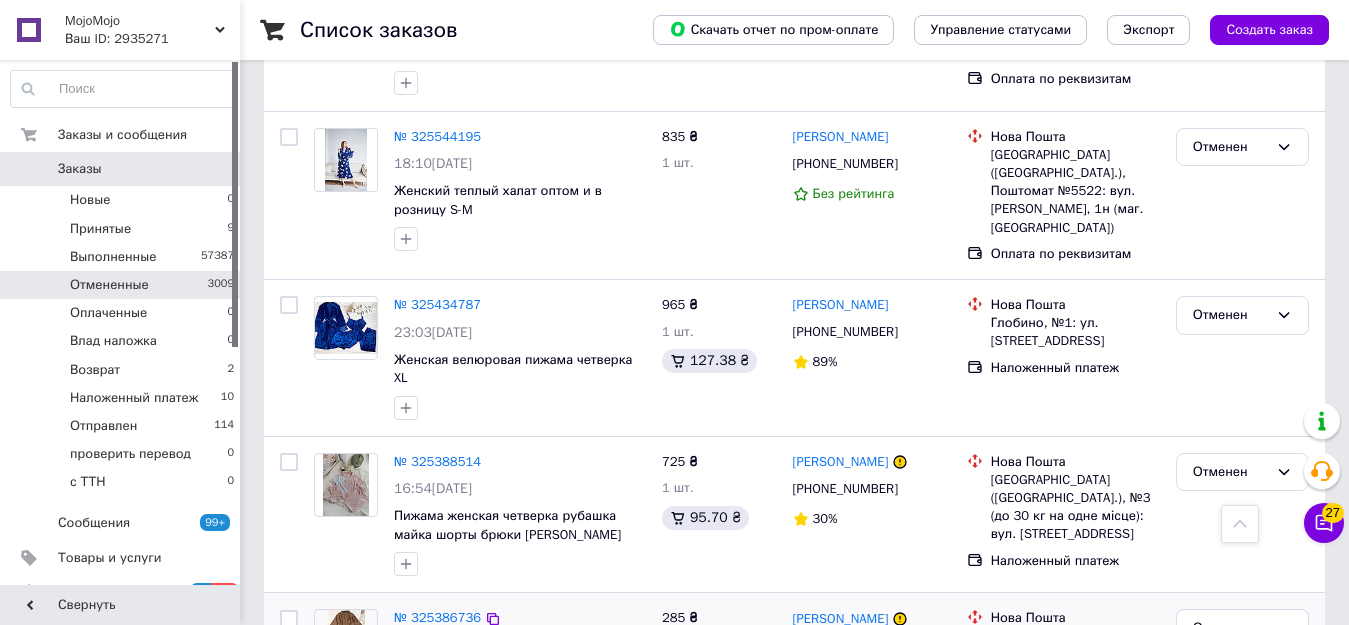 scroll, scrollTop: 7900, scrollLeft: 0, axis: vertical 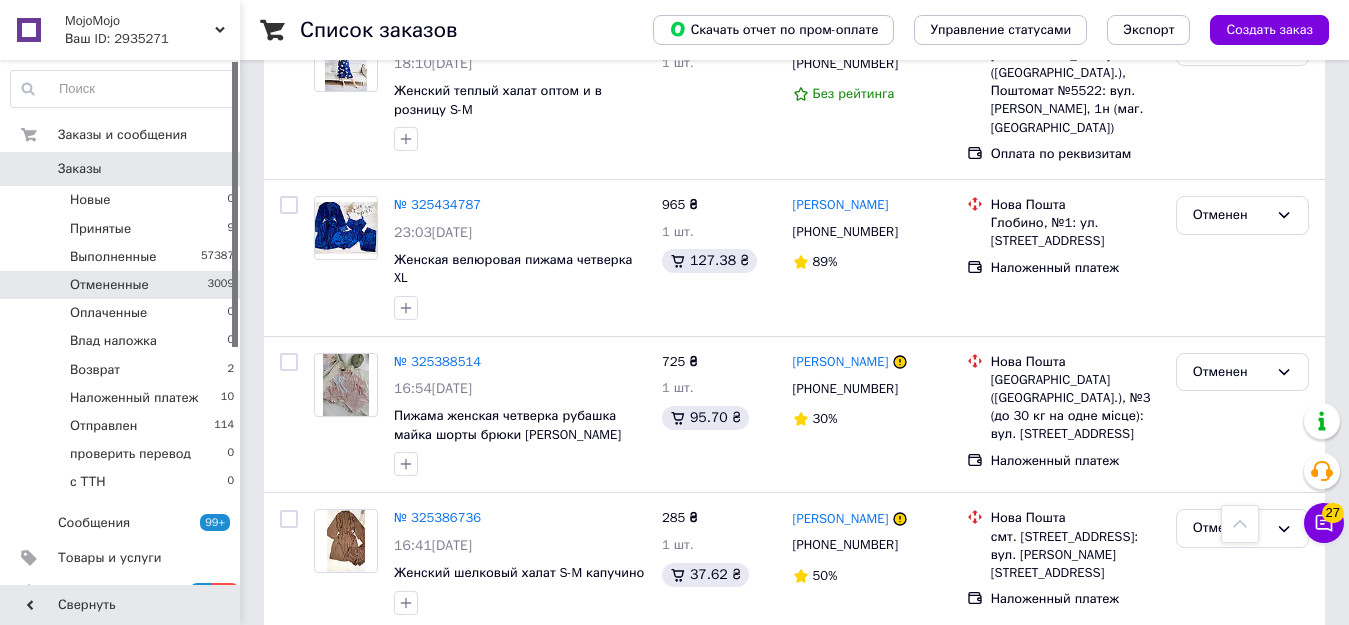 click on "Ваш ID: 2935271" at bounding box center [152, 39] 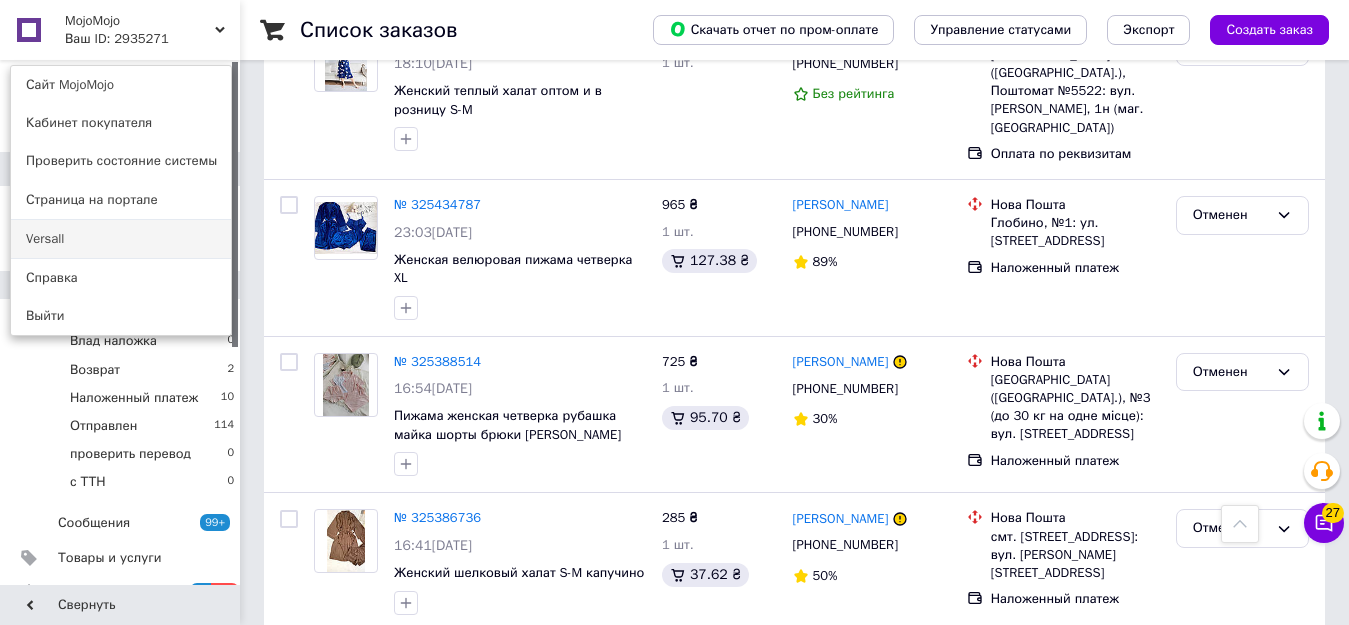 click on "Versall" at bounding box center (121, 239) 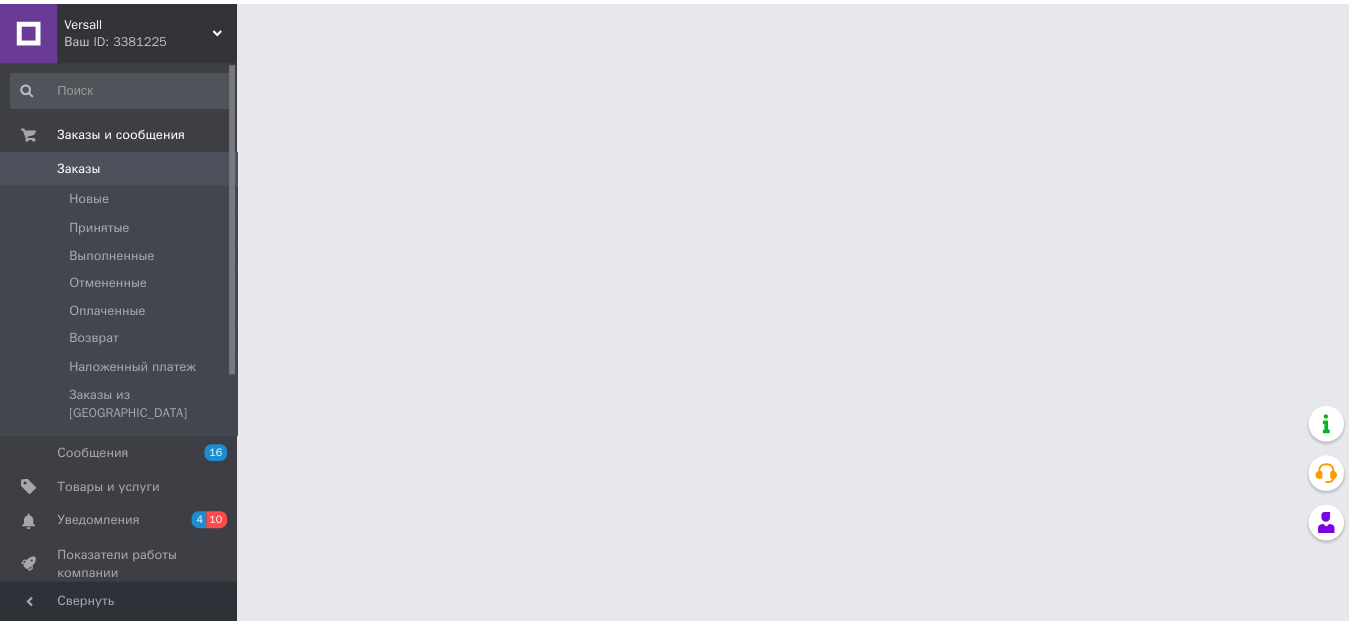 scroll, scrollTop: 0, scrollLeft: 0, axis: both 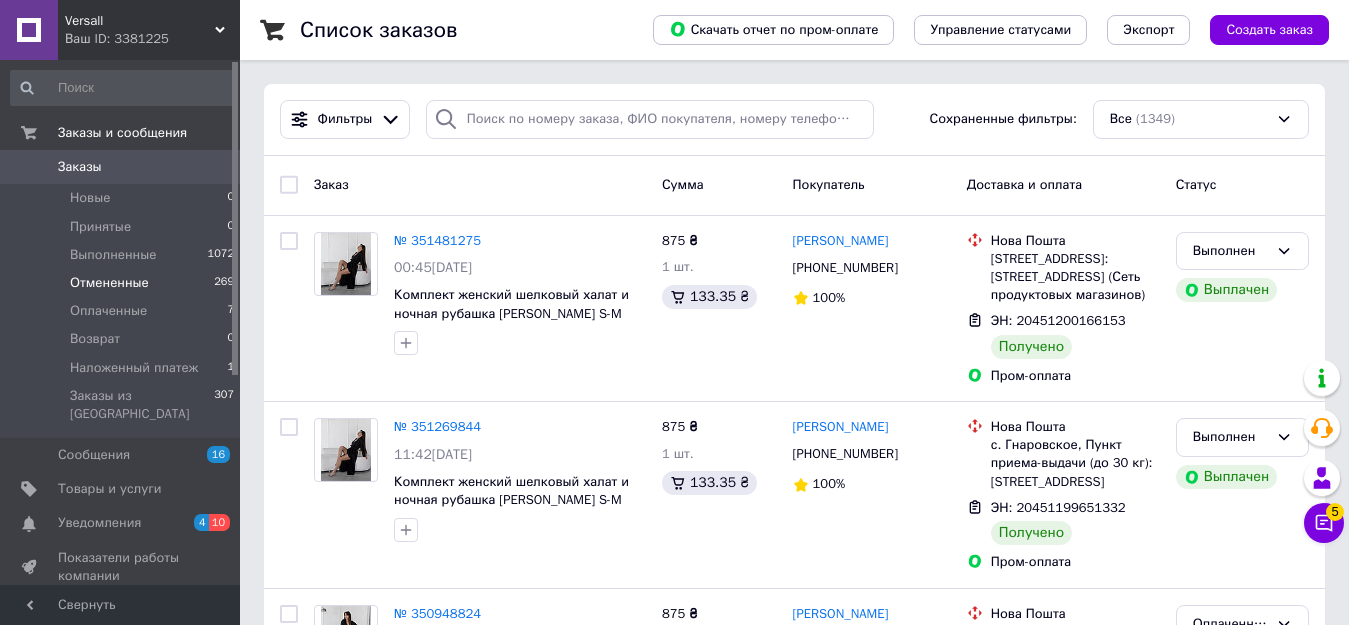 click on "Отмененные 269" at bounding box center (123, 283) 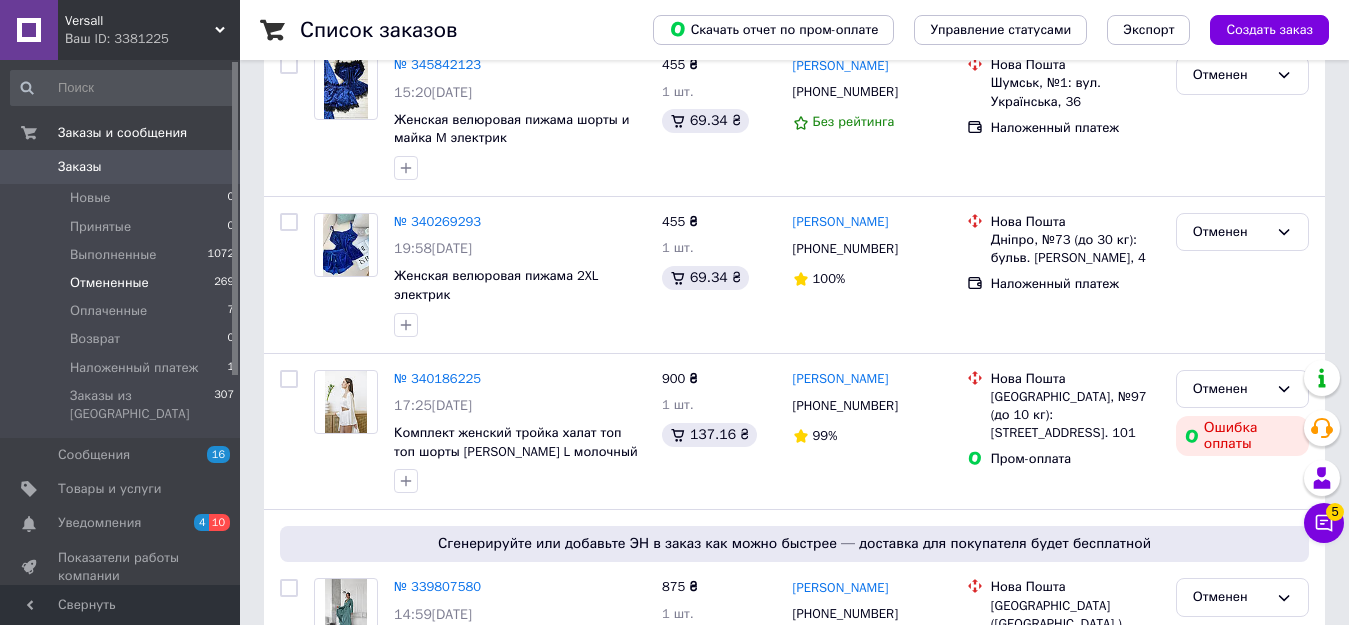 scroll, scrollTop: 0, scrollLeft: 0, axis: both 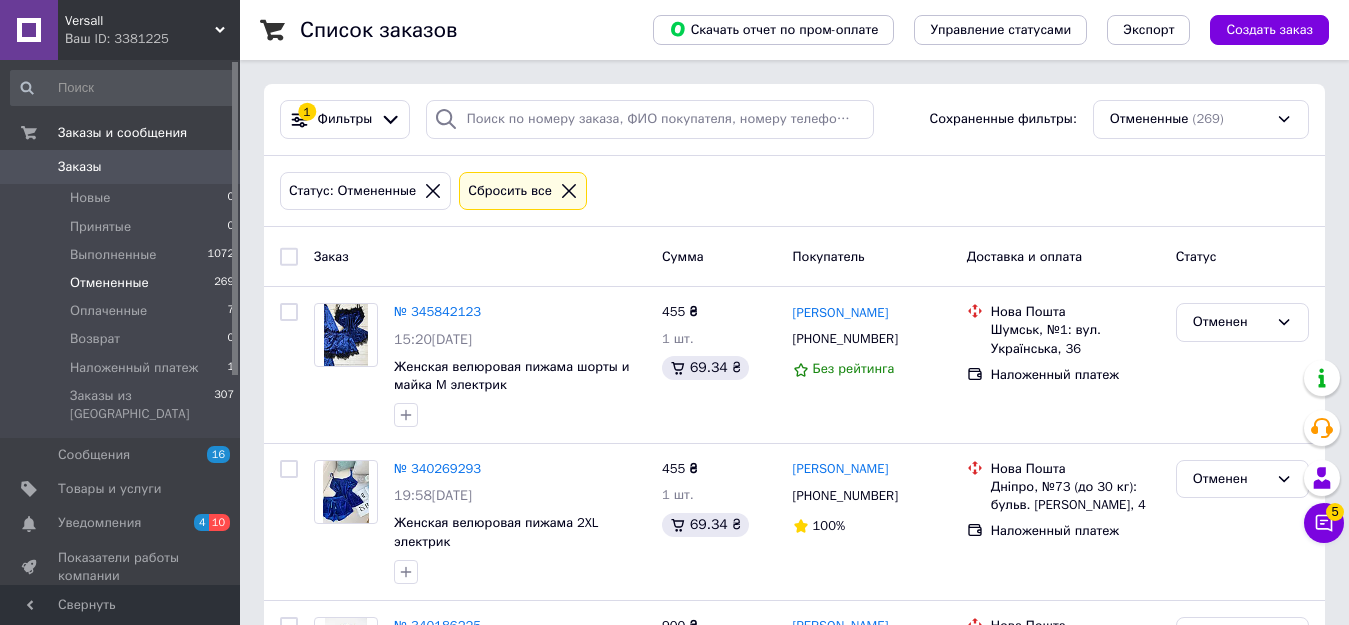 click on "Ваш ID: 3381225" at bounding box center [152, 39] 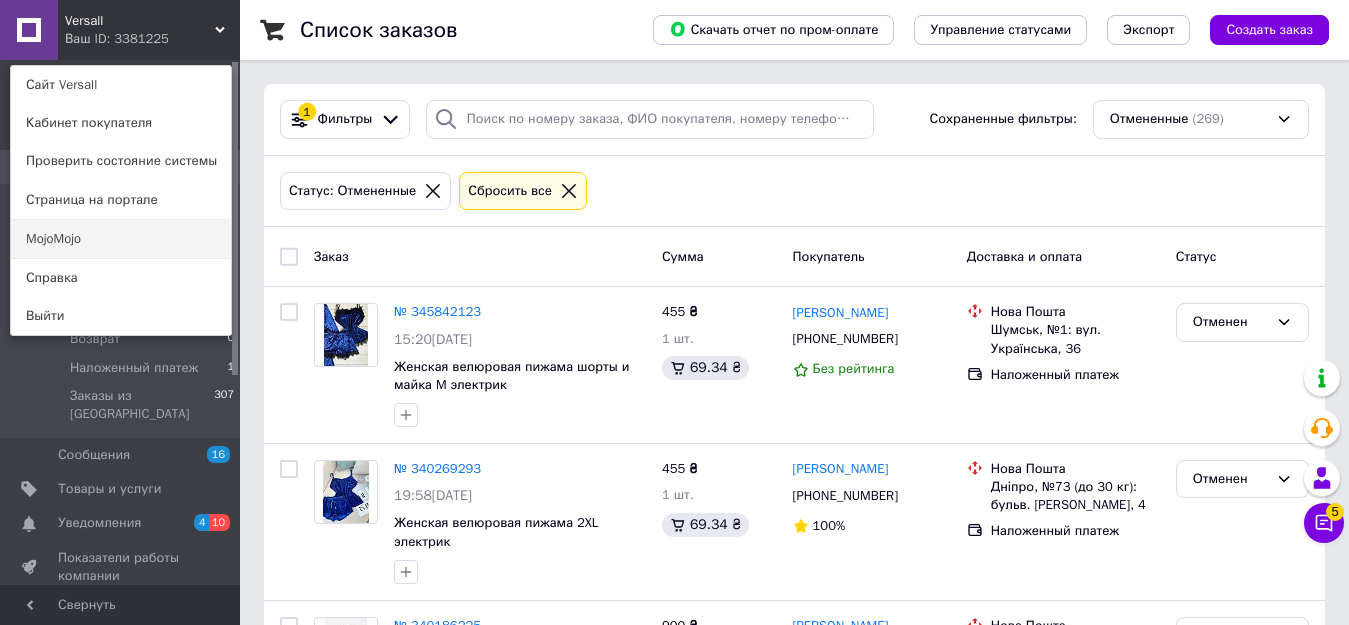 click on "MojoMojo" at bounding box center (121, 239) 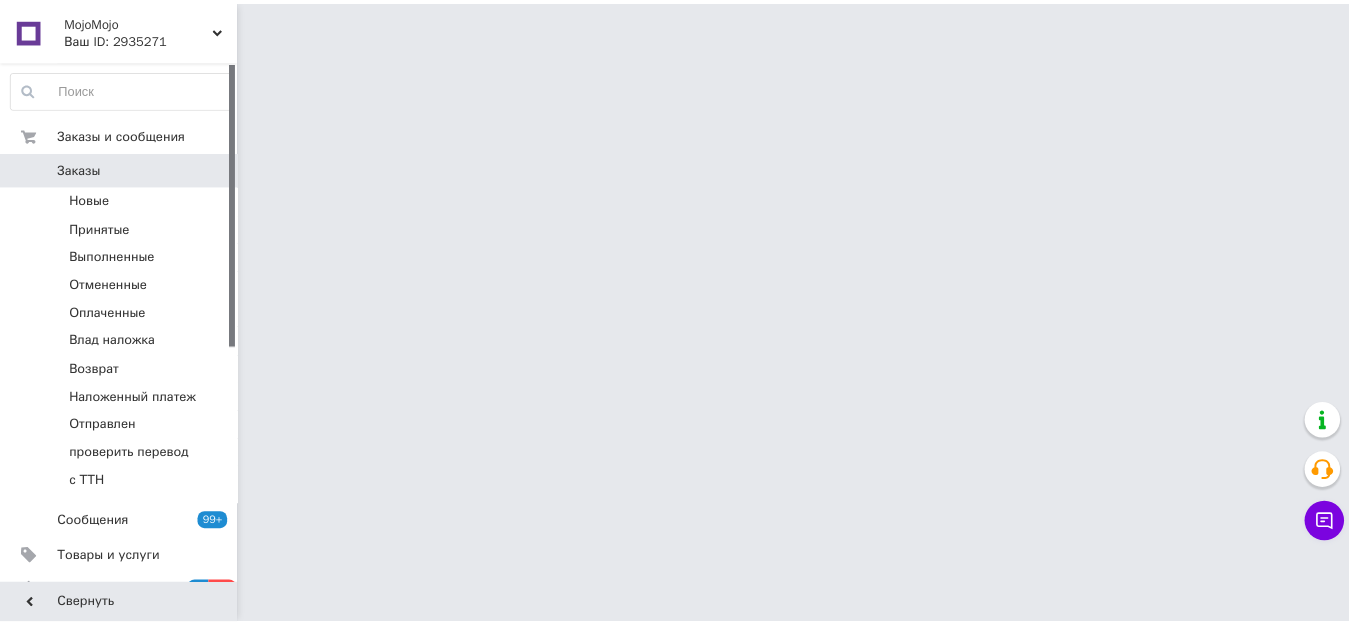scroll, scrollTop: 0, scrollLeft: 0, axis: both 